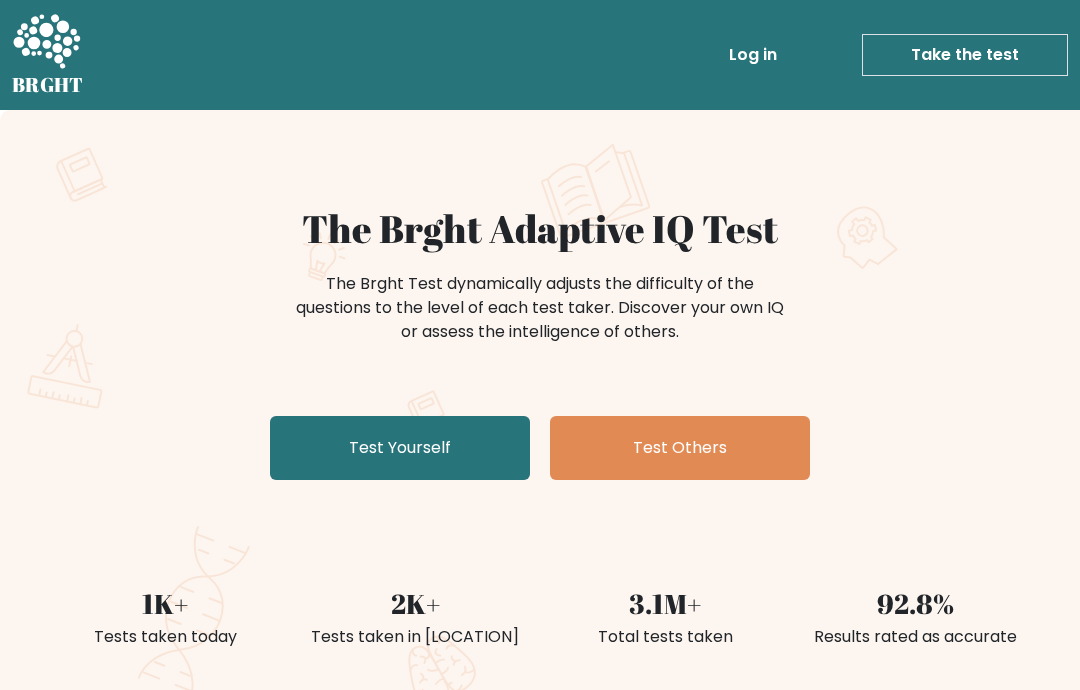scroll, scrollTop: 0, scrollLeft: 0, axis: both 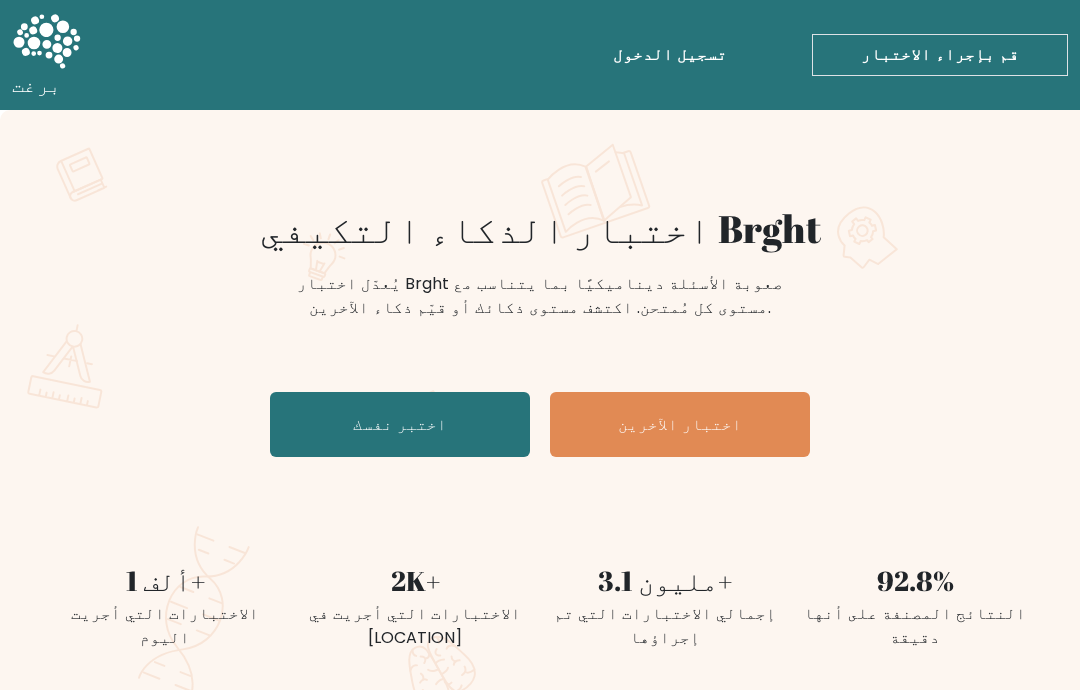 click on "اختبر نفسك" at bounding box center [400, 424] 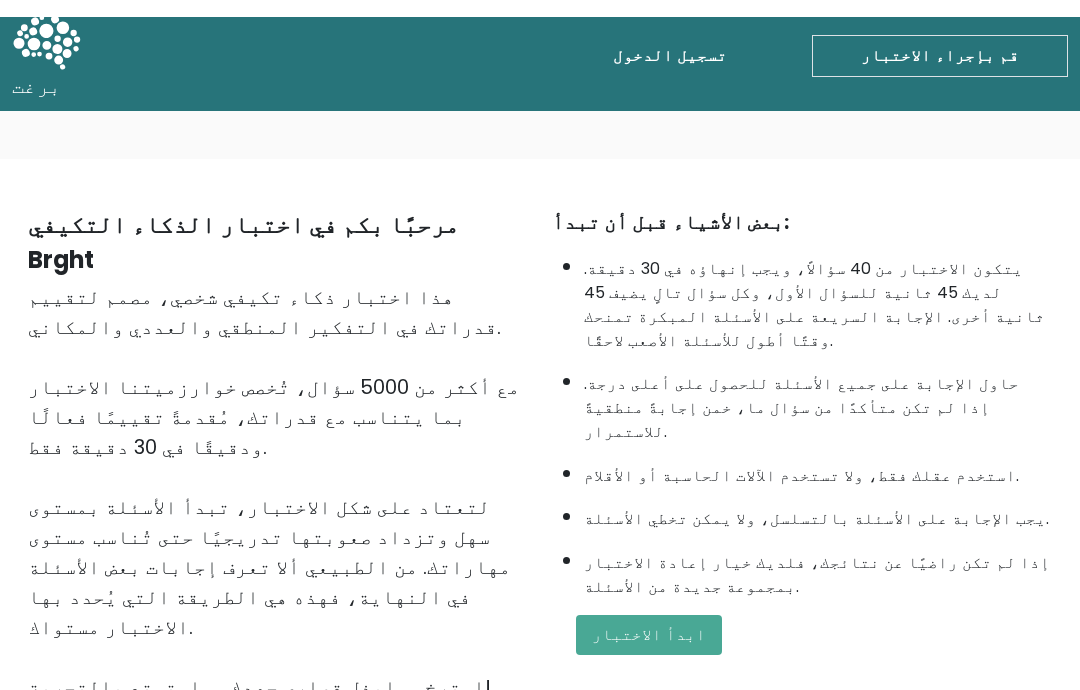 scroll, scrollTop: 19, scrollLeft: 0, axis: vertical 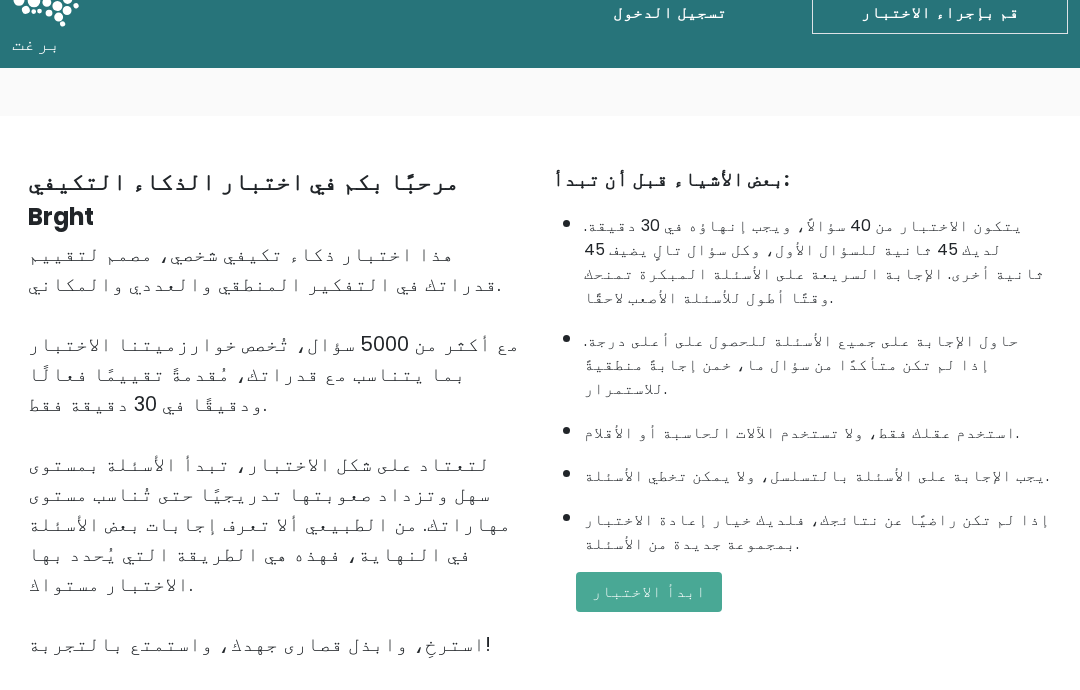 click on "يتكون الاختبار من 40 سؤالاً، ويجب إنهاؤه في 30 دقيقة. لديك 45 ثانية للسؤال الأول، وكل سؤال تالٍ يضيف 45 ثانية أخرى. الإجابة السريعة على الأسئلة المبكرة تمنحك وقتًا أطول للأسئلة الأصعب لاحقًا." at bounding box center [818, 280] 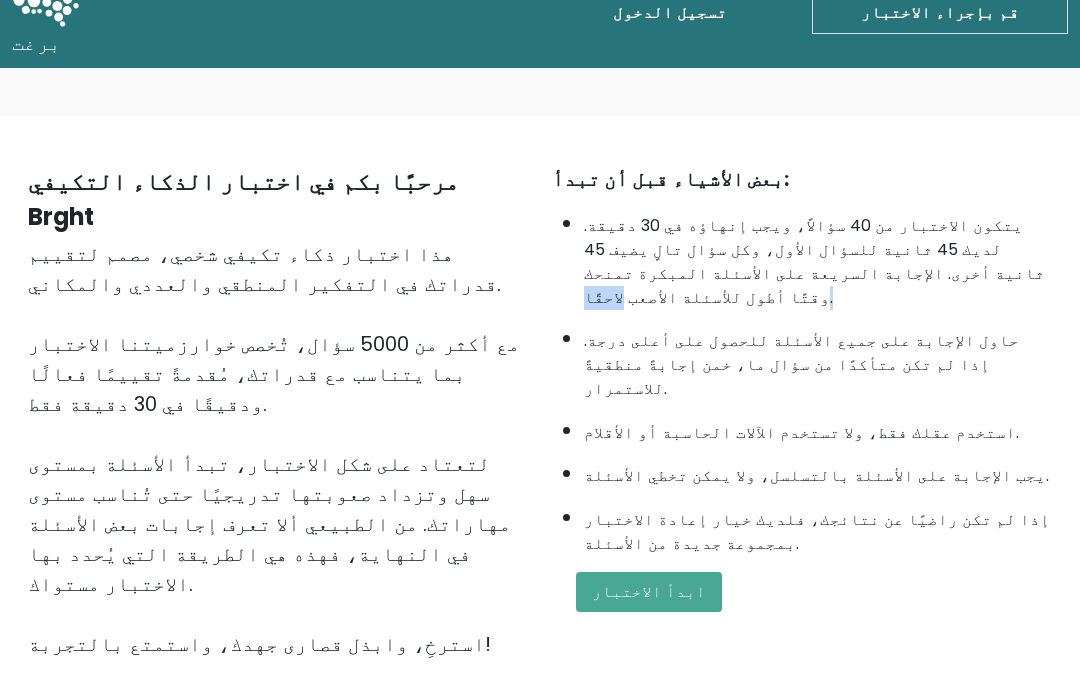 click on "حاول الإجابة على جميع الأسئلة للحصول على أعلى درجة. إذا لم تكن متأكدًا من سؤال ما، خمن إجابةً منطقيةً للاستمرار." at bounding box center (818, 383) 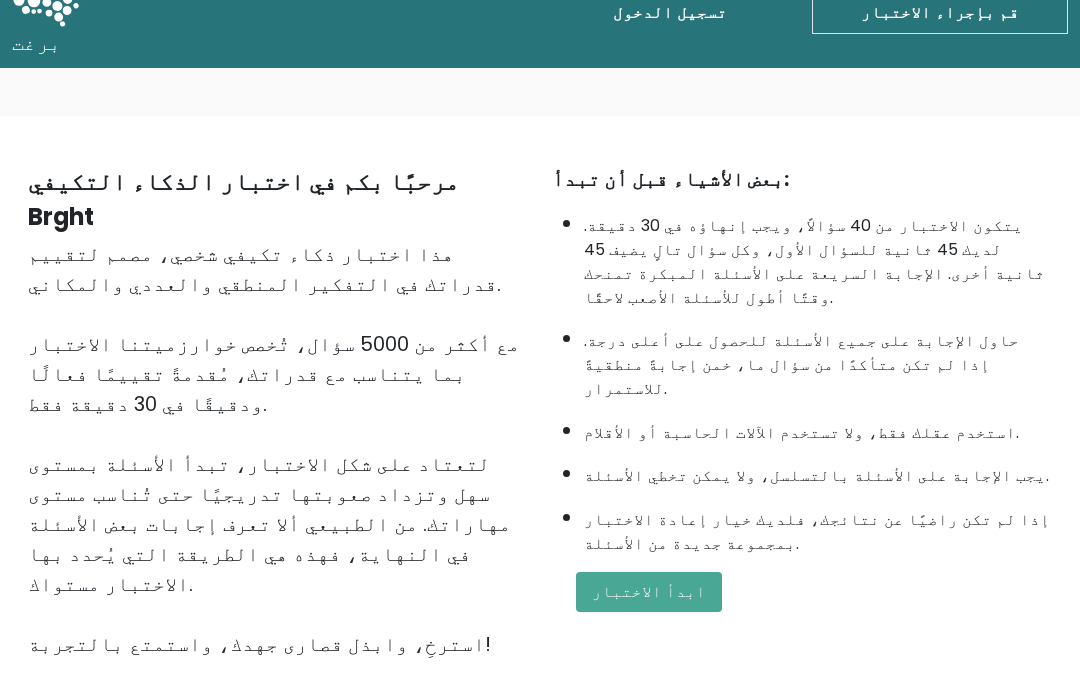 click on "يتكون الاختبار من 40 سؤالاً، ويجب إنهاؤه في 30 دقيقة. لديك 45 ثانية للسؤال الأول، وكل سؤال تالٍ يضيف 45 ثانية أخرى. الإجابة السريعة على الأسئلة المبكرة تمنحك وقتًا أطول للأسئلة الأصعب لاحقًا." at bounding box center [818, 280] 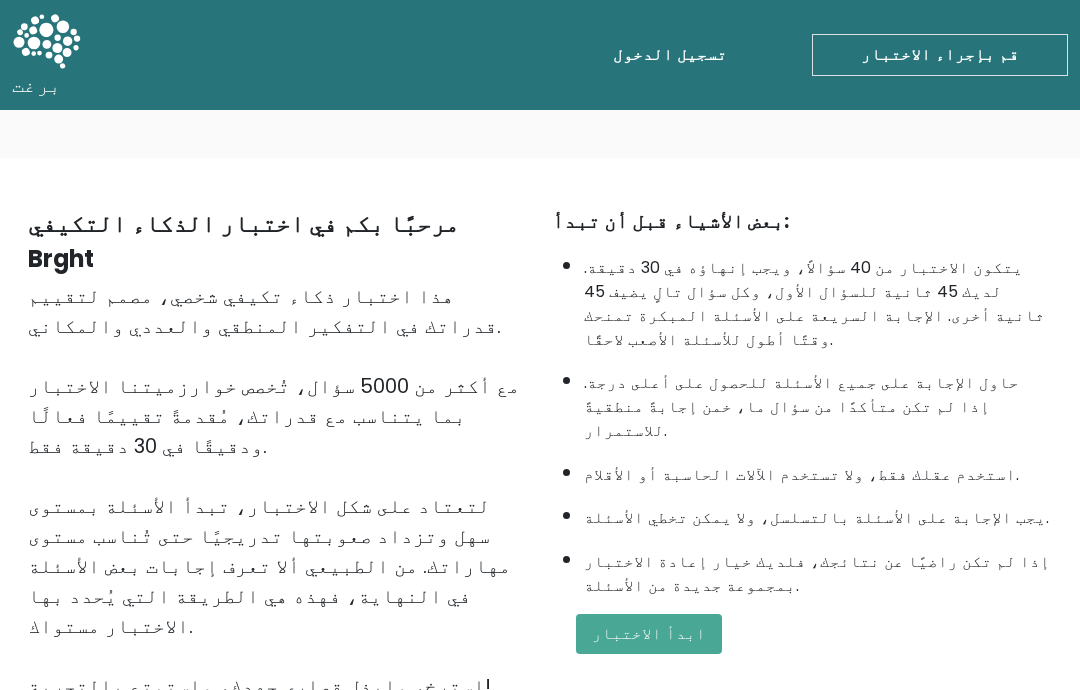 click on "ابدأ الاختبار" at bounding box center [649, 633] 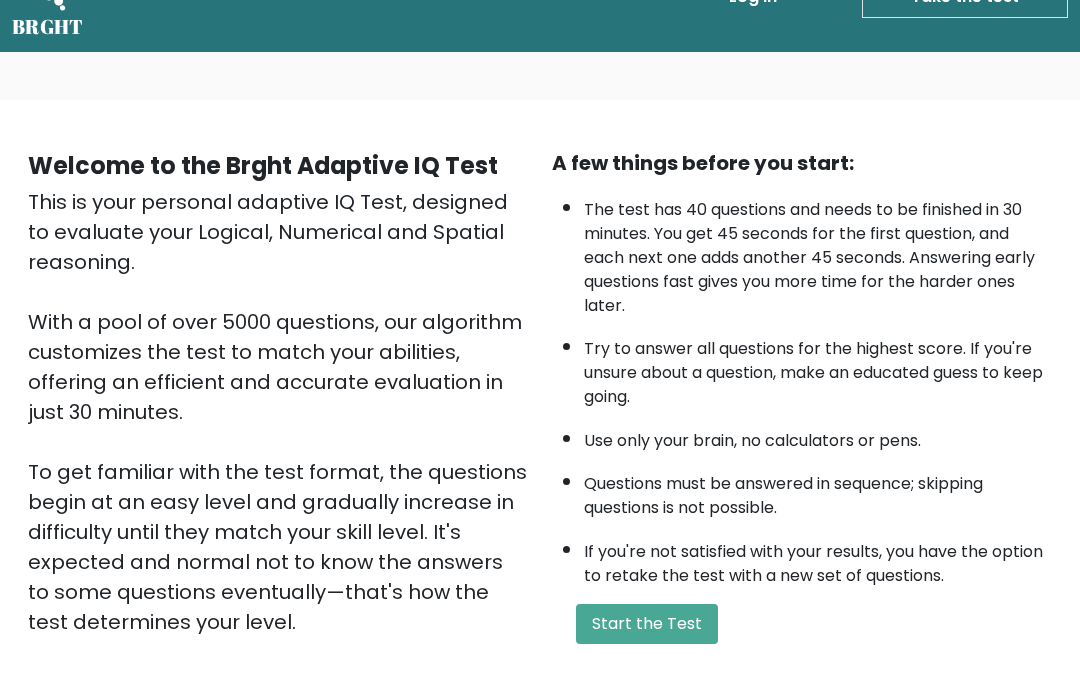 scroll, scrollTop: 63, scrollLeft: 0, axis: vertical 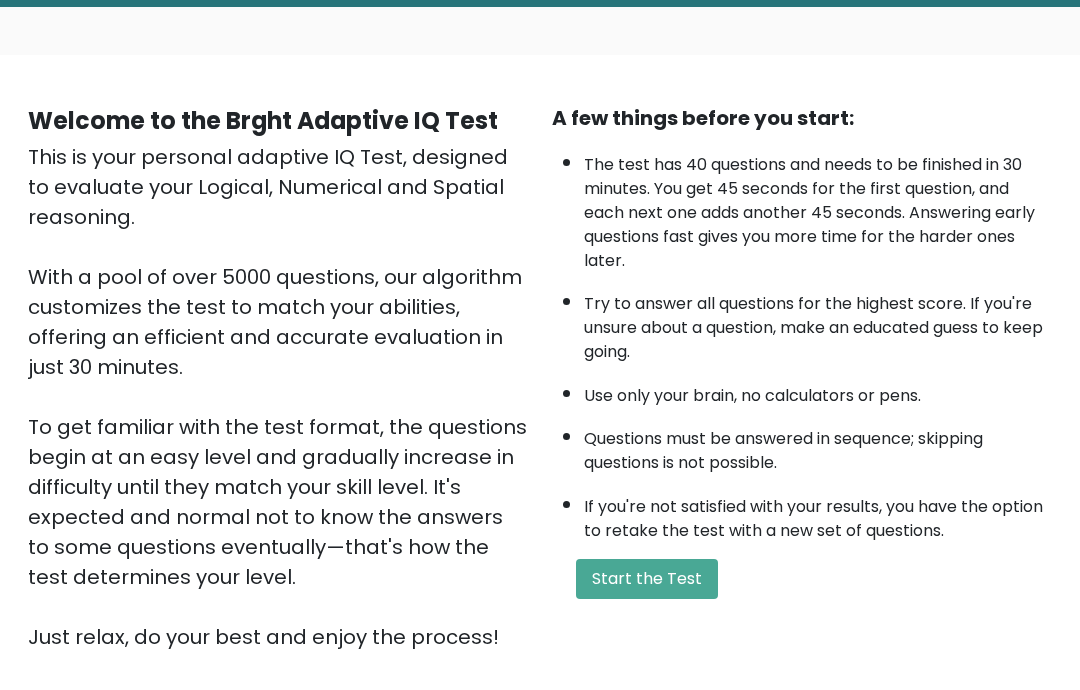 click on "Start the Test" at bounding box center (647, 619) 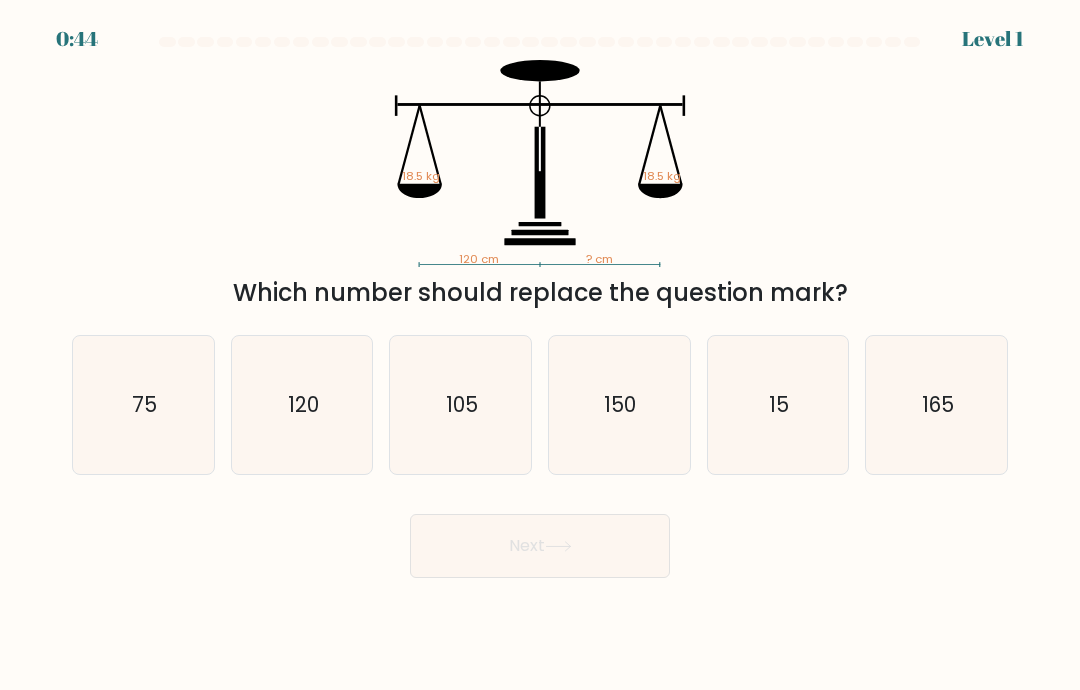 scroll, scrollTop: 0, scrollLeft: 0, axis: both 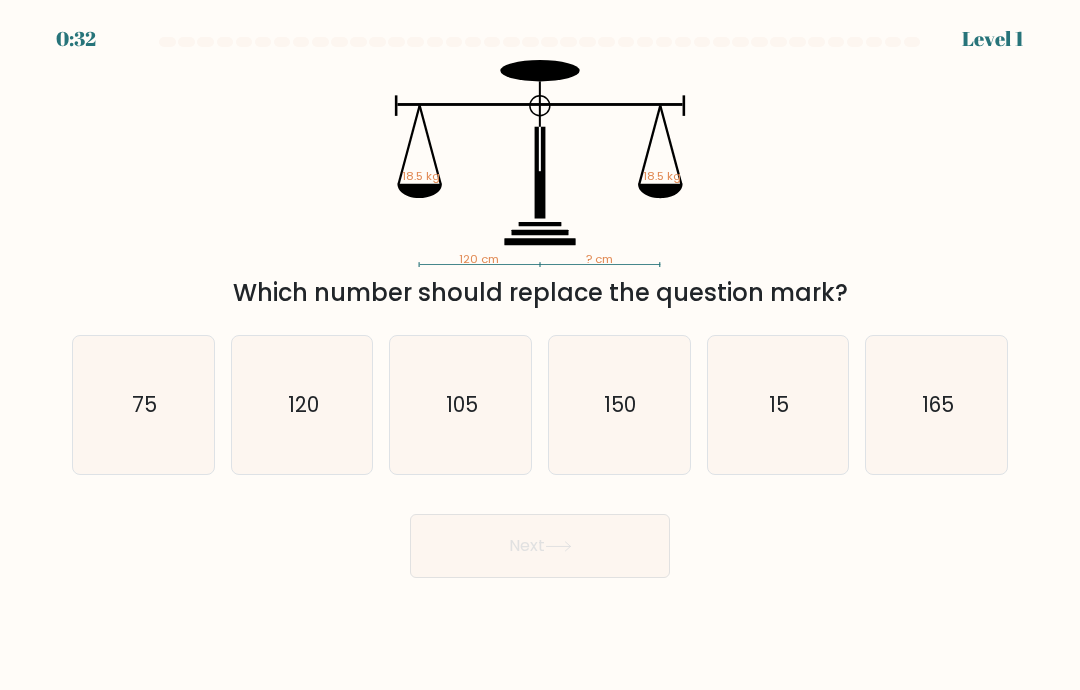 click on "120" 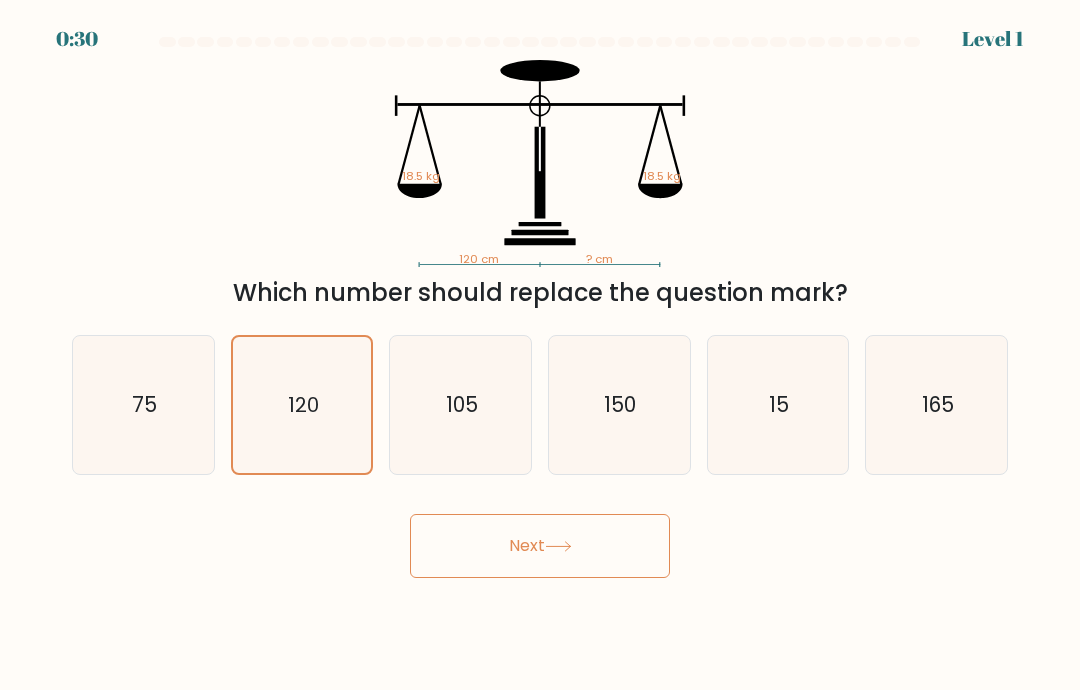 click on "Next" at bounding box center [540, 546] 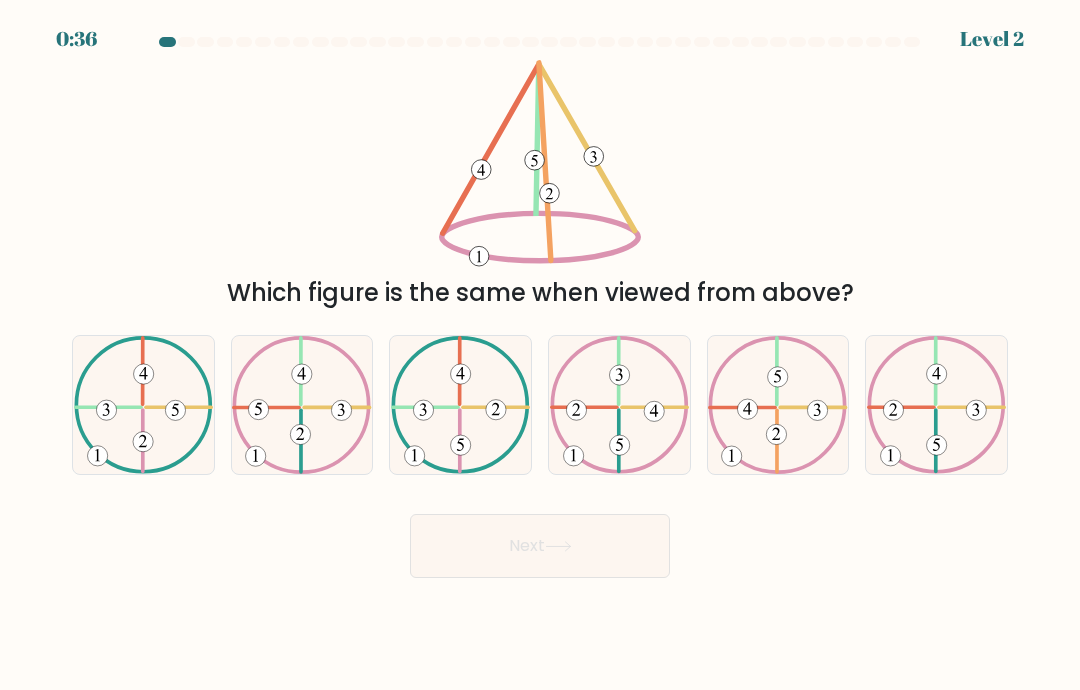 click 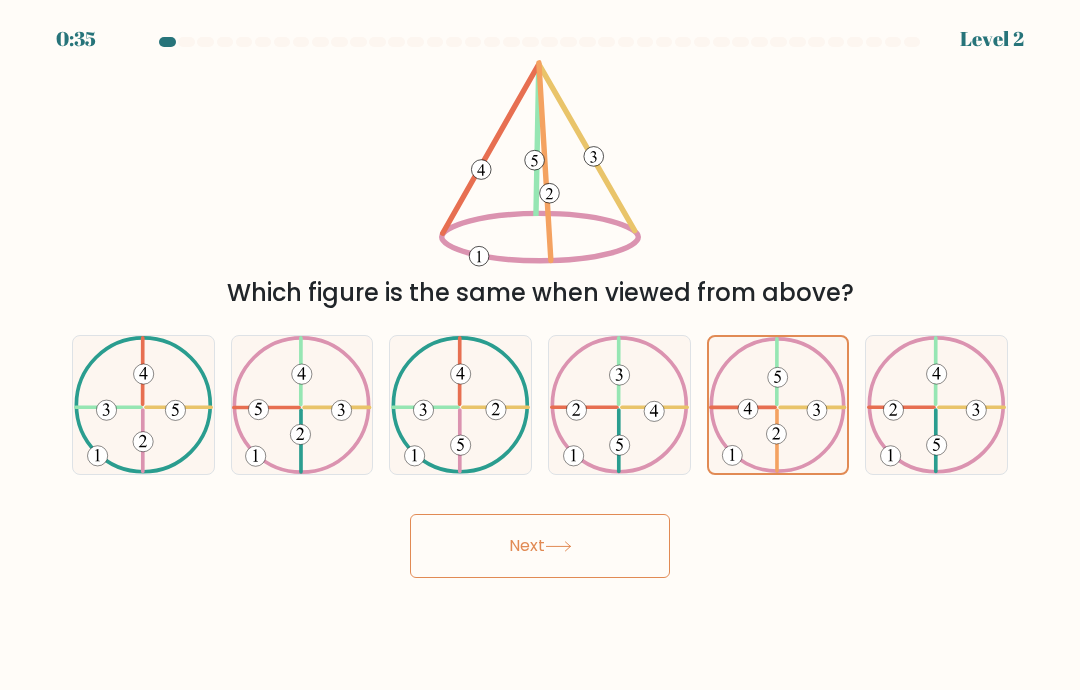 click on "Next" at bounding box center (540, 546) 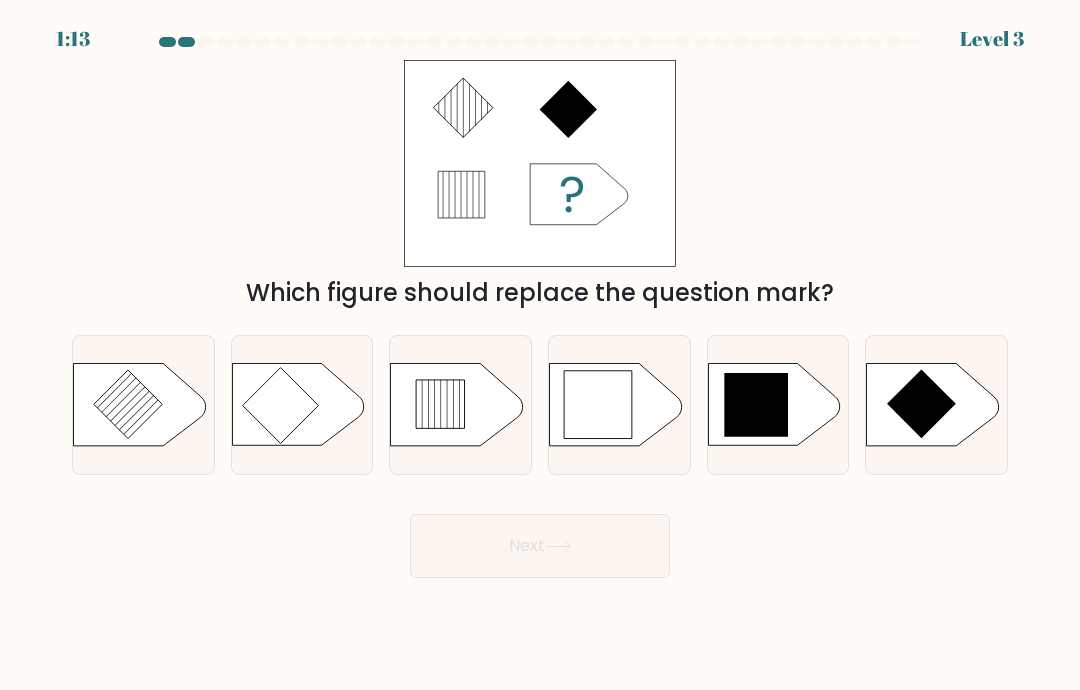 click 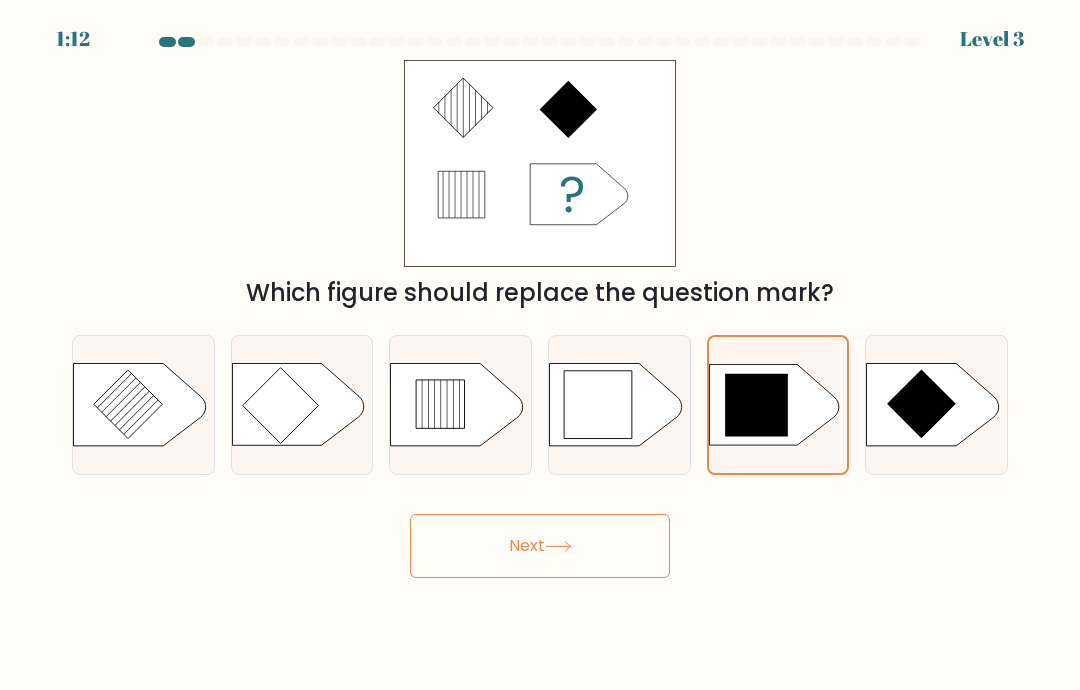 click on "Next" at bounding box center (540, 546) 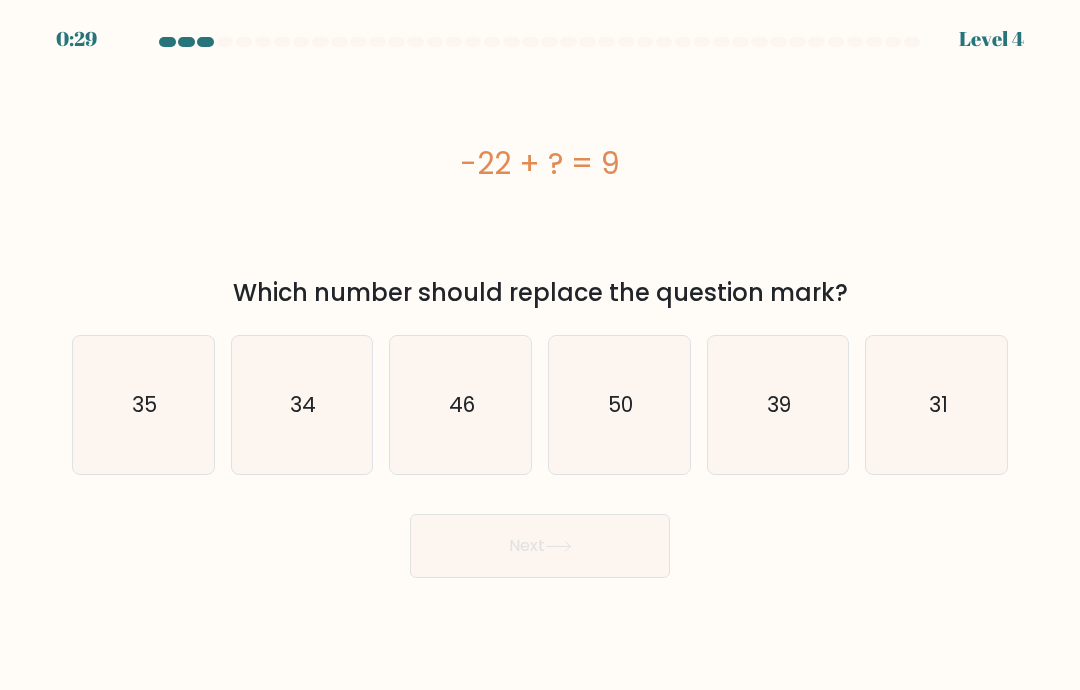 click on "31" 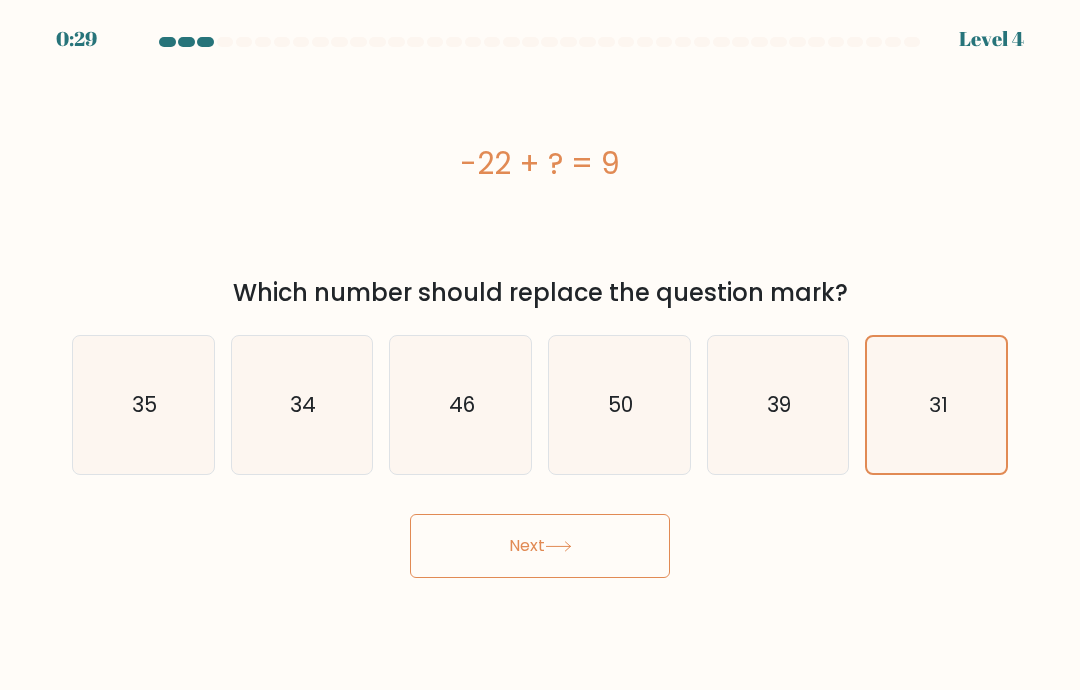 click on "Next" at bounding box center (540, 546) 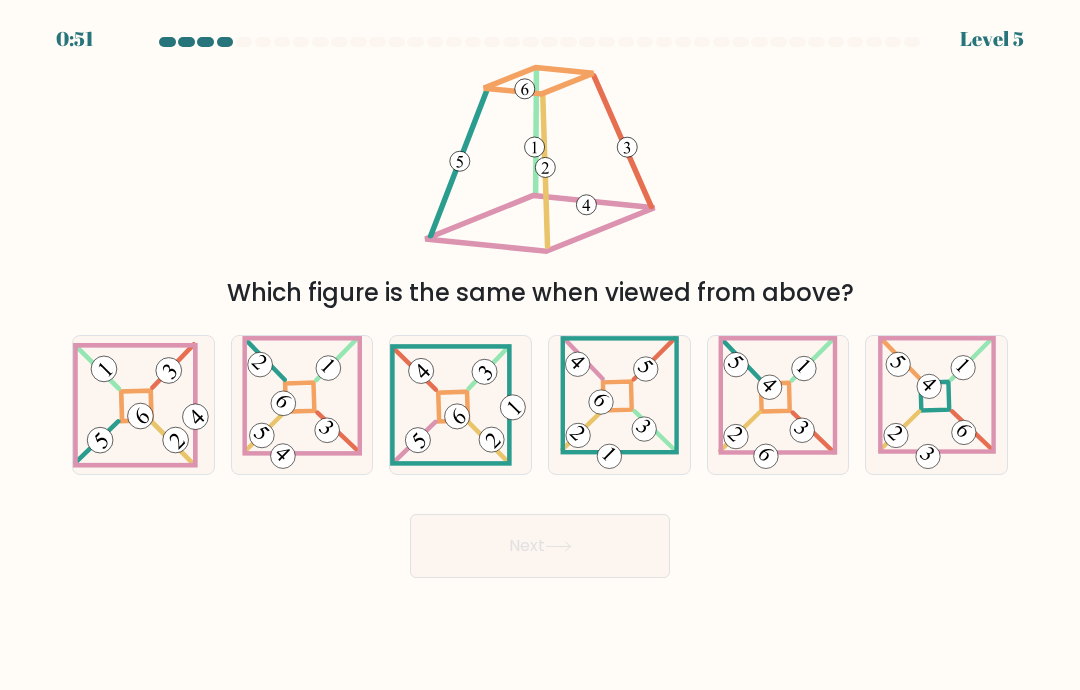 click 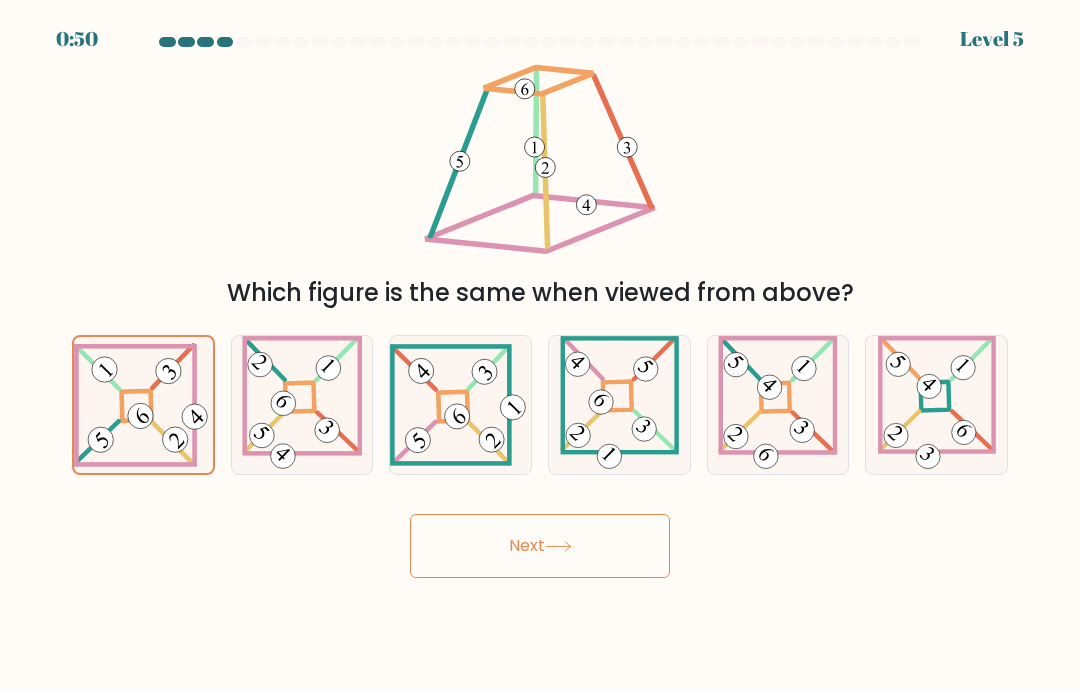 click on "Next" at bounding box center (540, 538) 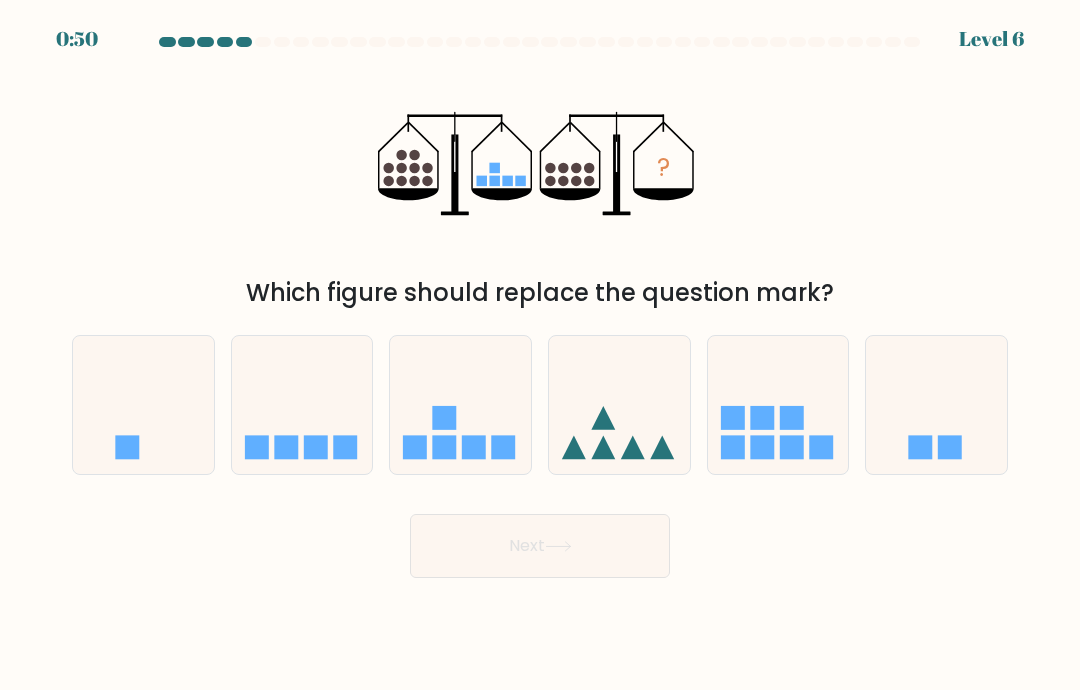 click on "0:50
Level 6" at bounding box center [540, 345] 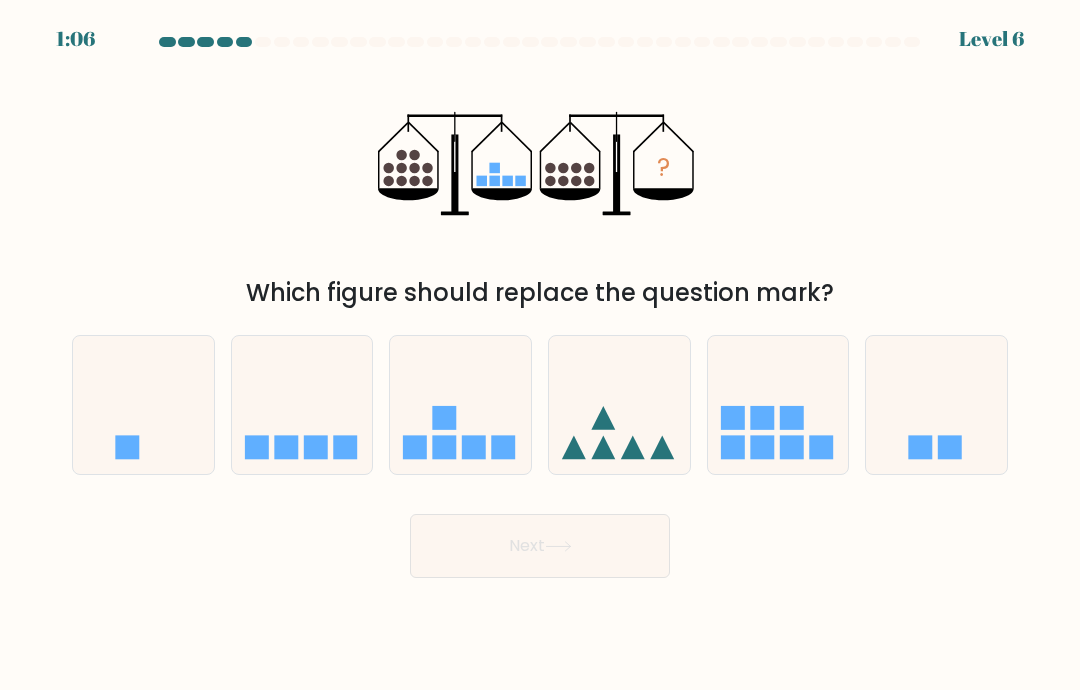 click 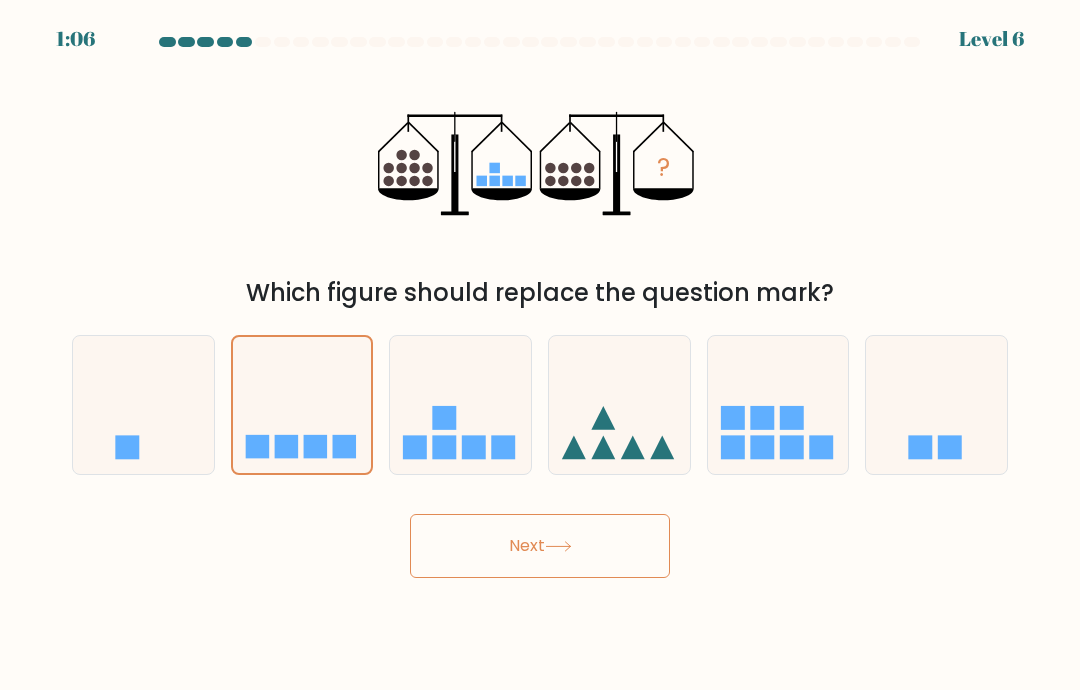click on "Next" at bounding box center [540, 546] 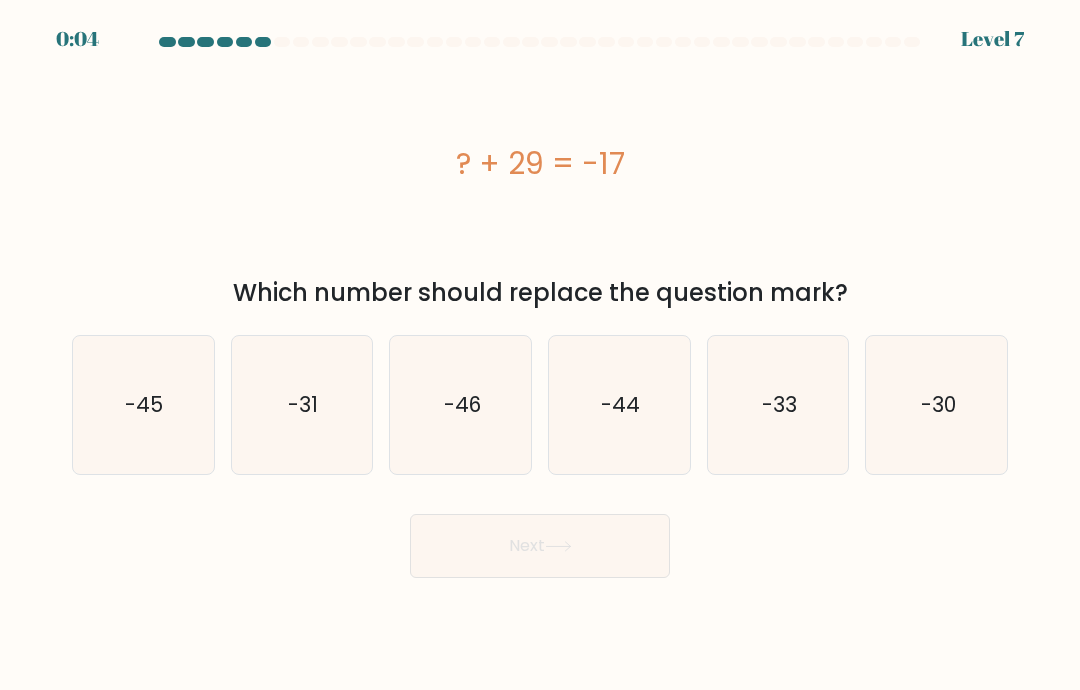 click on "-46" 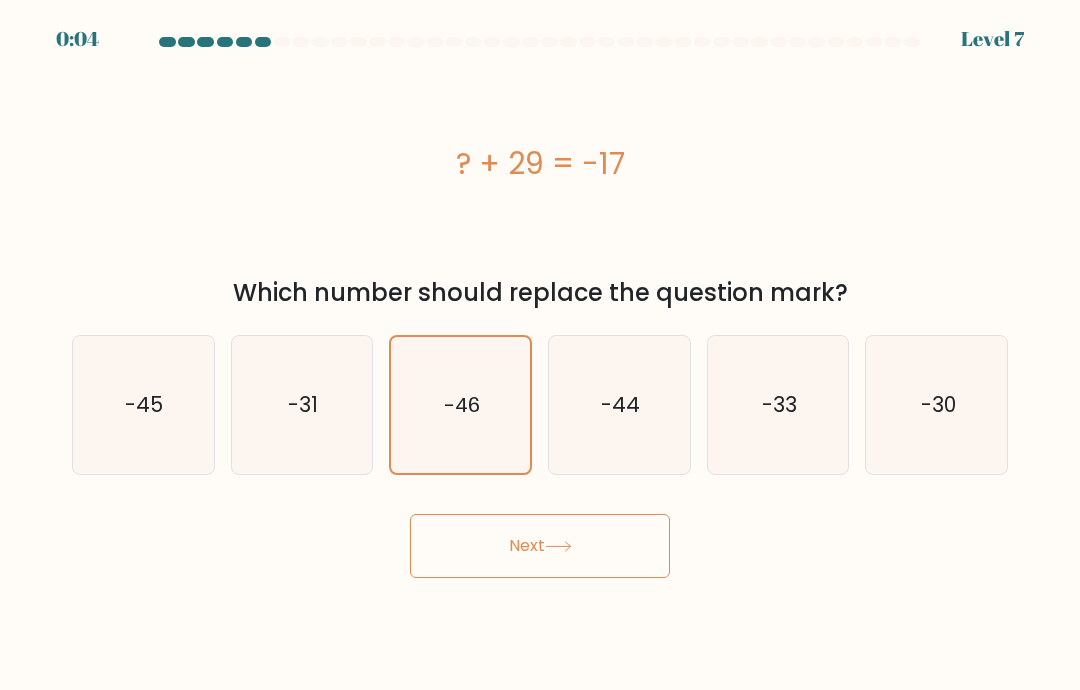 click on "Next" at bounding box center [540, 546] 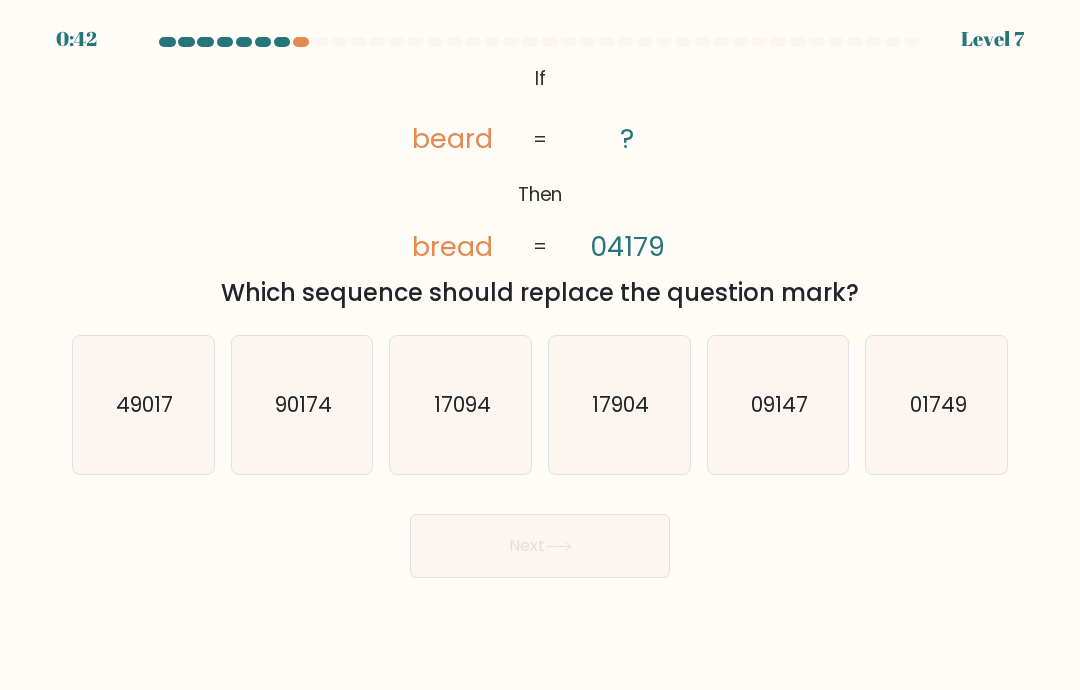 scroll, scrollTop: 0, scrollLeft: 0, axis: both 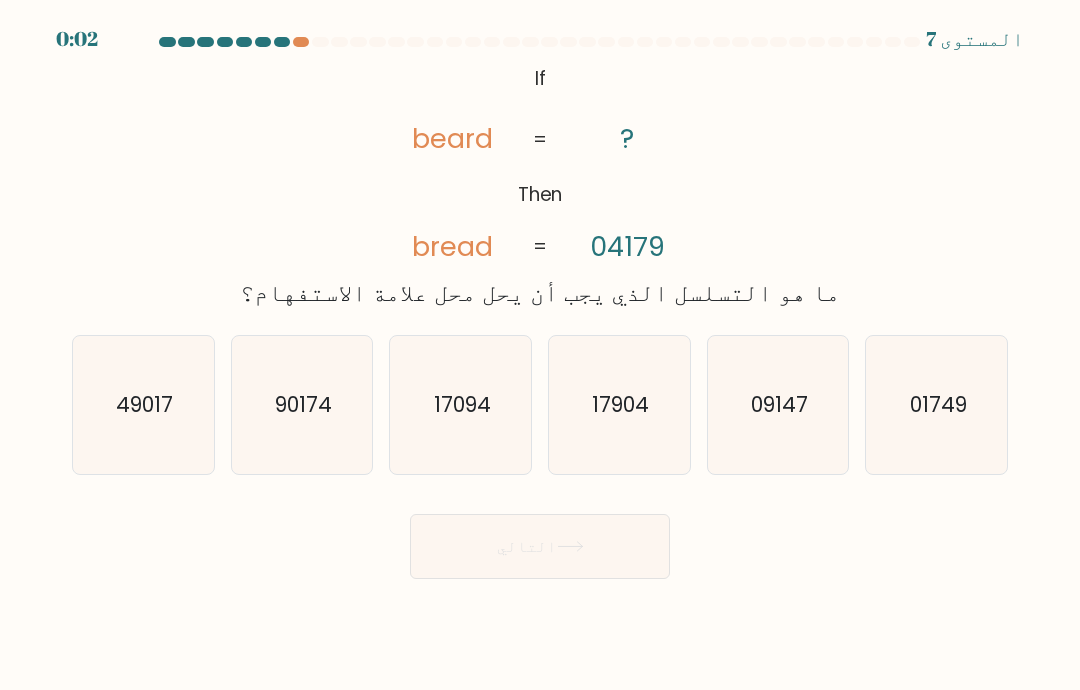 click on "49017" 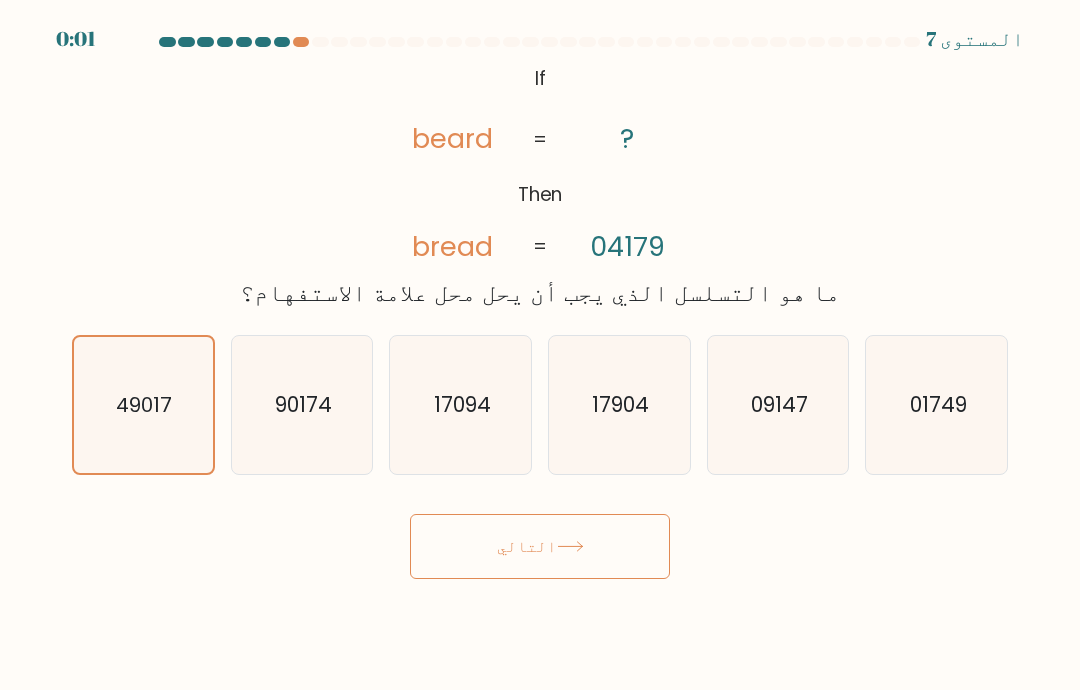 click on "التالي" at bounding box center (527, 546) 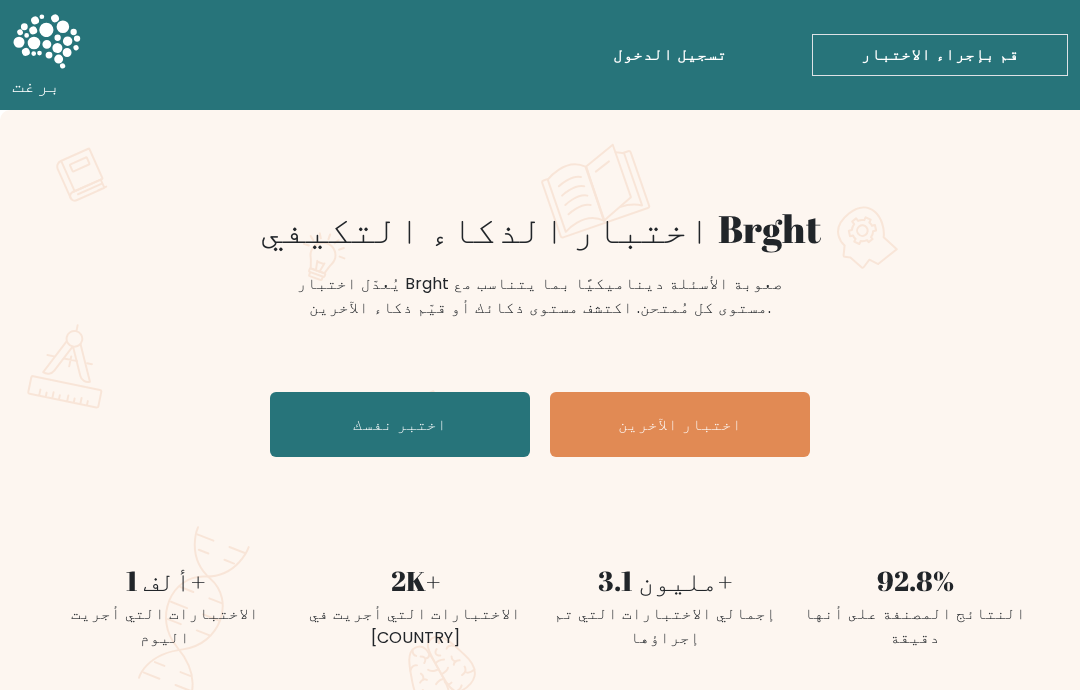 scroll, scrollTop: 0, scrollLeft: 0, axis: both 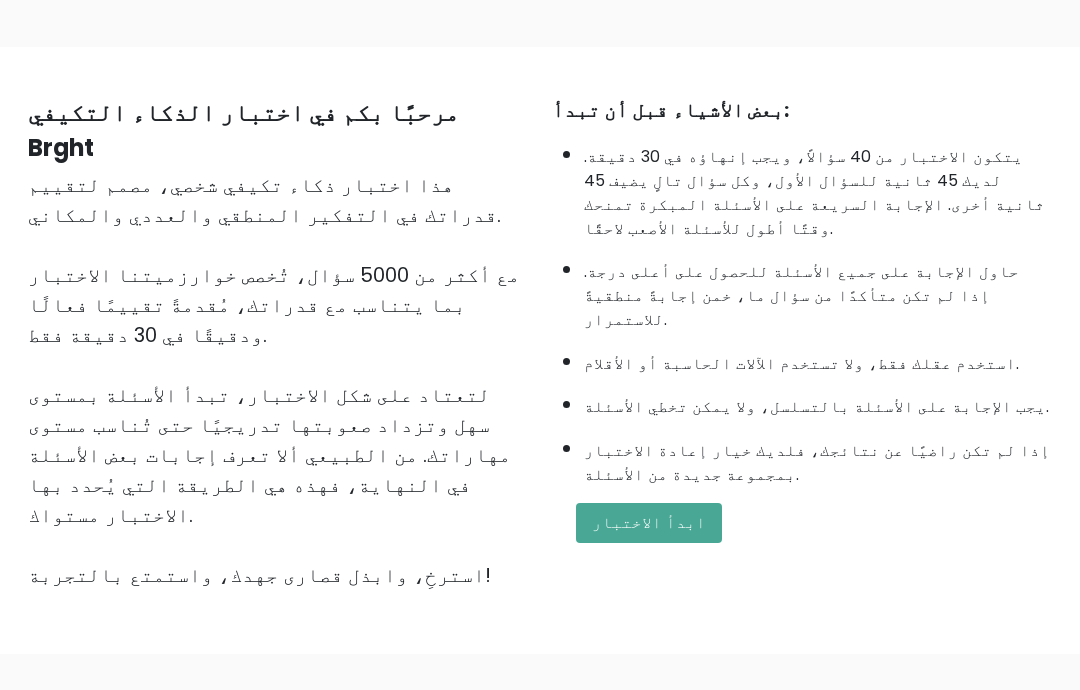 click on "ابدأ الاختبار" at bounding box center [649, 522] 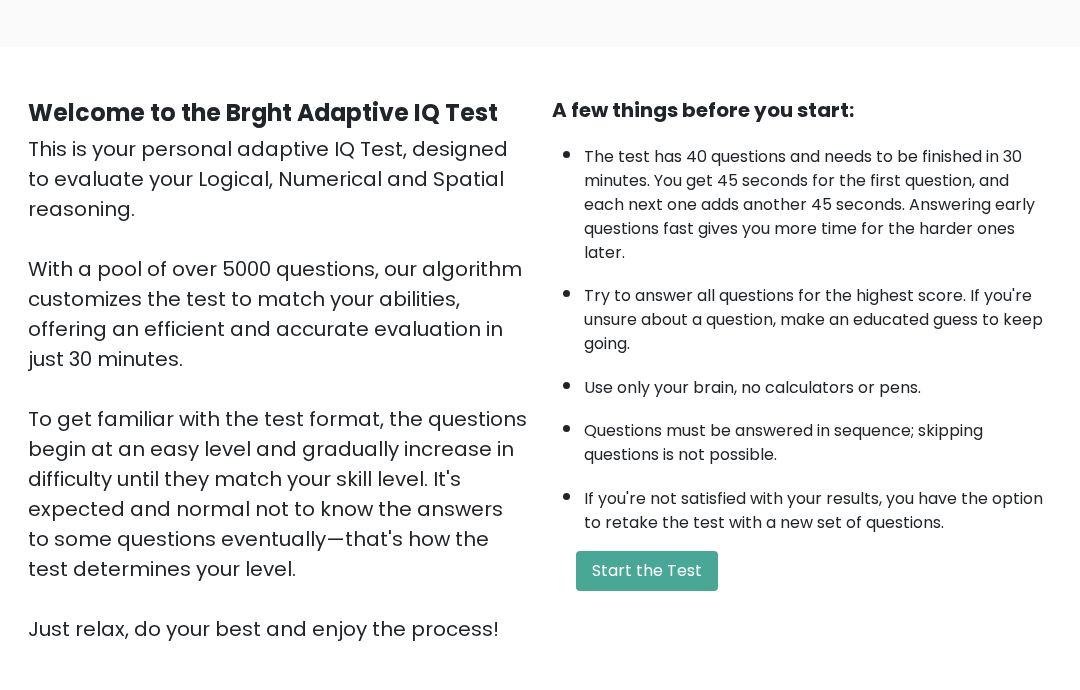scroll, scrollTop: 68, scrollLeft: 0, axis: vertical 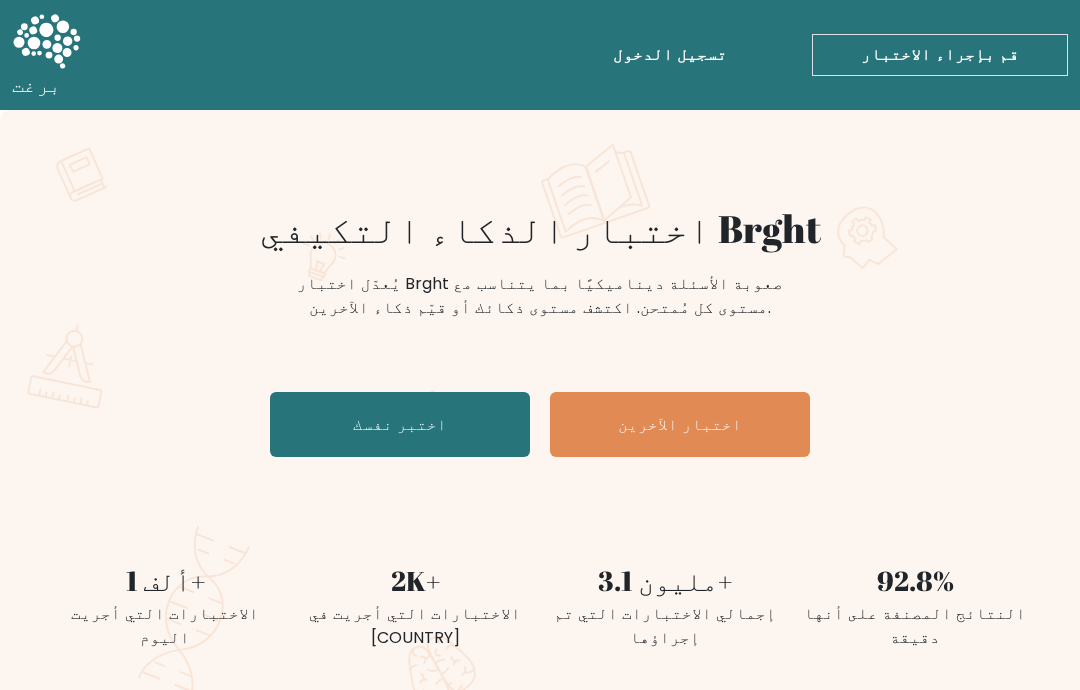 click on "اختبر نفسك" at bounding box center [400, 424] 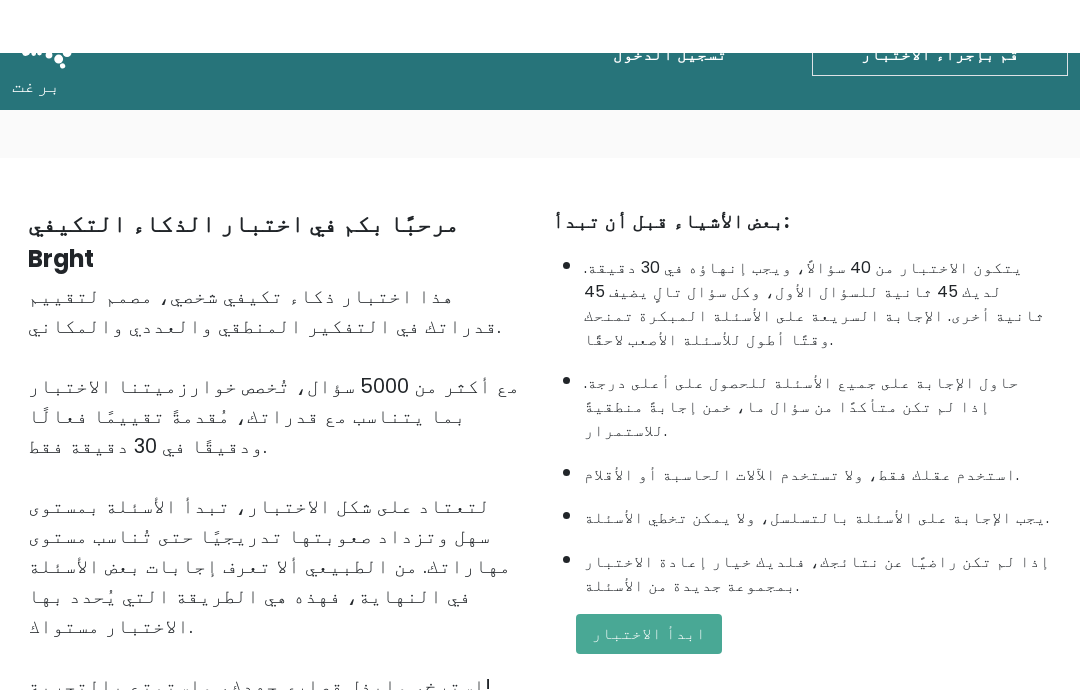 scroll, scrollTop: 172, scrollLeft: 0, axis: vertical 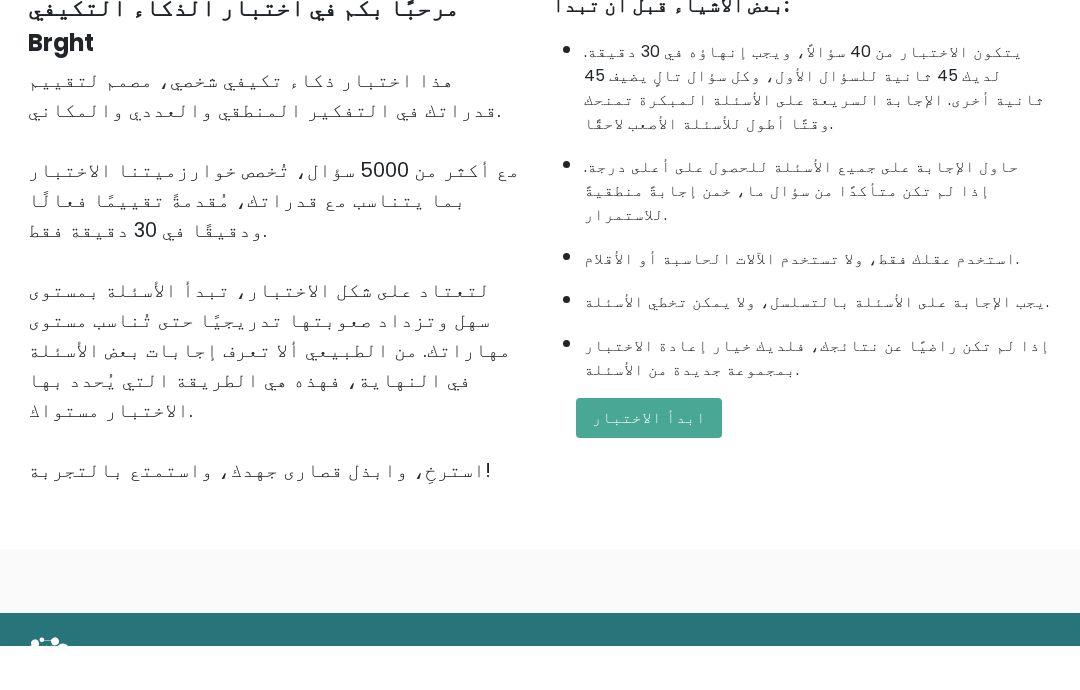 click on "ابدأ الاختبار" at bounding box center (649, 461) 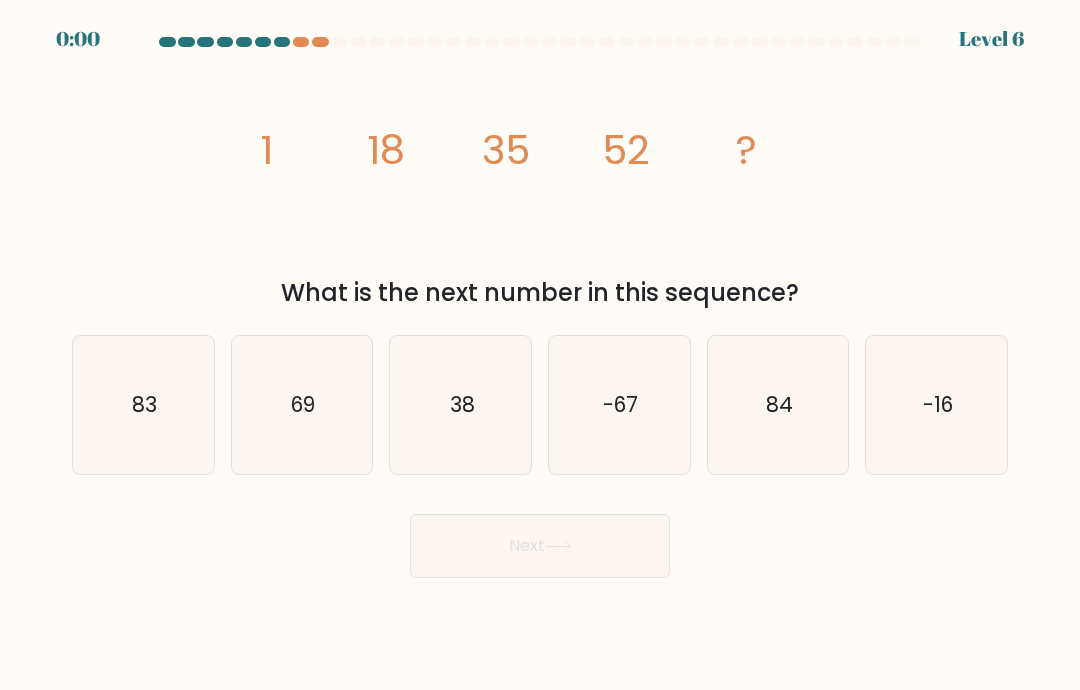 scroll, scrollTop: 0, scrollLeft: 0, axis: both 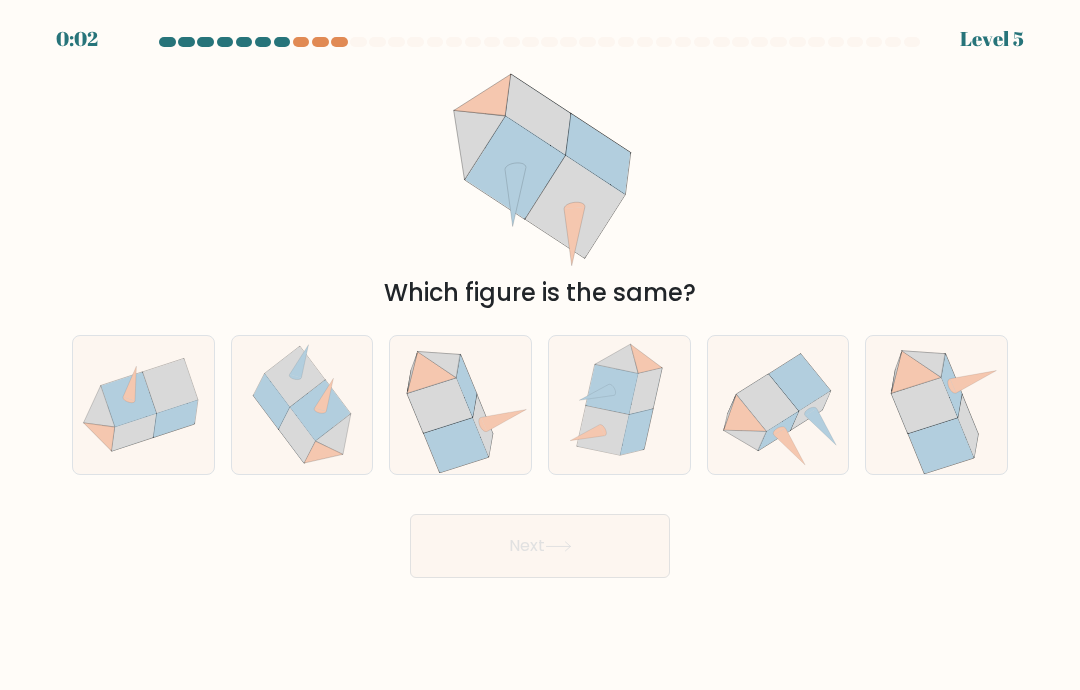 click 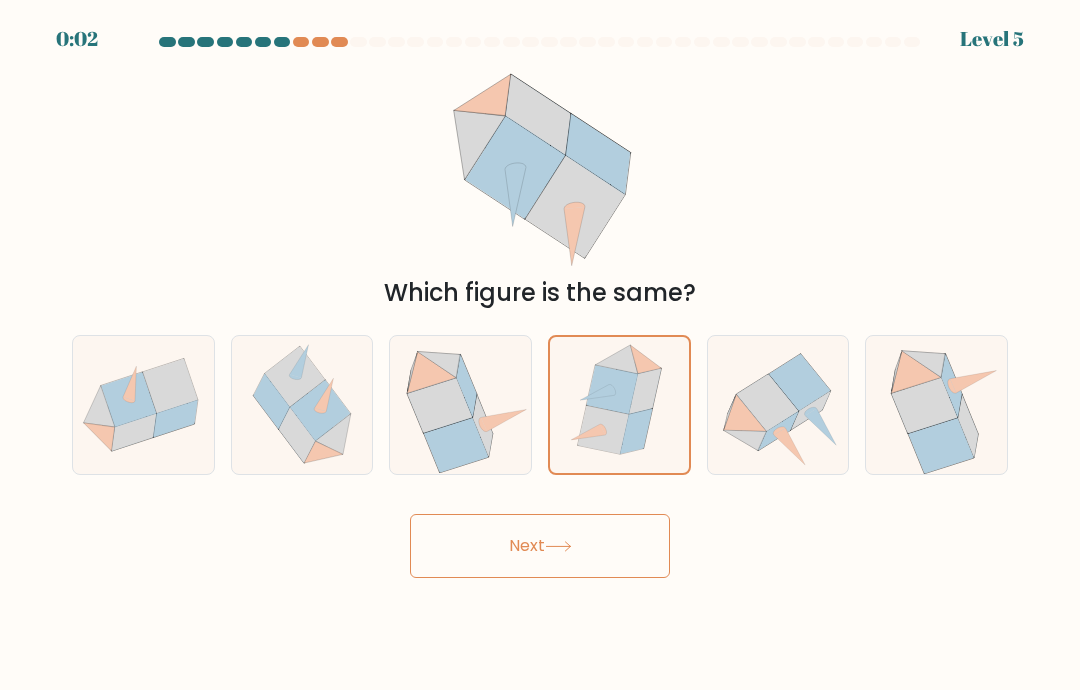 click on "Next" at bounding box center [540, 546] 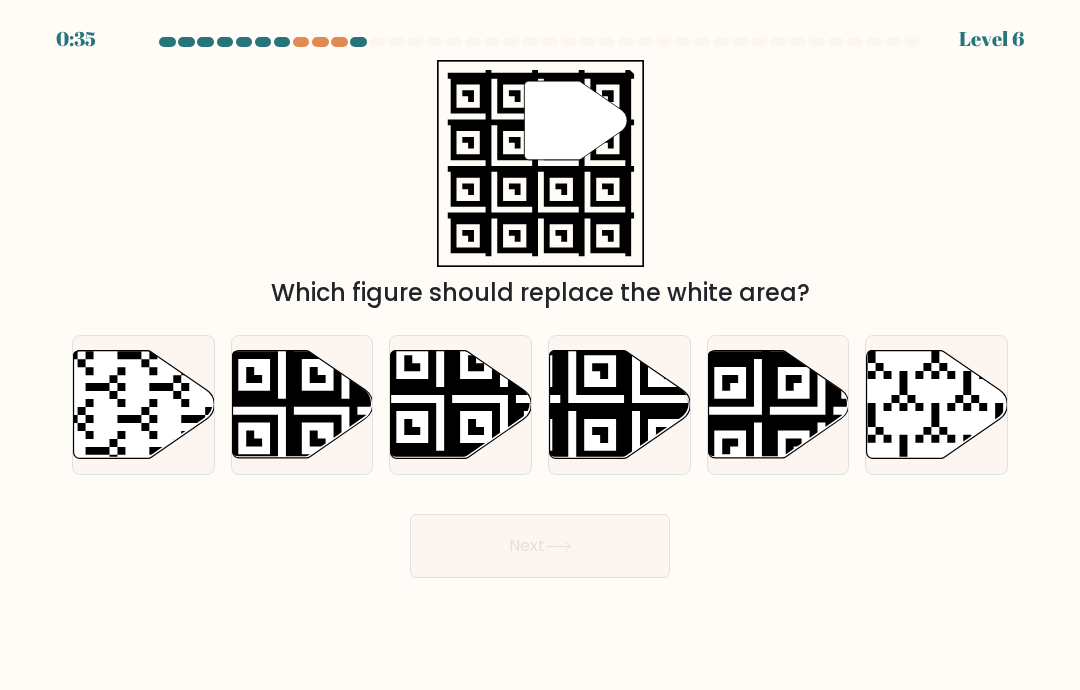 click 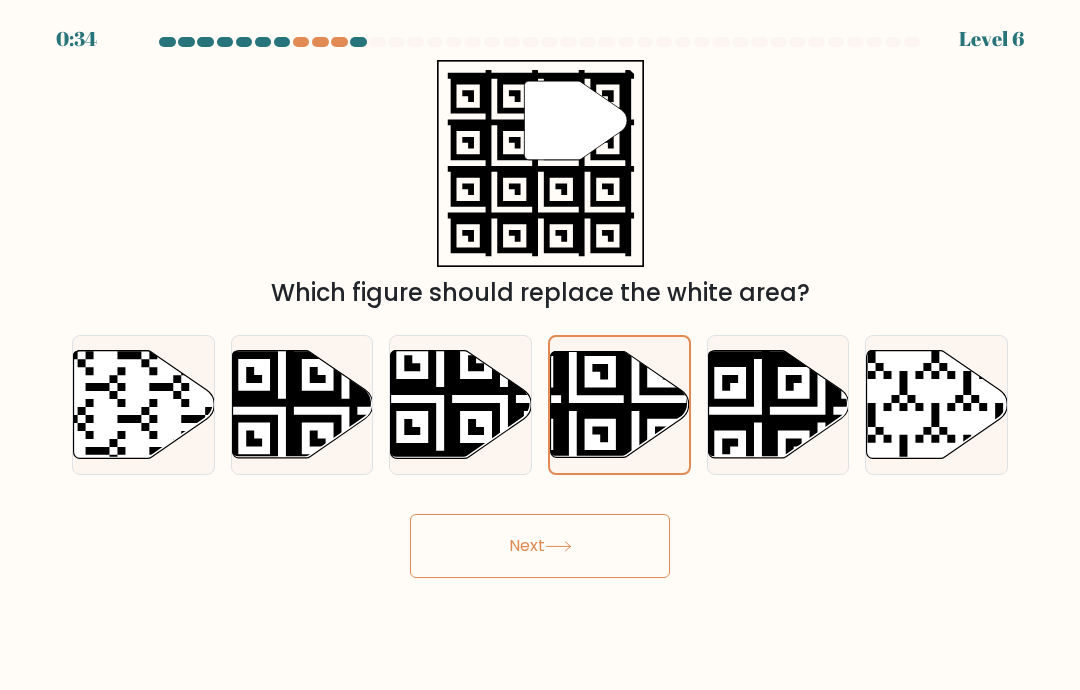 click on "Next" at bounding box center [540, 546] 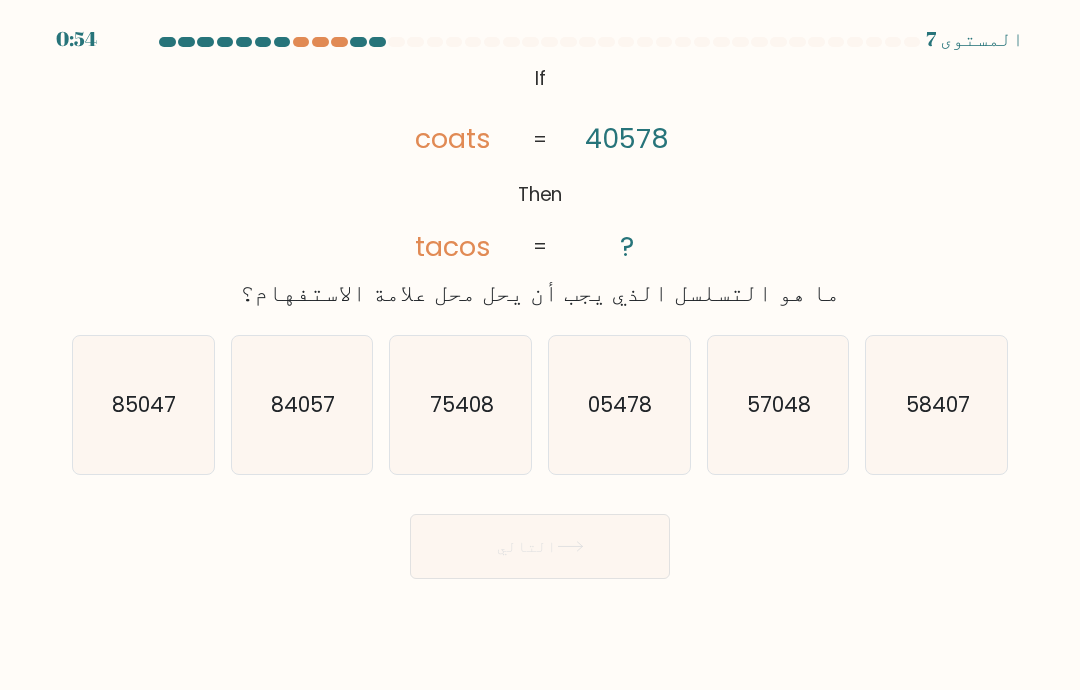 click on "84057" 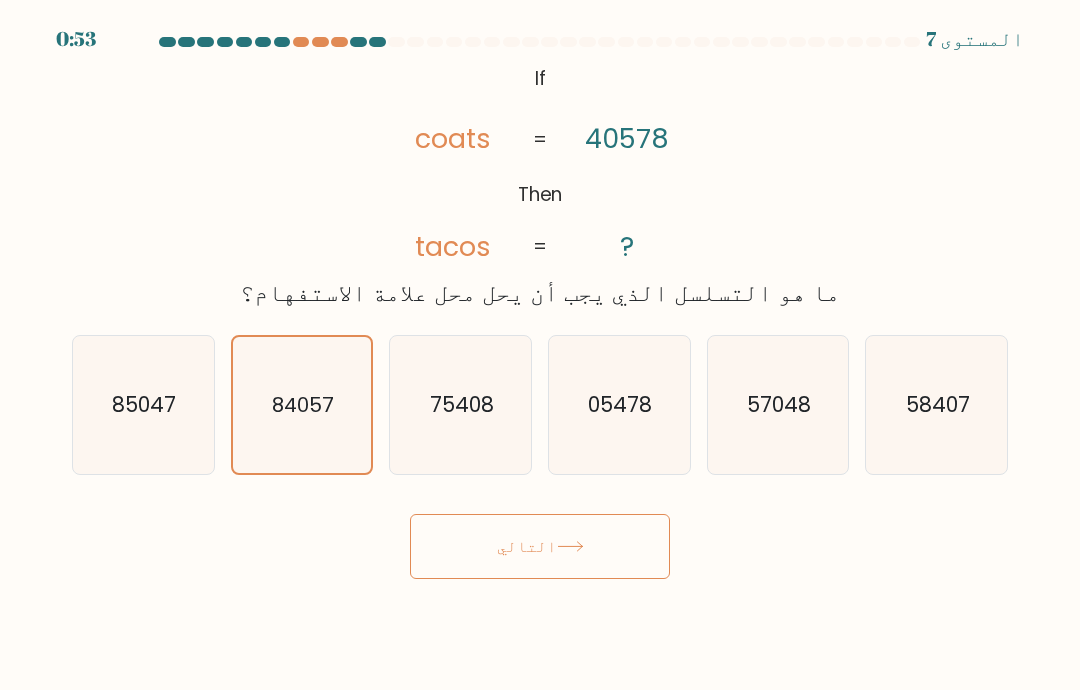 click on "التالي" at bounding box center (527, 546) 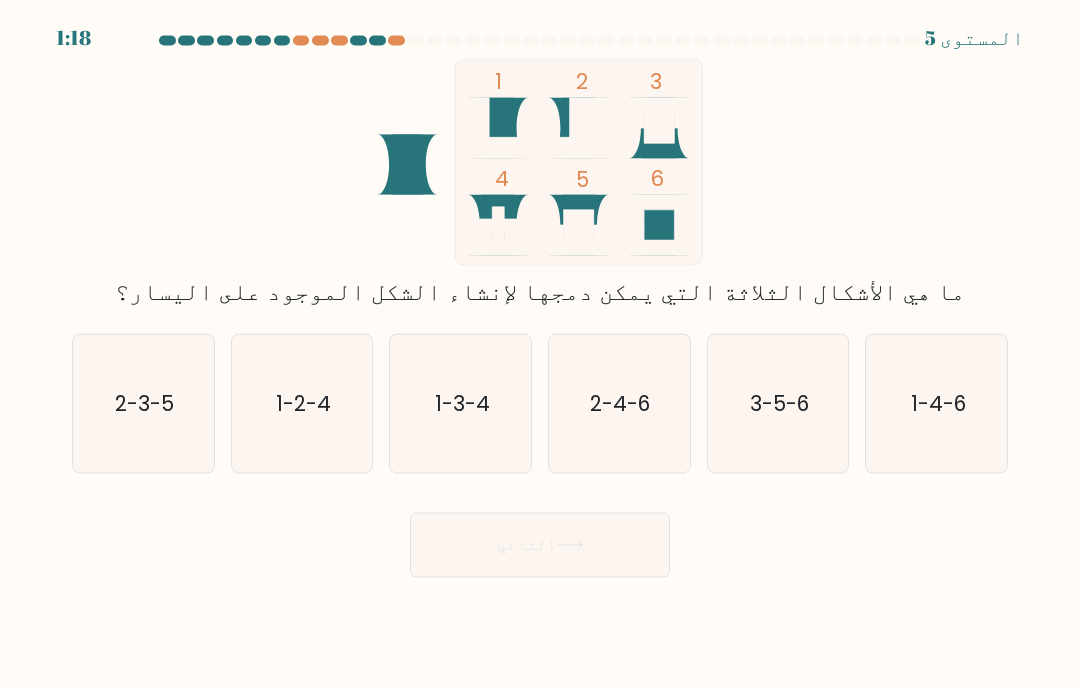 click on "3-5-6" 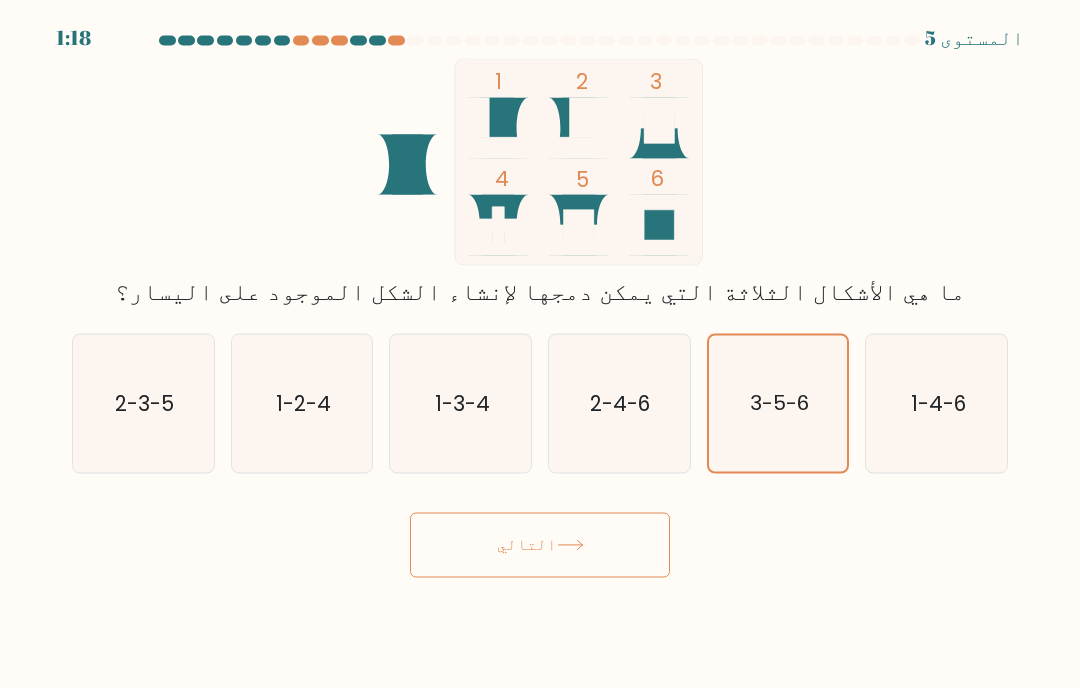 click 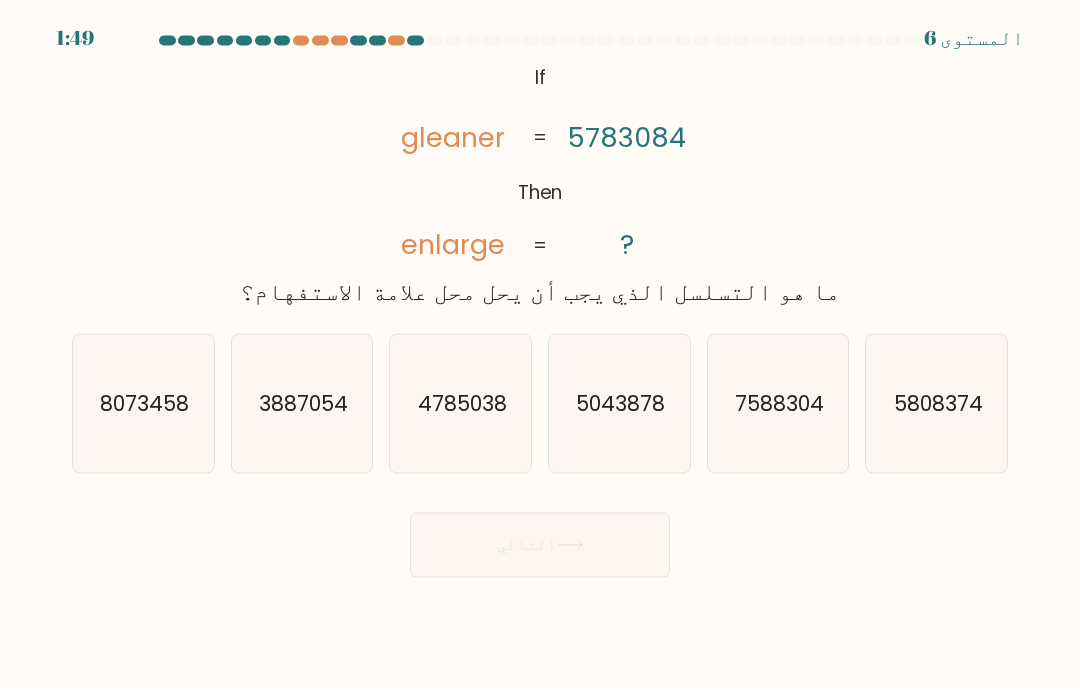 click on "4785038" 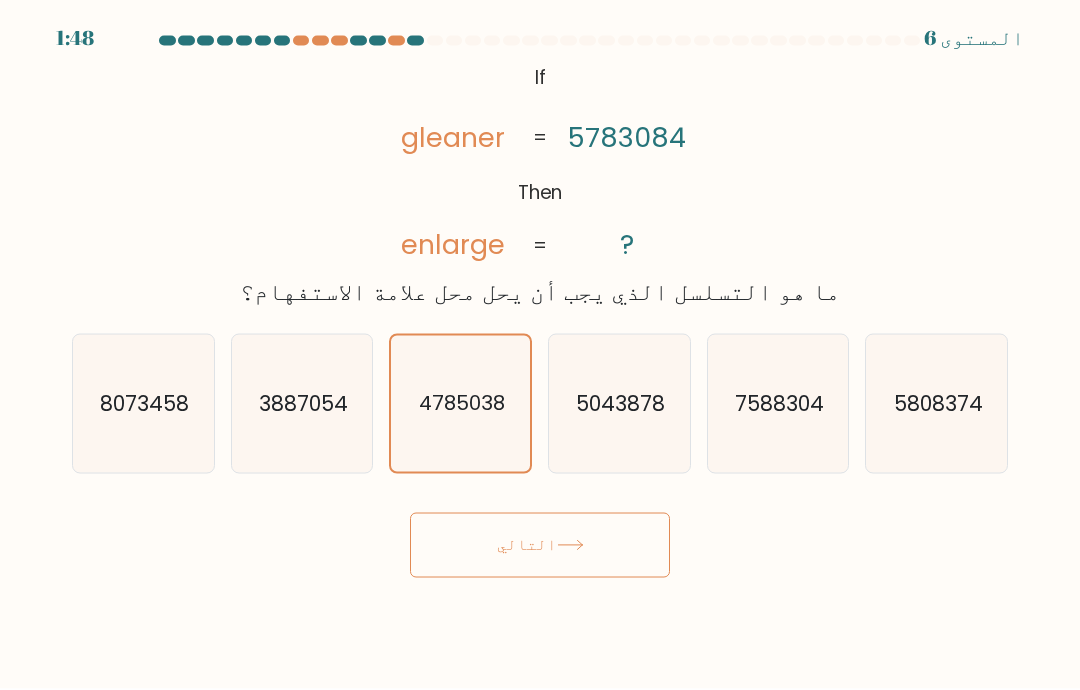 click on "التالي" at bounding box center [527, 546] 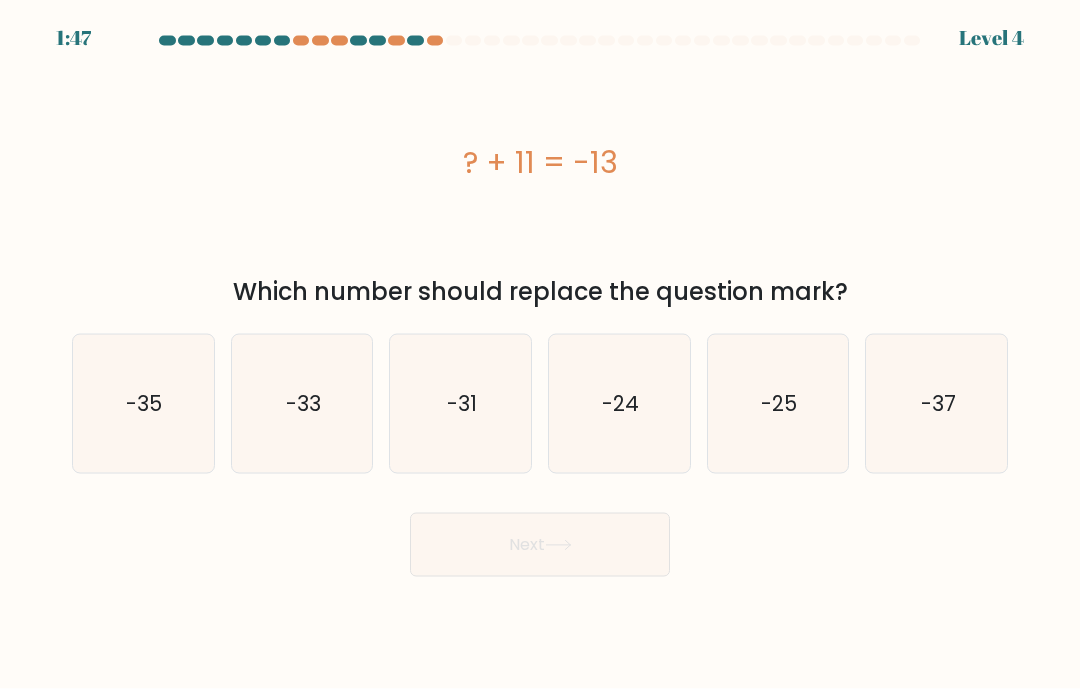 click on "Next" at bounding box center (540, 546) 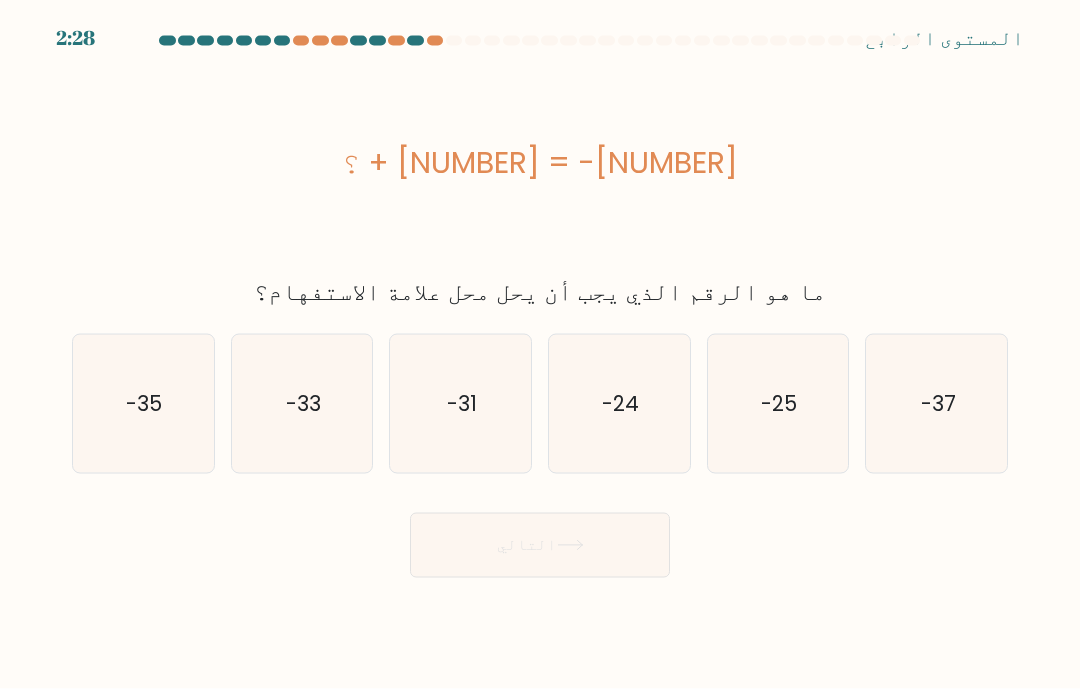 click on "التالي" at bounding box center [527, 546] 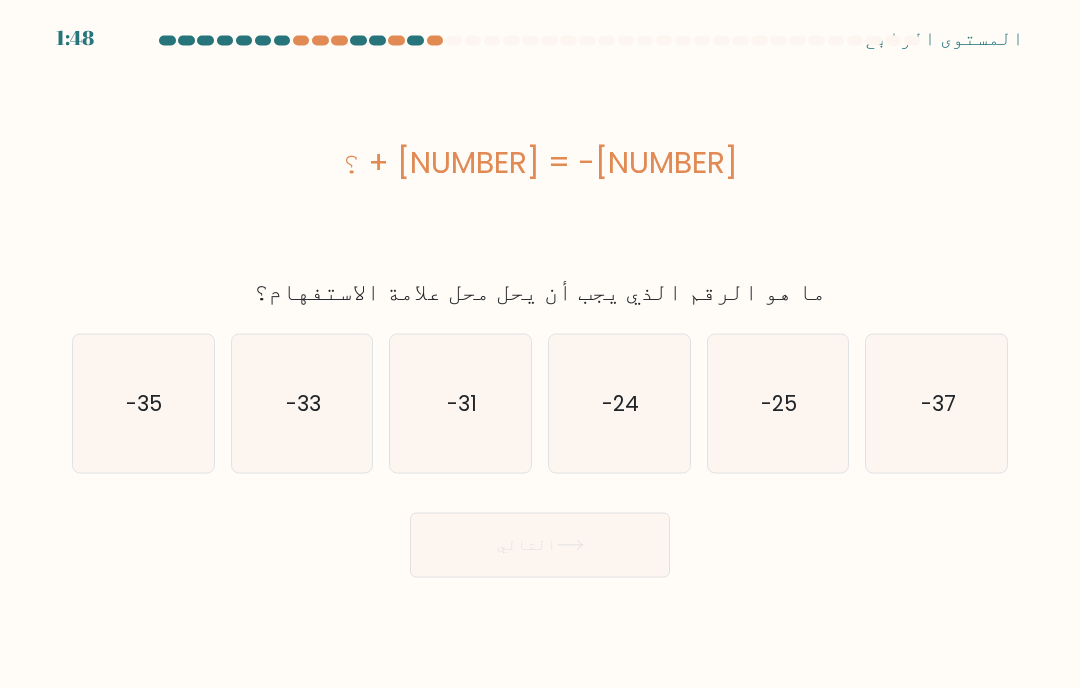 click on "-24" 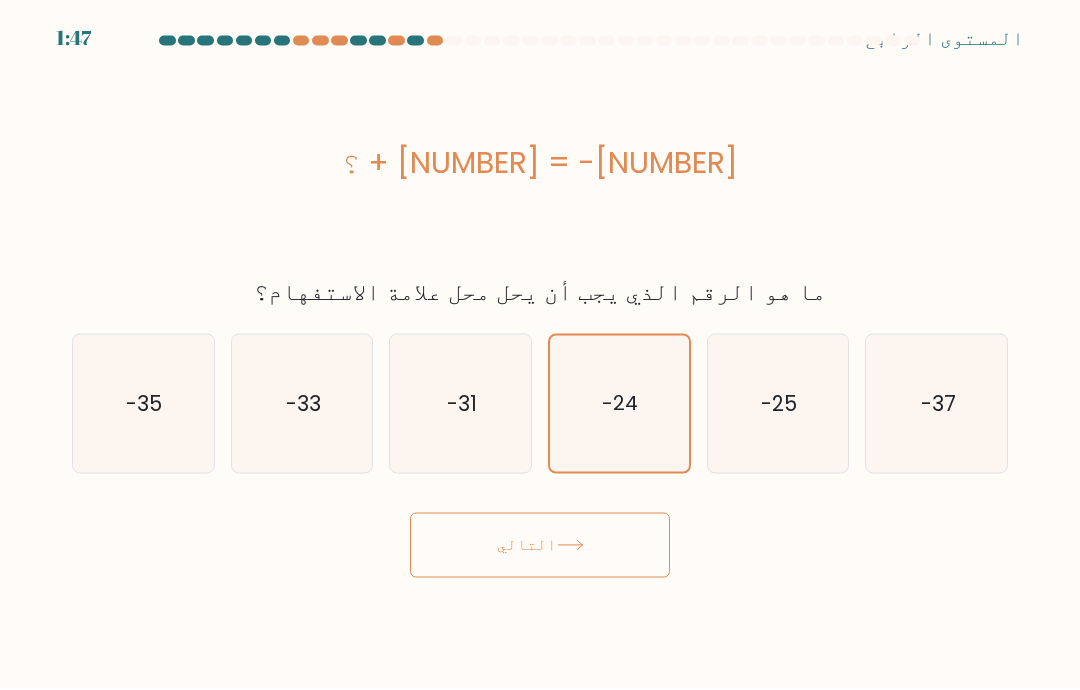 click on "التالي" at bounding box center [540, 546] 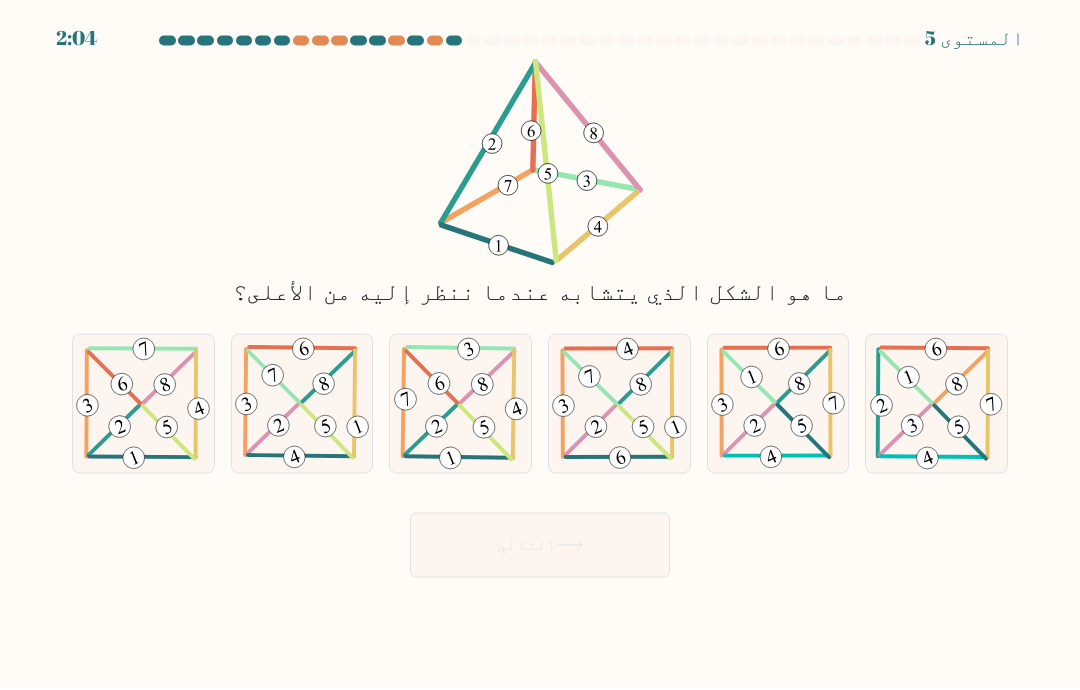 click 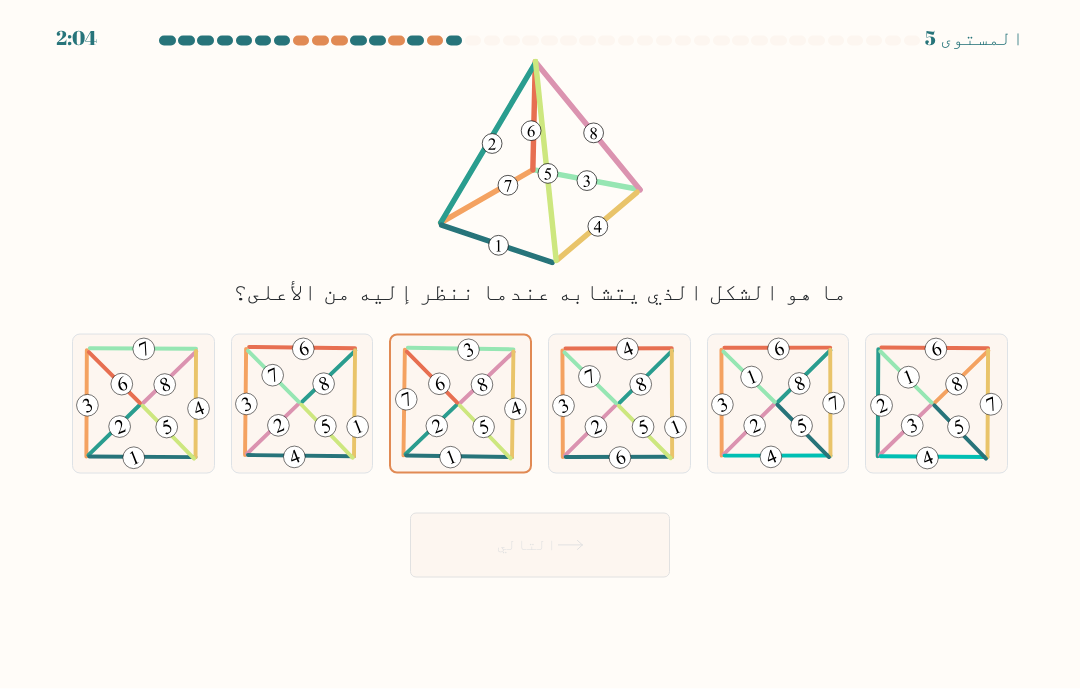 click 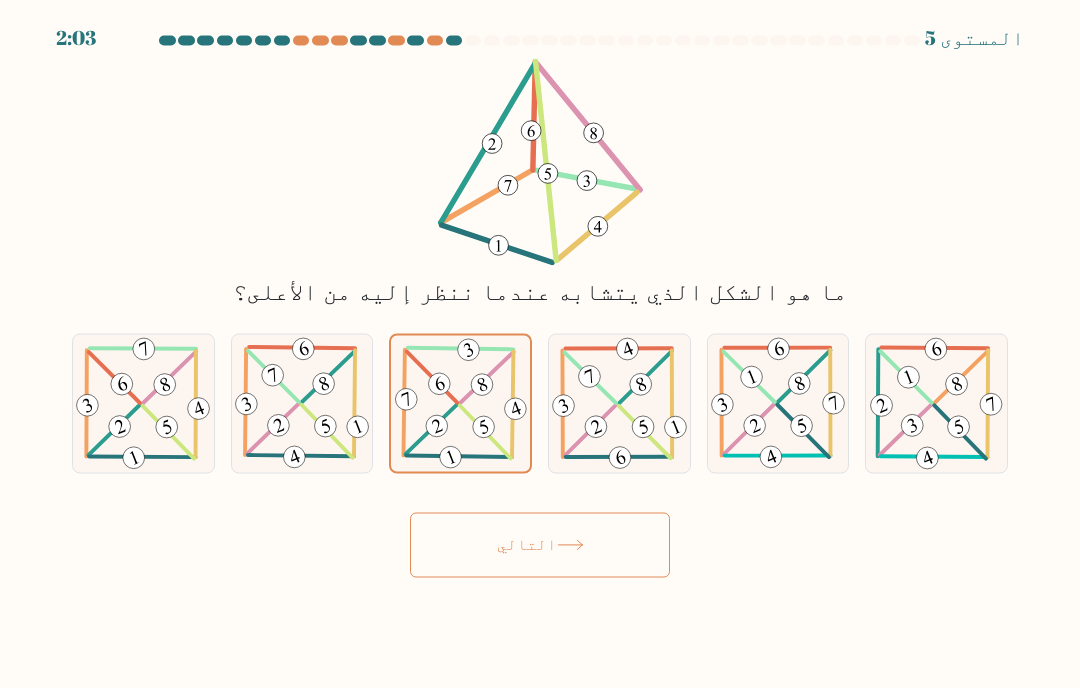 click at bounding box center [540, 308] 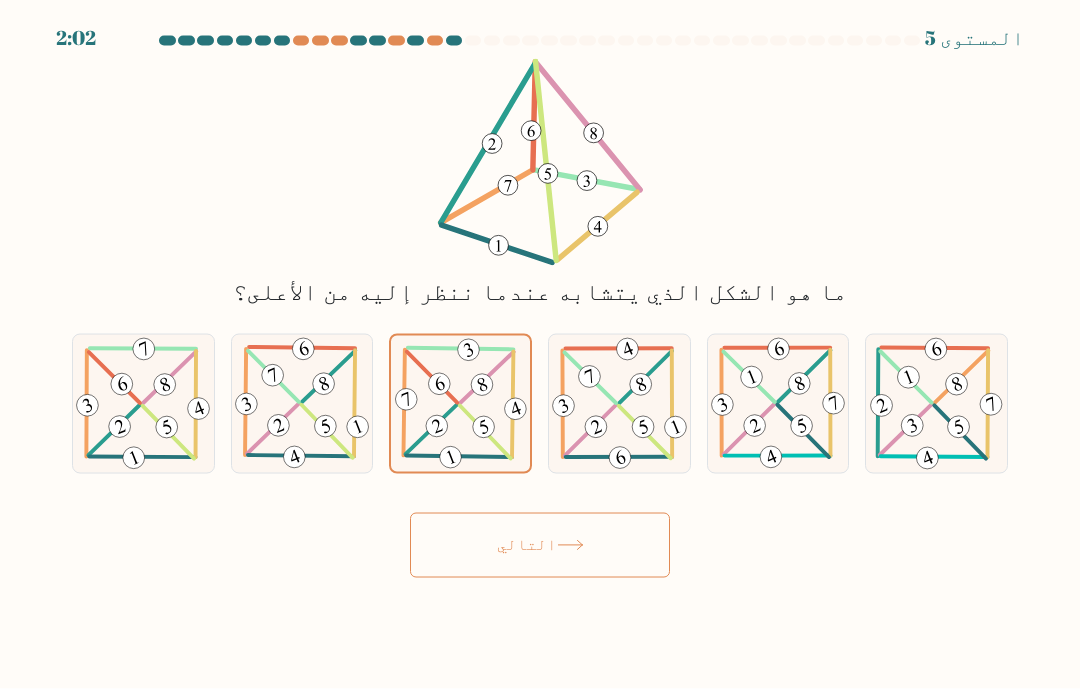 click on "التالي" at bounding box center [540, 546] 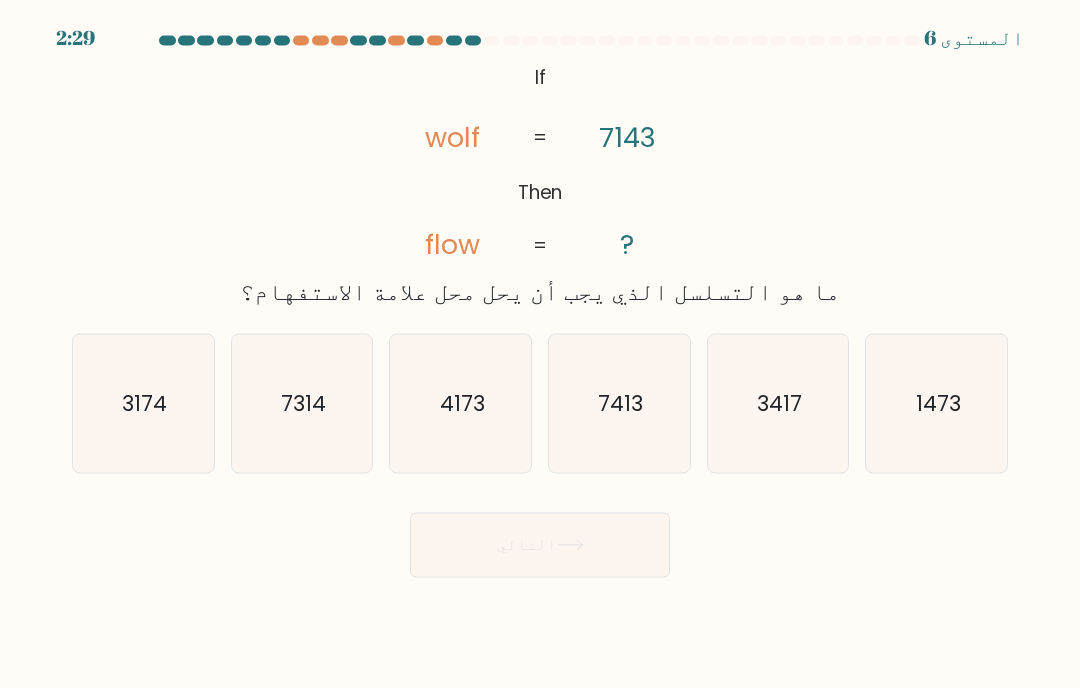 click on "3417" 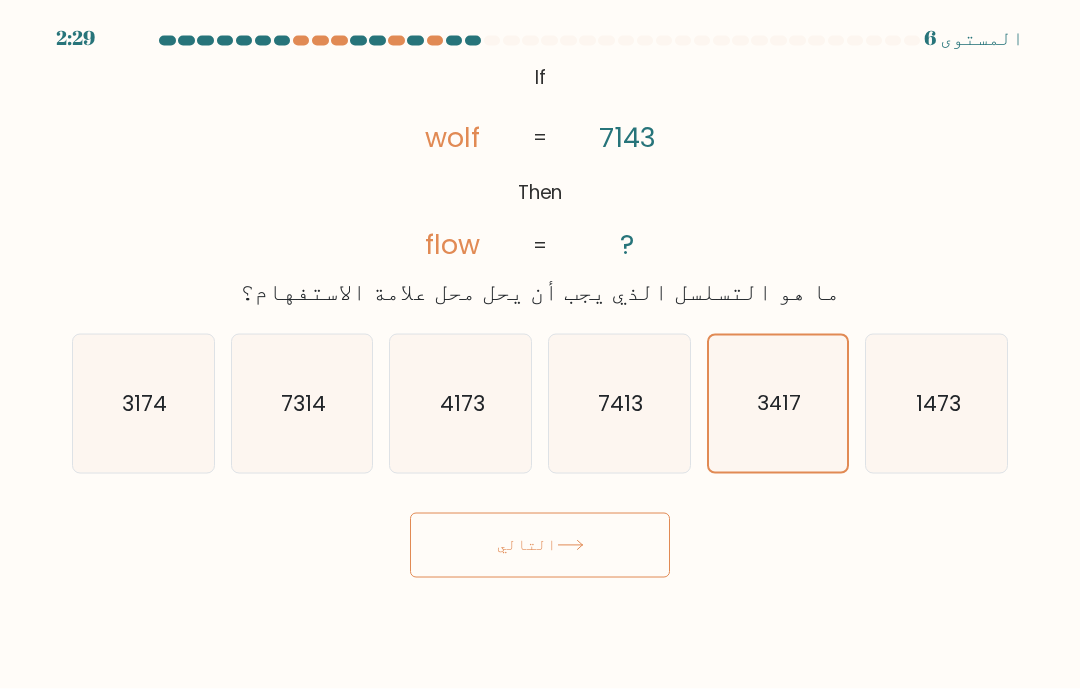 click on "التالي" at bounding box center (540, 546) 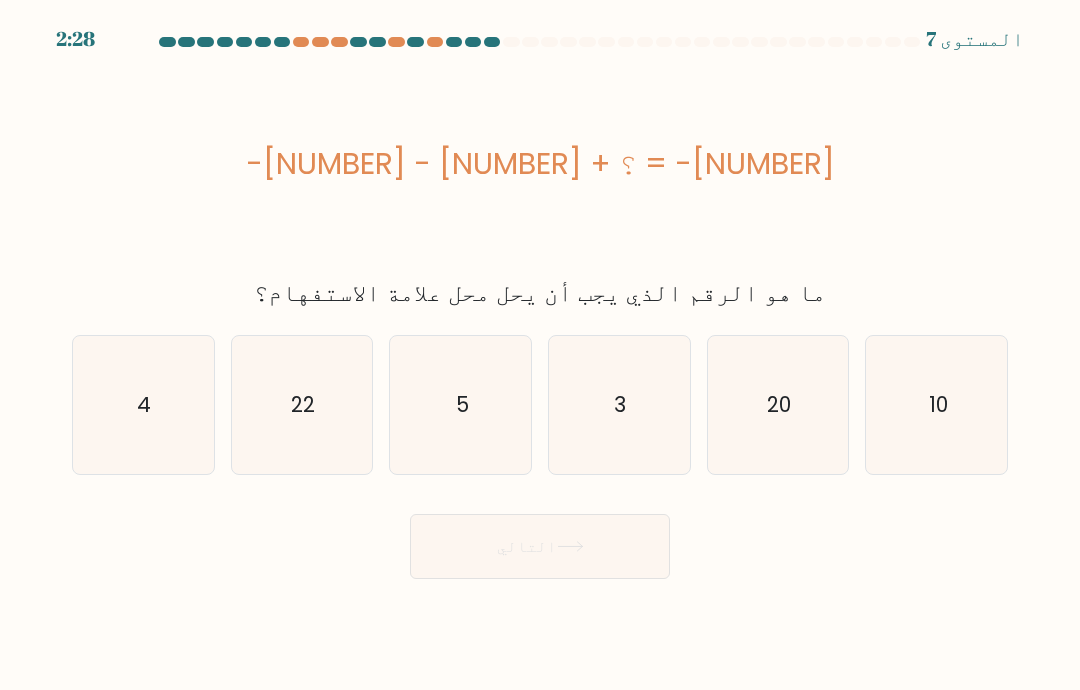 click on "22" 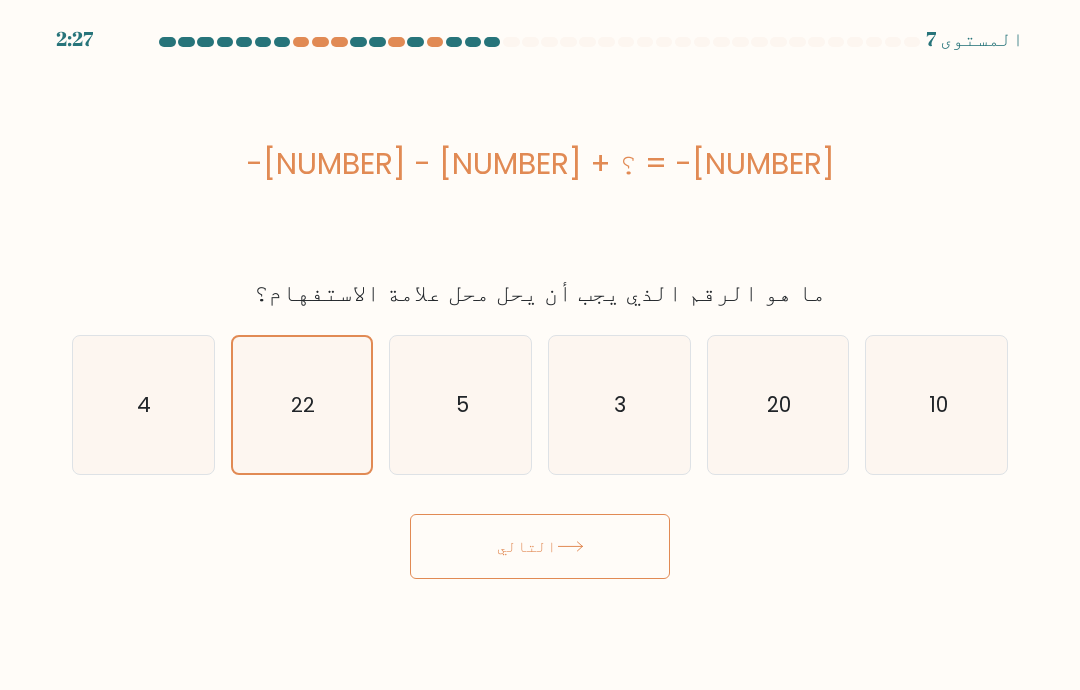 click on "التالي" at bounding box center (527, 546) 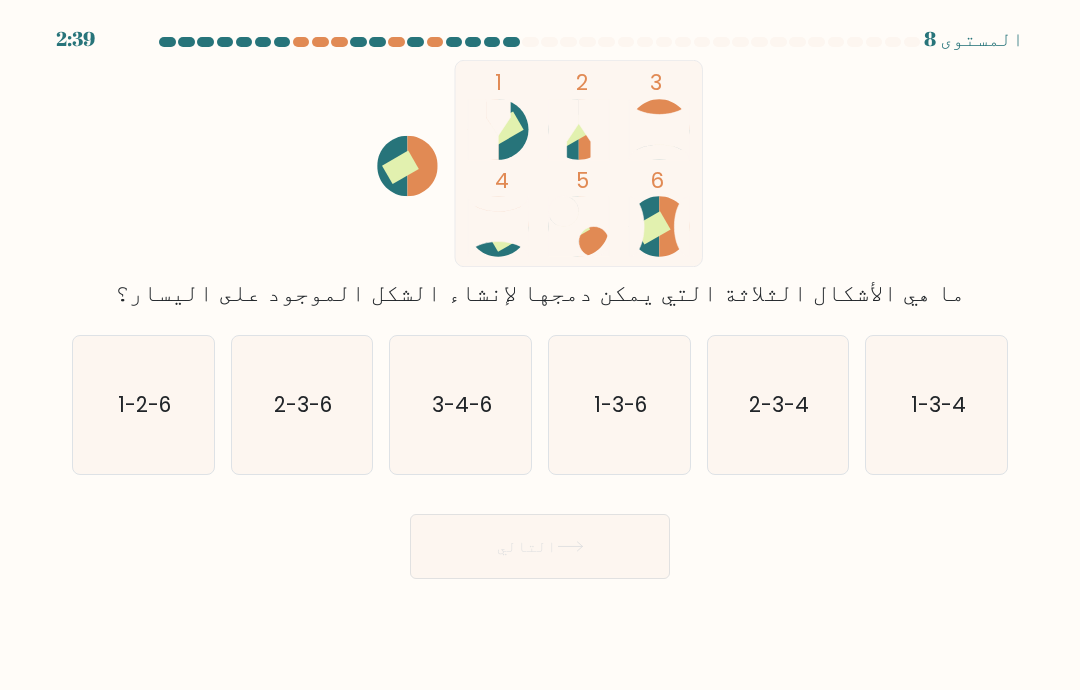 click on "3-4-6" 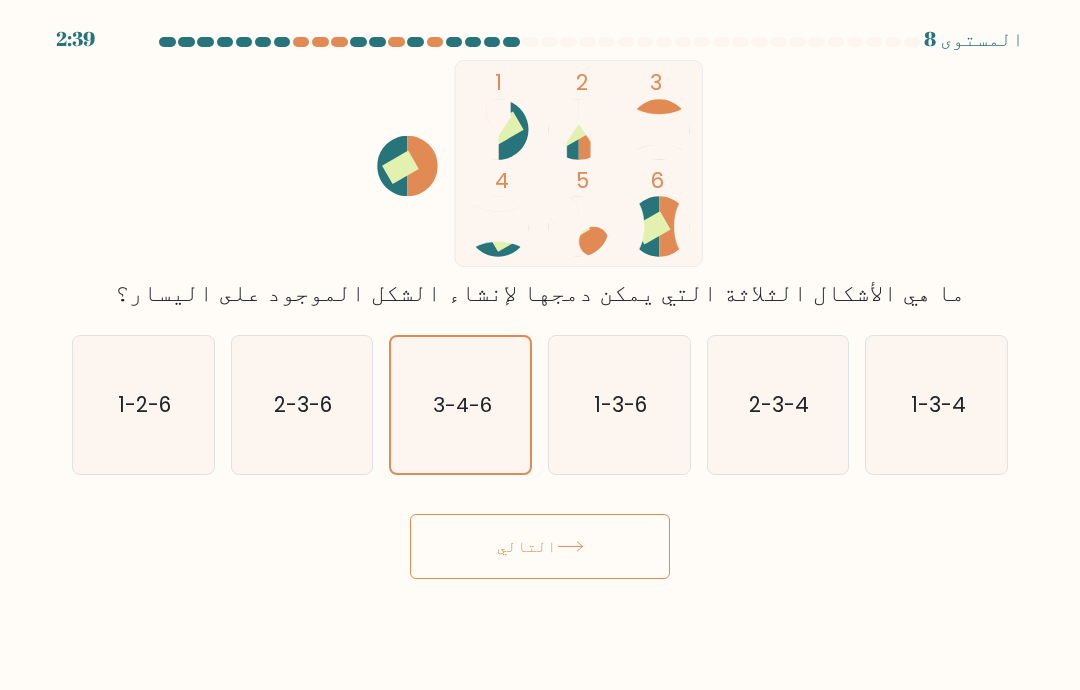 click on "التالي" at bounding box center (540, 546) 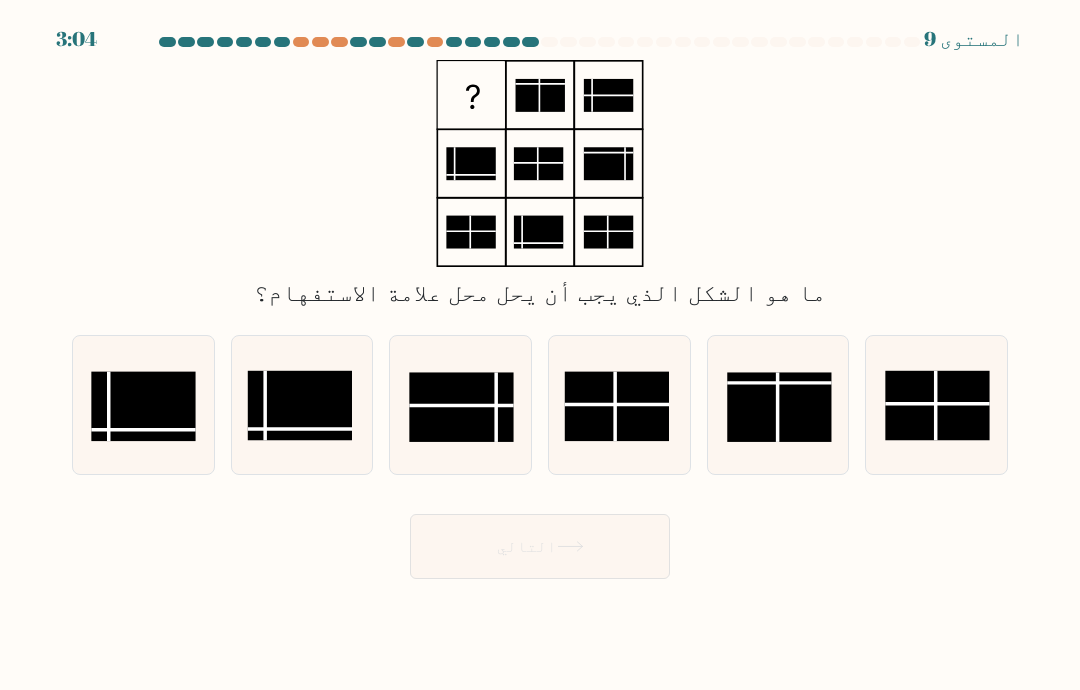 click 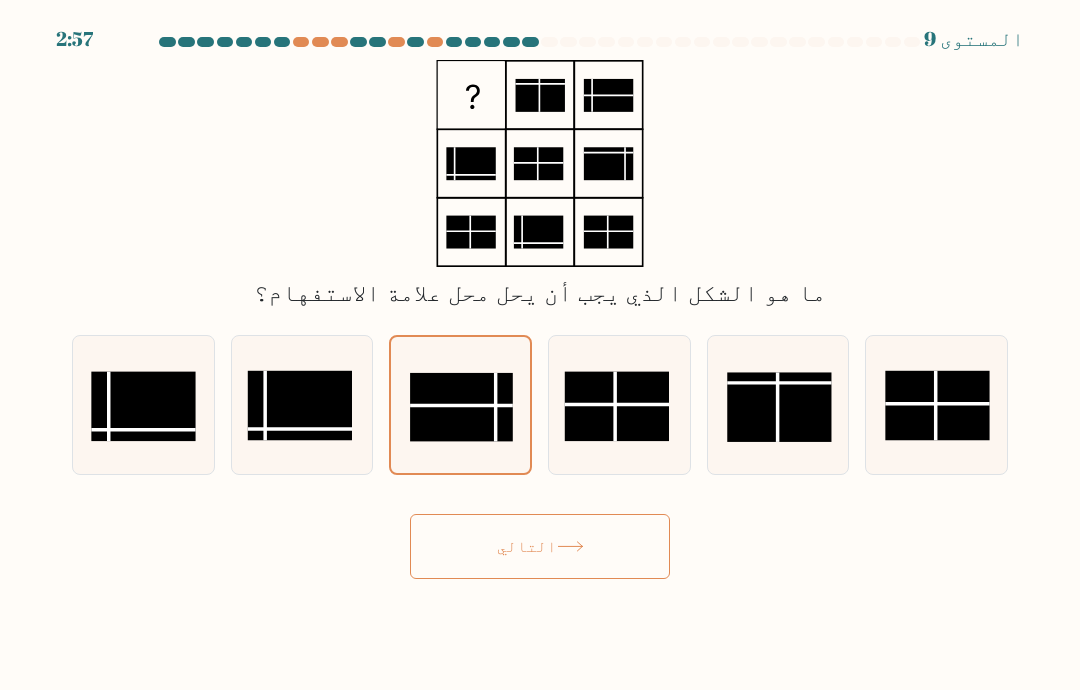 click 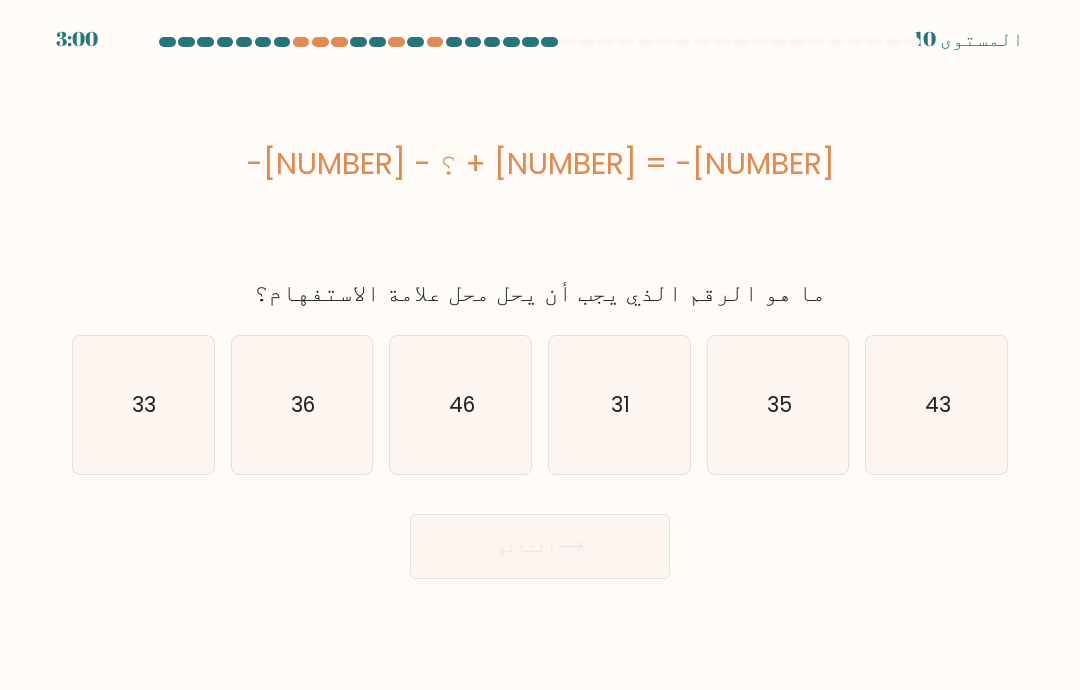 click on "31" 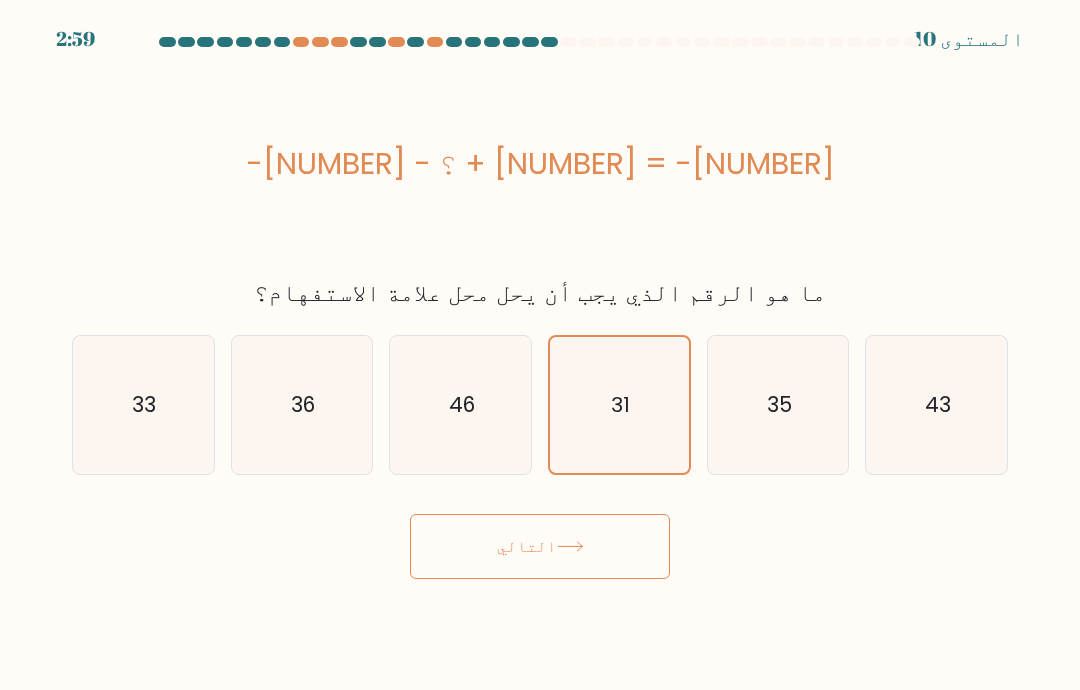 click on "31" 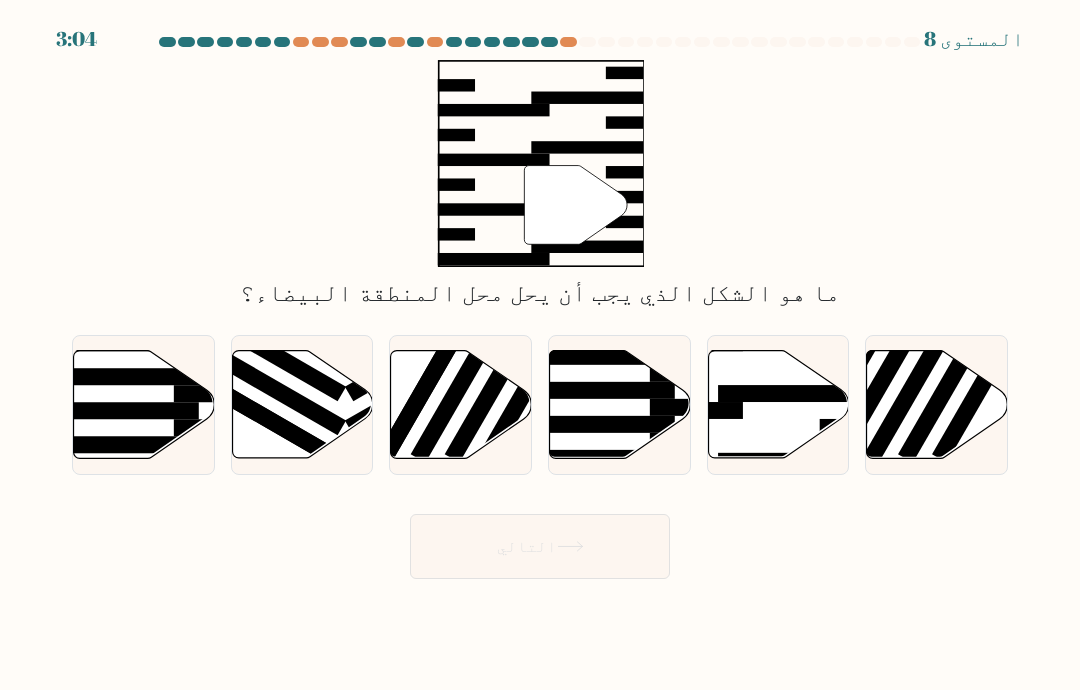 click 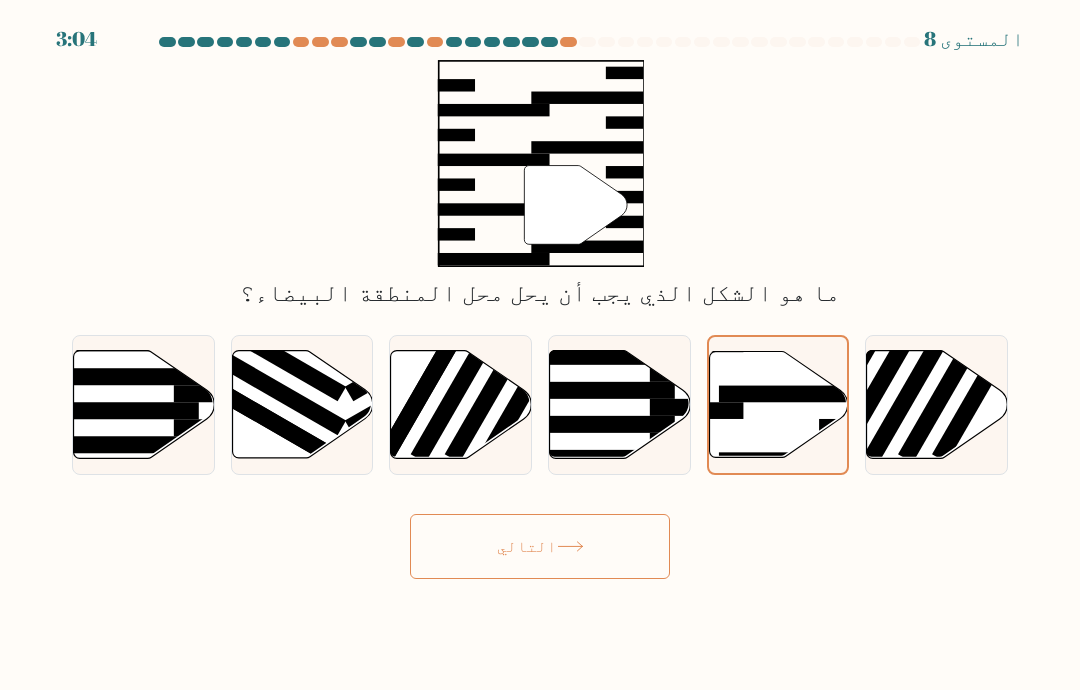 click on "التالي" at bounding box center [540, 546] 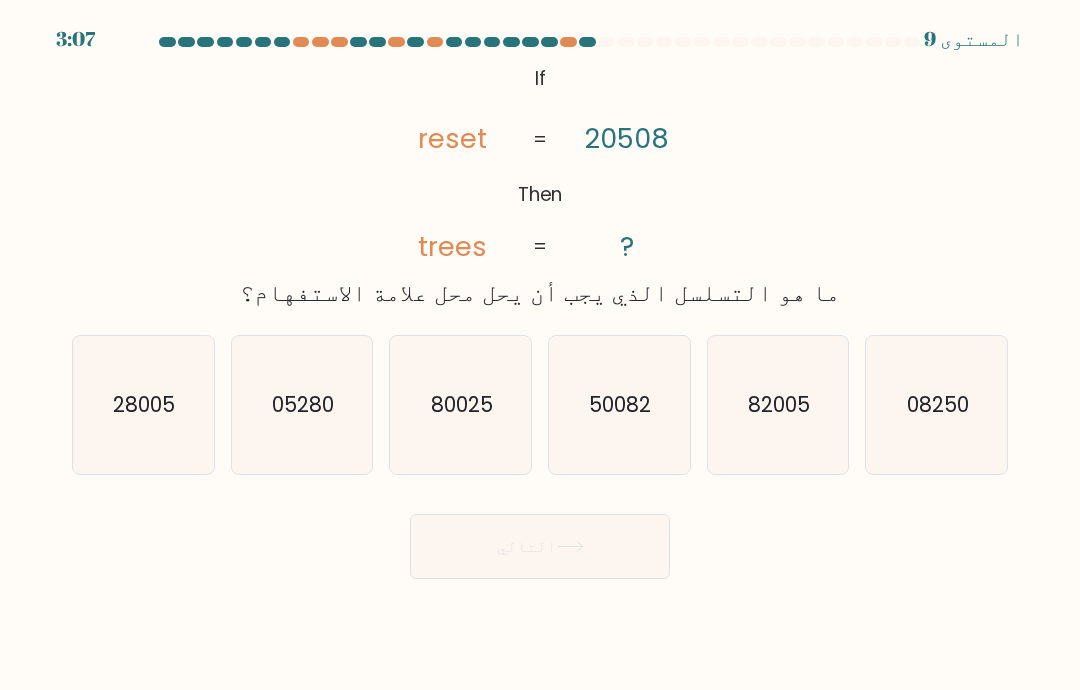 click on "82005" 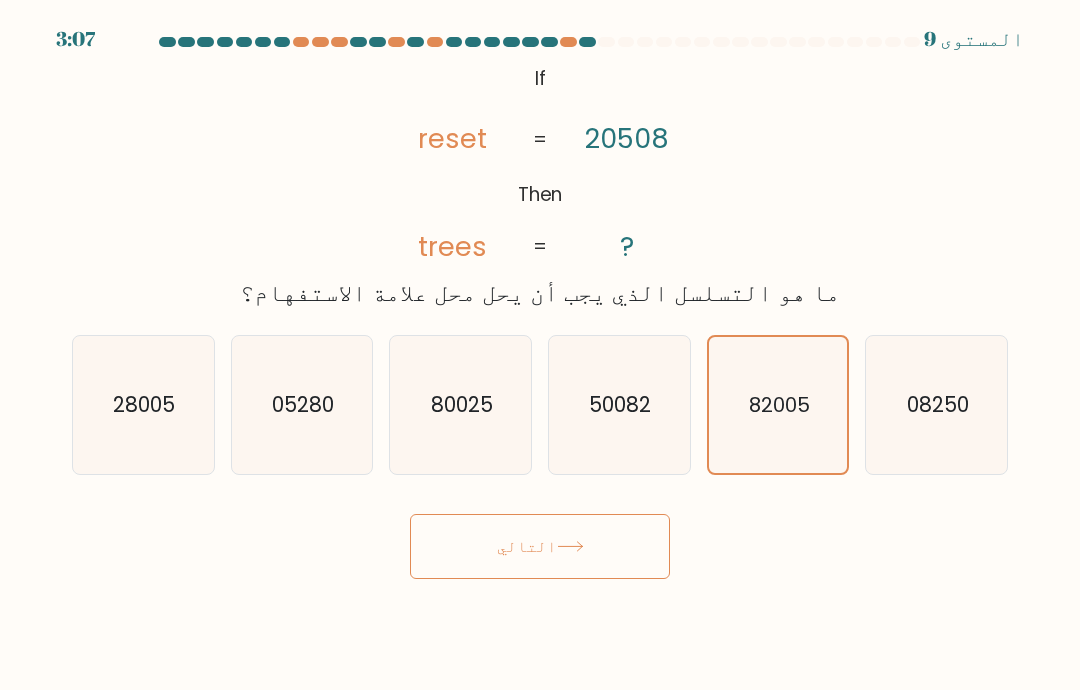 click on "التالي" at bounding box center [540, 546] 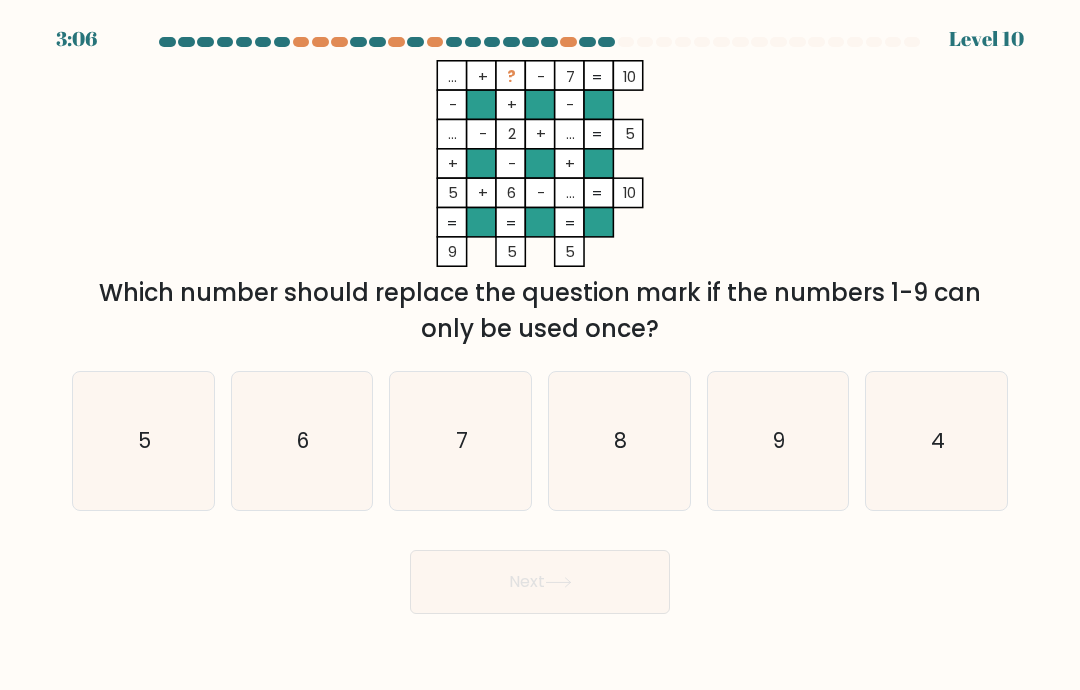 click on "Next" at bounding box center (540, 574) 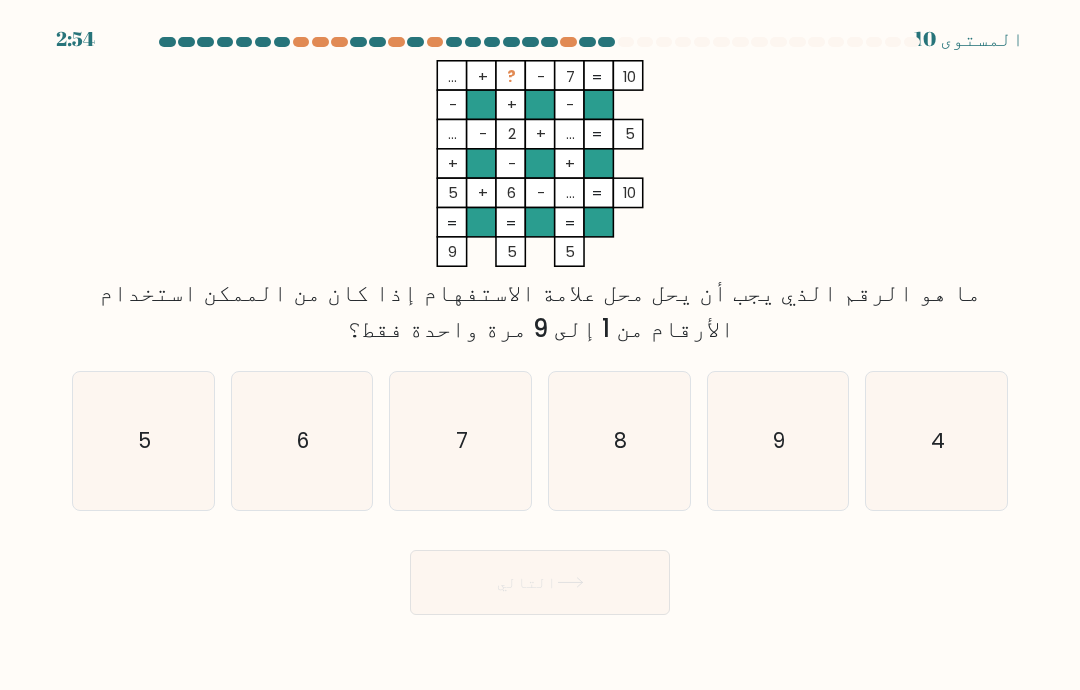 click on "8" 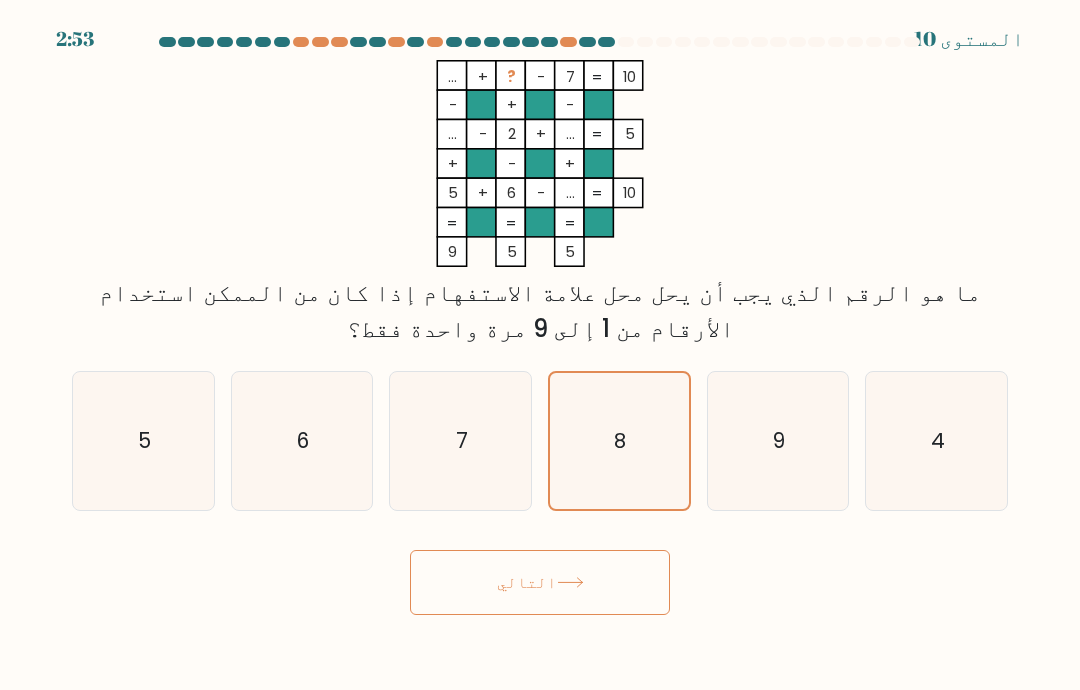 click on "9" 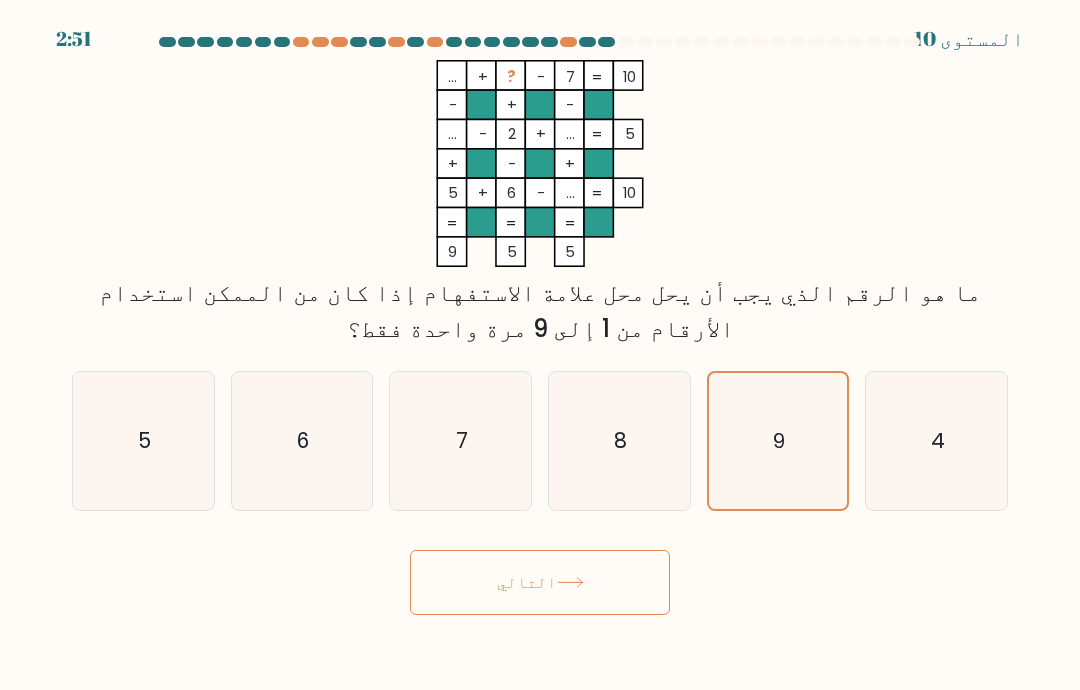 click on "التالي" at bounding box center [527, 582] 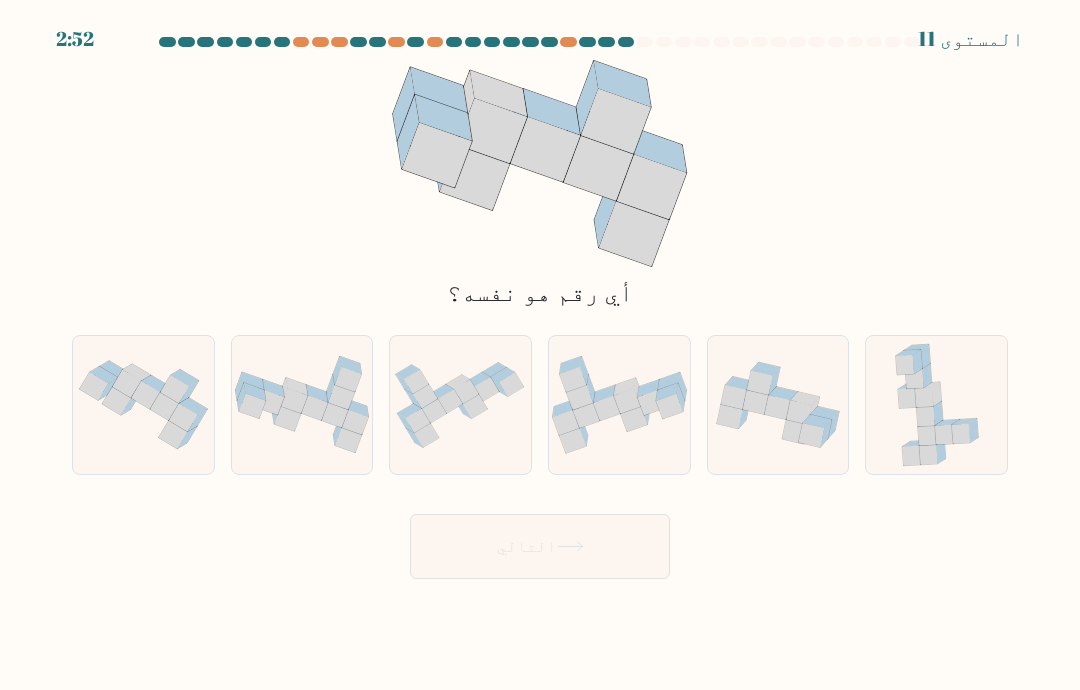 click 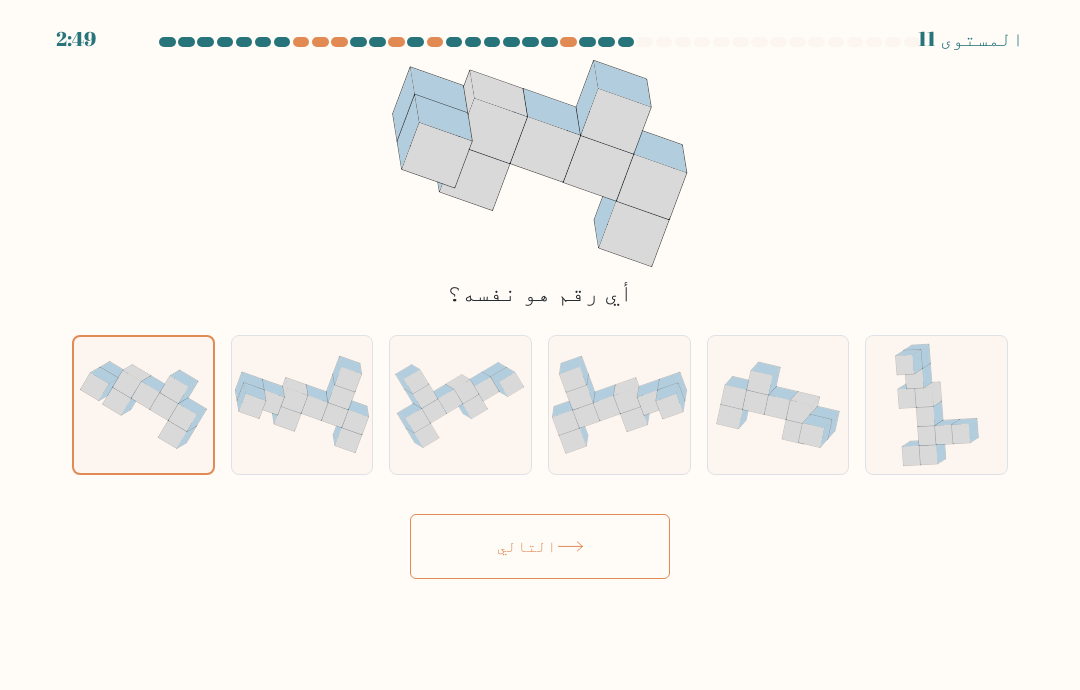 click on "التالي" at bounding box center [527, 546] 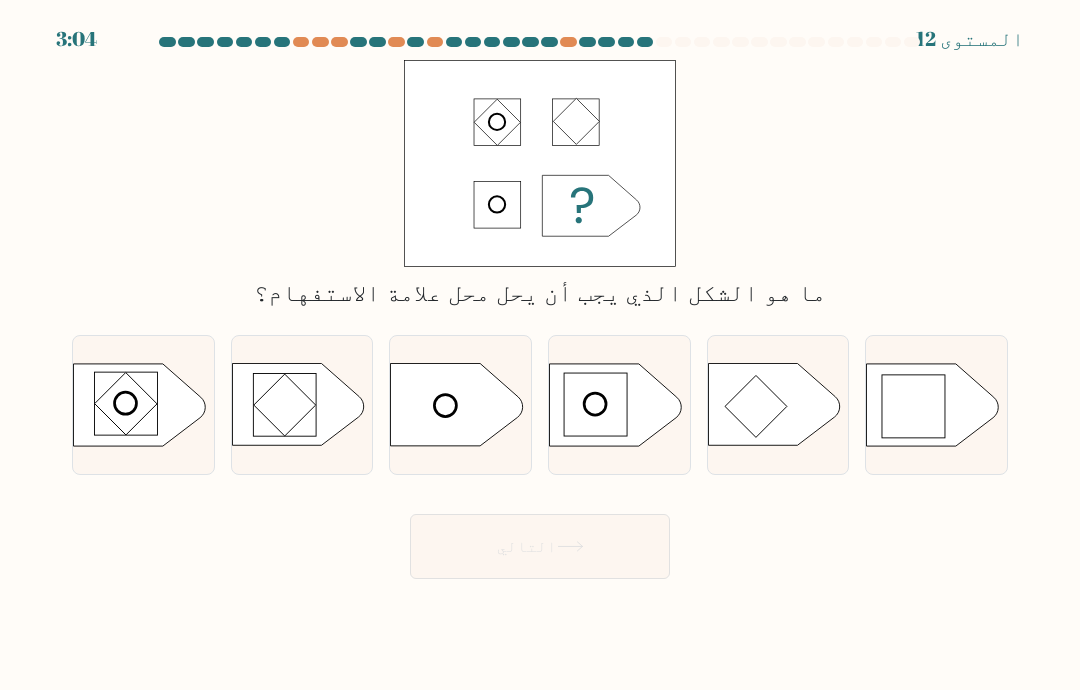 click 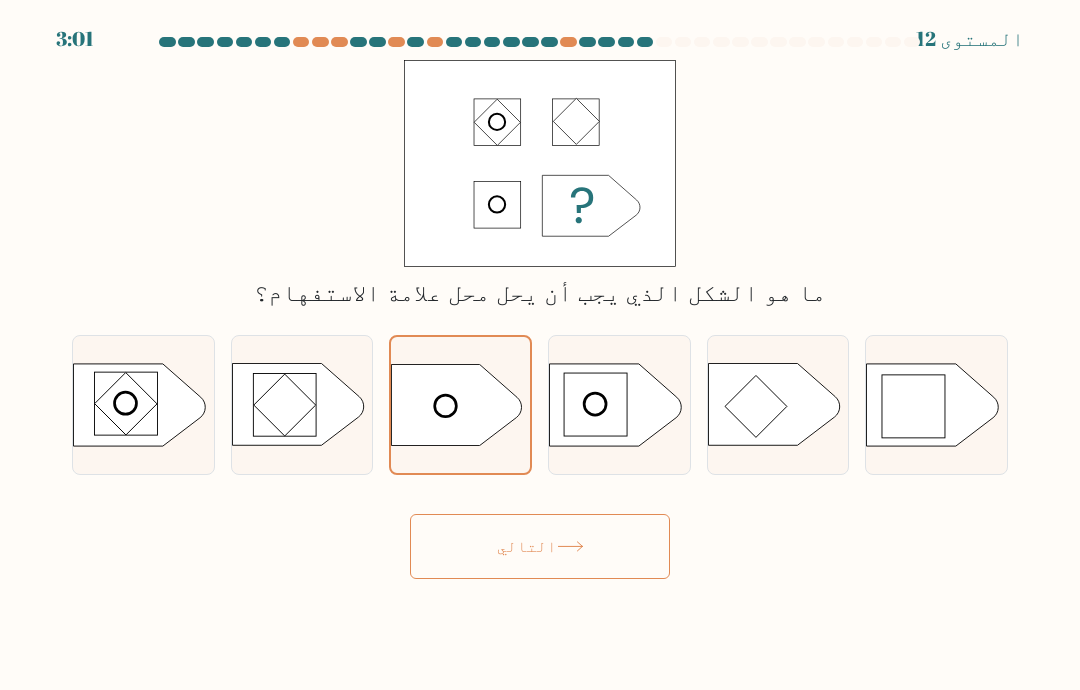 click on "التالي" at bounding box center (527, 546) 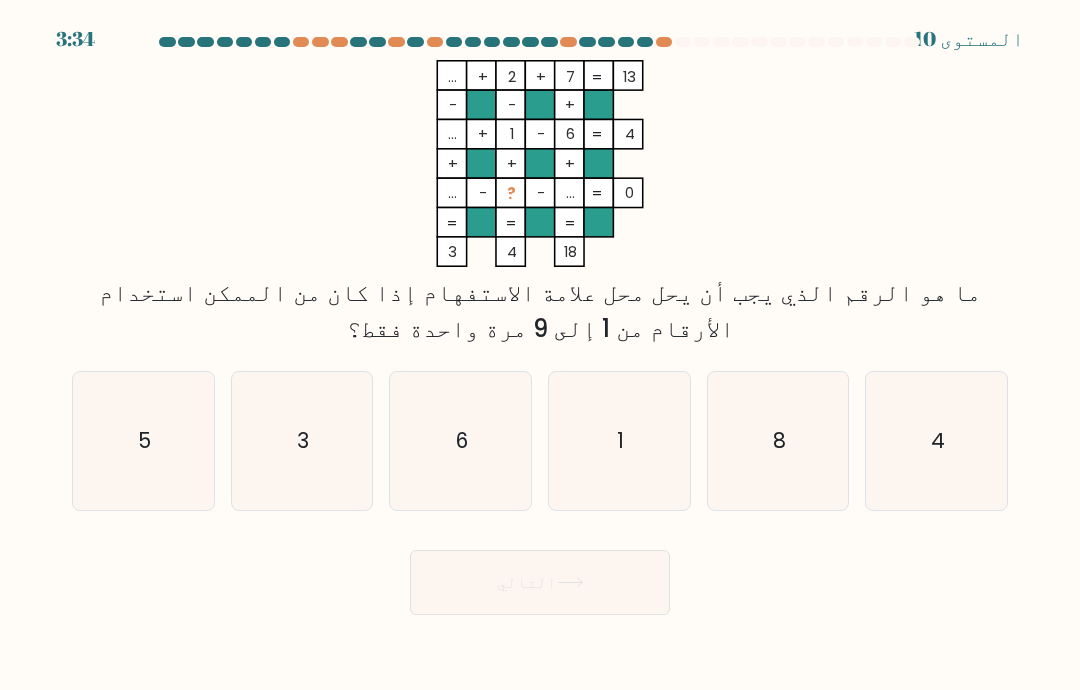click on "1" 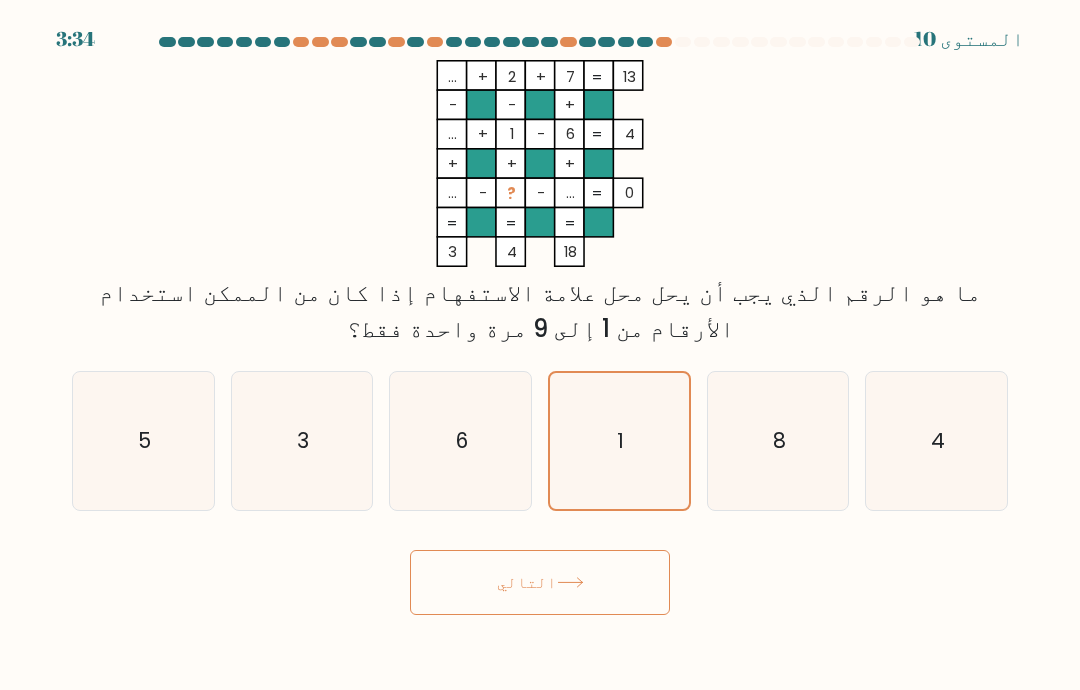 click on "التالي" at bounding box center (540, 582) 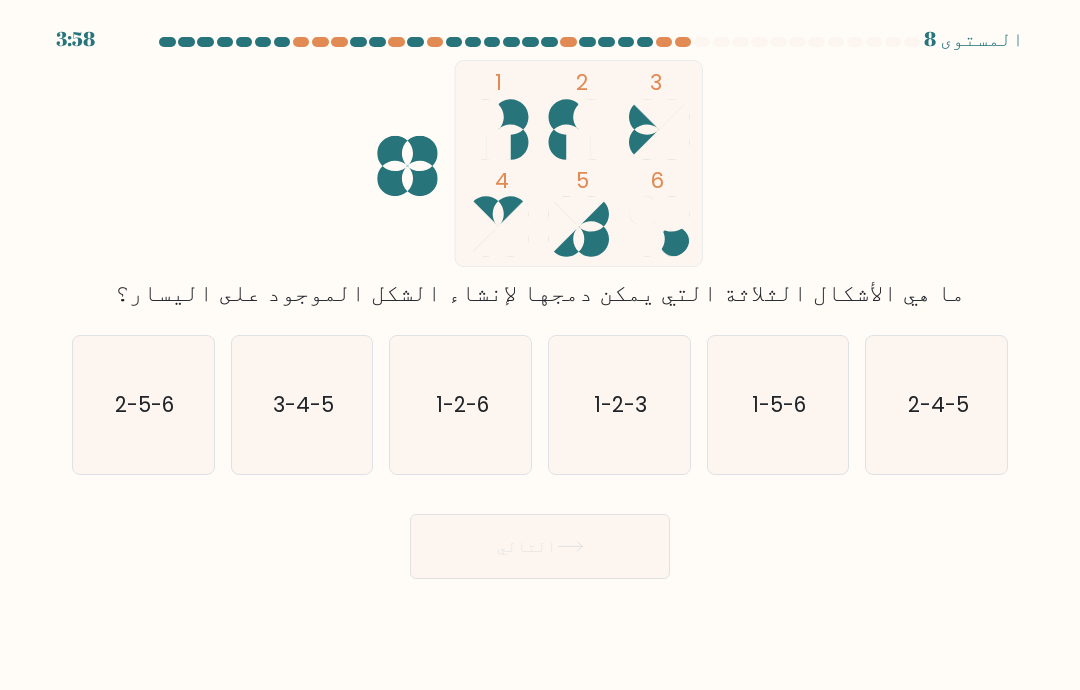 click on "3-4-5" 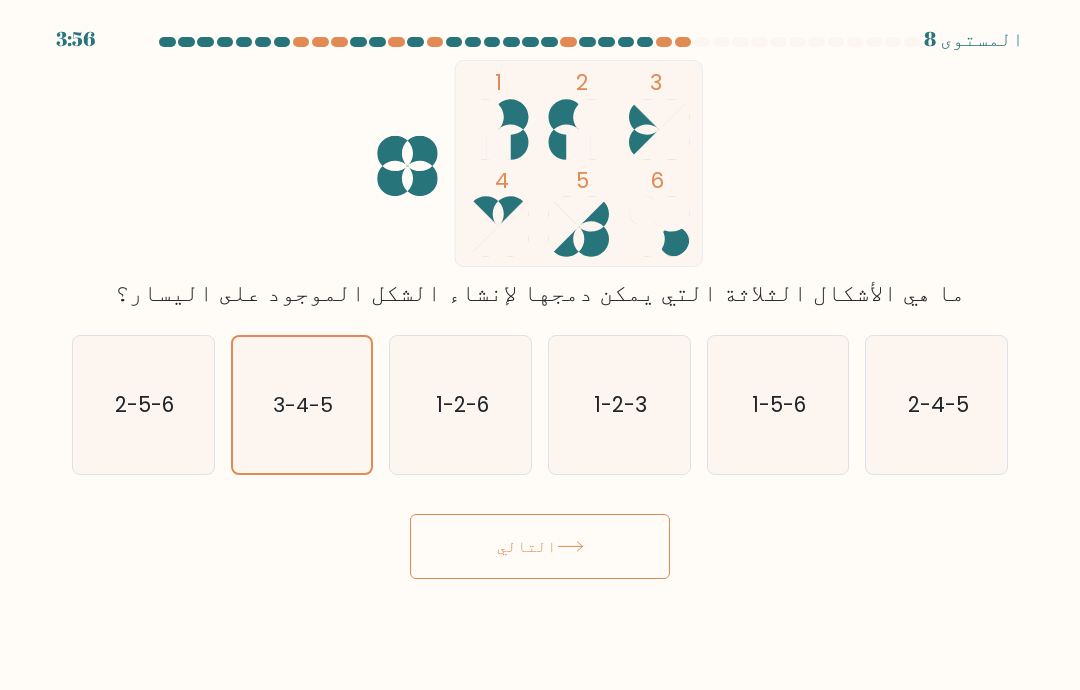 click 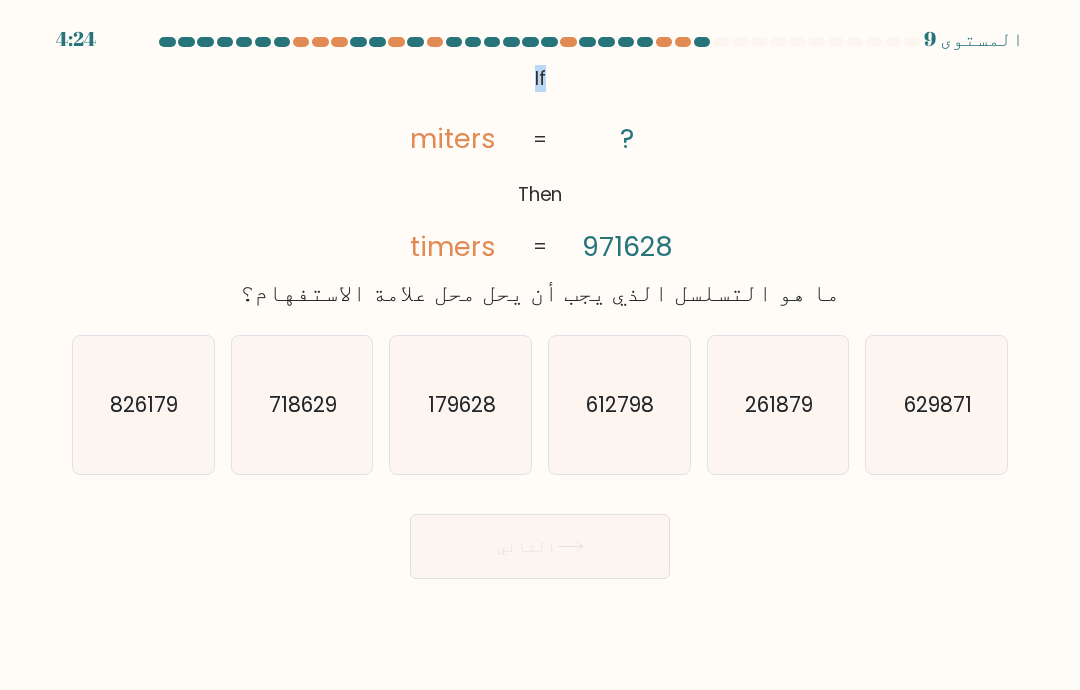 click on "@import url('https://fonts.googleapis.com/css?family=Abril+Fatface:400,100,100italic,300,300italic,400italic,500,500italic,700,700italic,900,900italic');           If       Then       miters       timers       ?       971628       =       =
ما هو التسلسل الذي يجب أن يحل محل علامة الاستفهام؟" at bounding box center [540, 185] 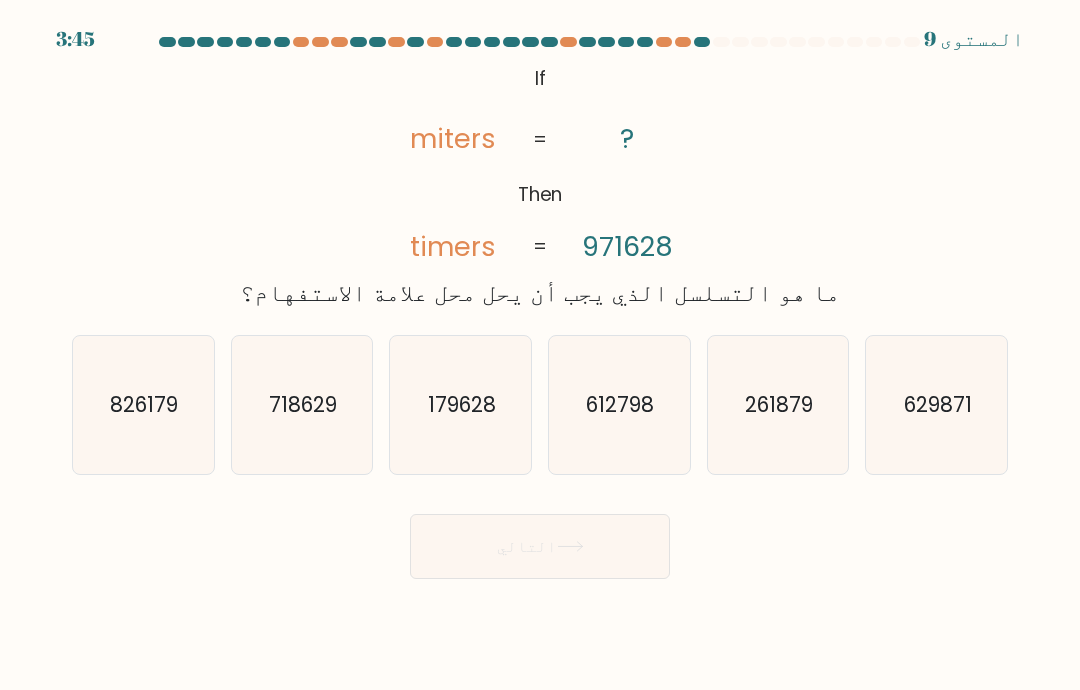 click on "179628" 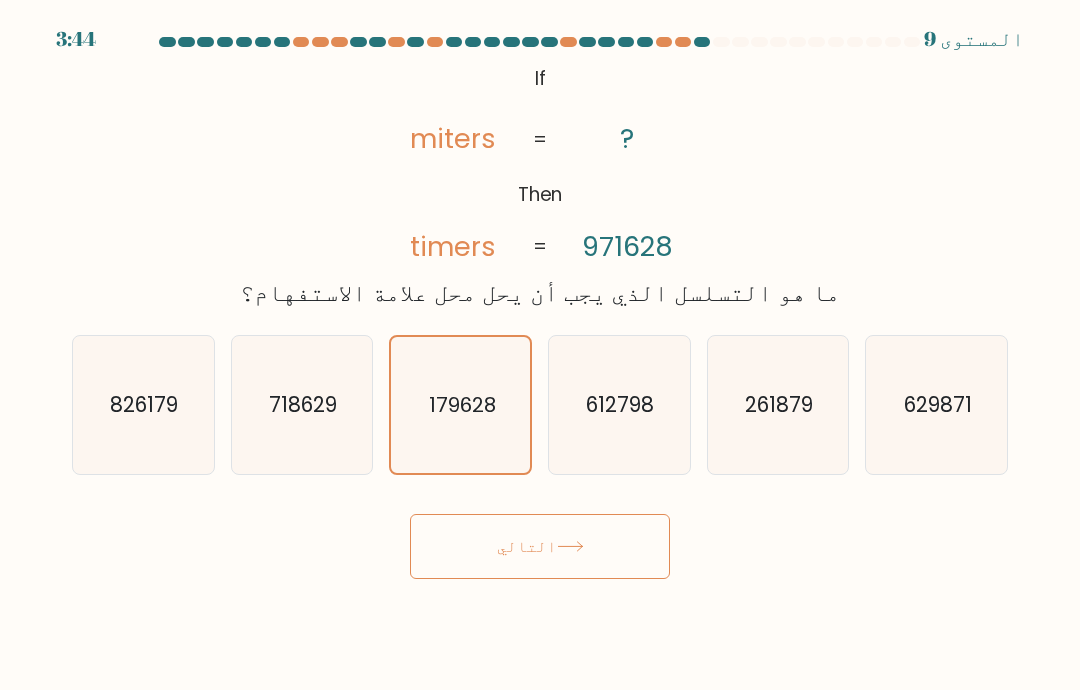 click on "التالي" at bounding box center (540, 546) 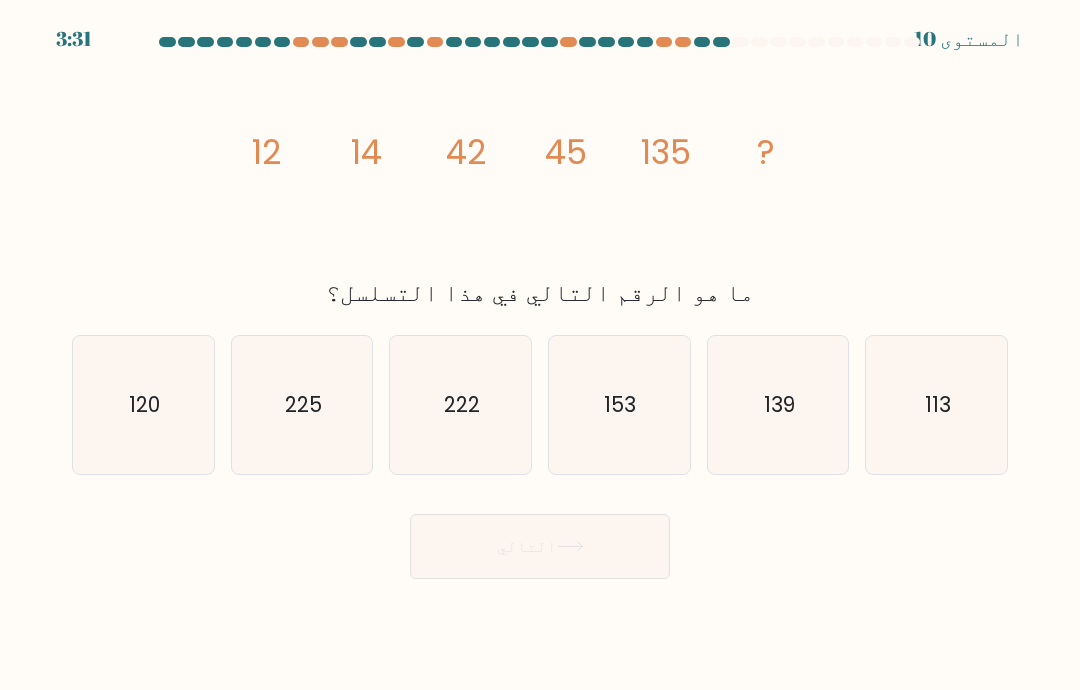 click on "139" 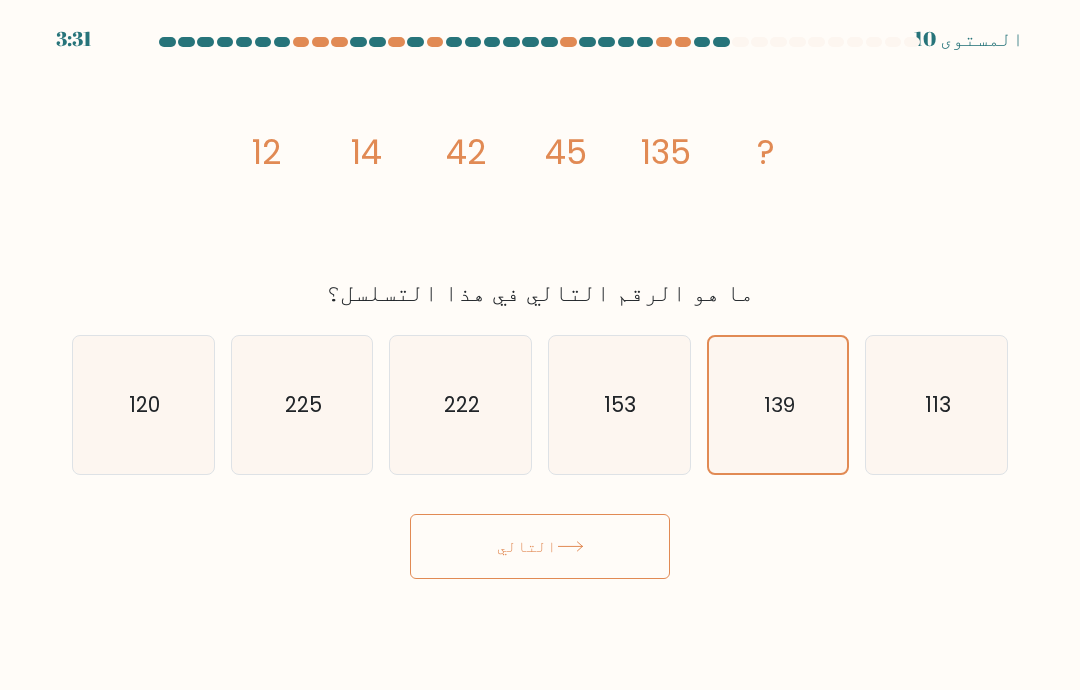 click on "التالي" at bounding box center [540, 546] 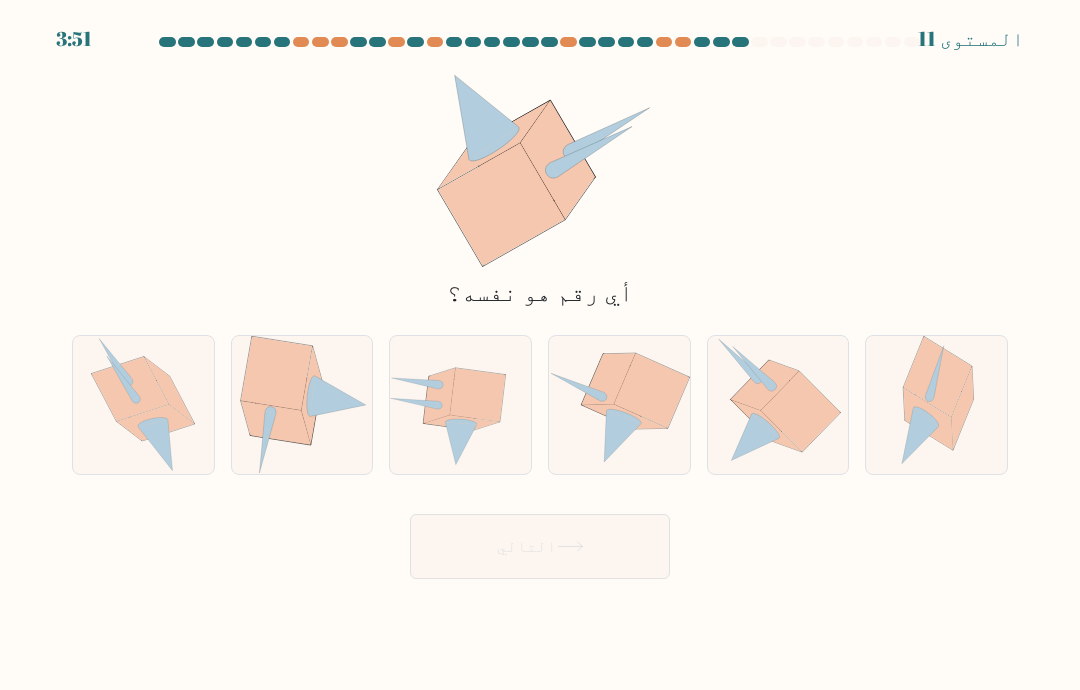 click 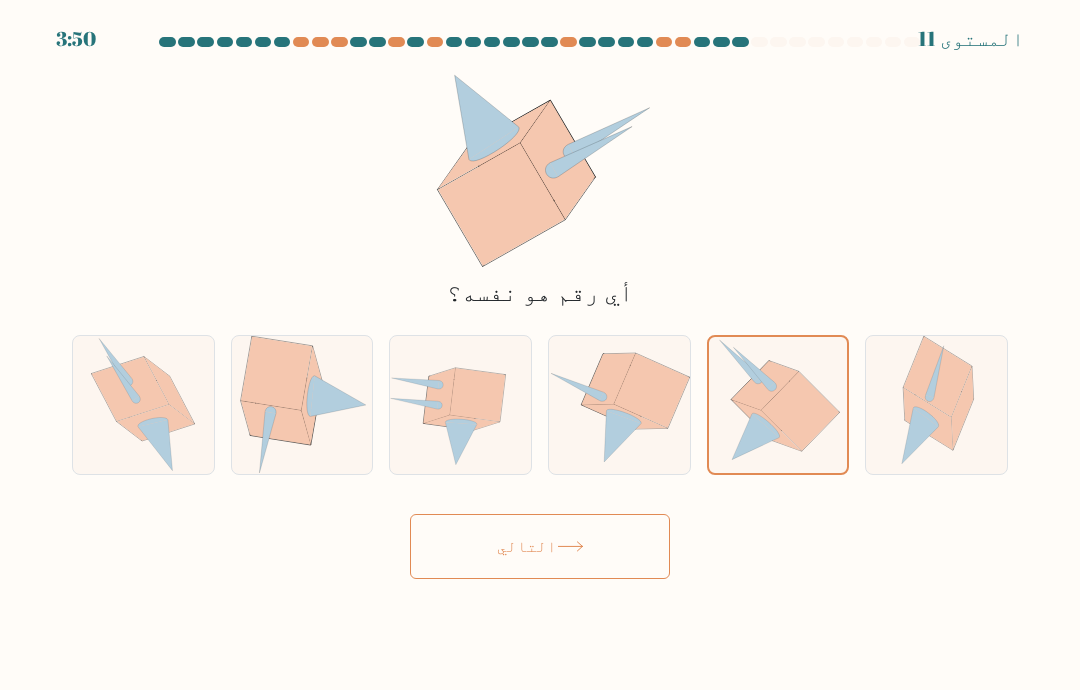 click on "التالي" at bounding box center (540, 546) 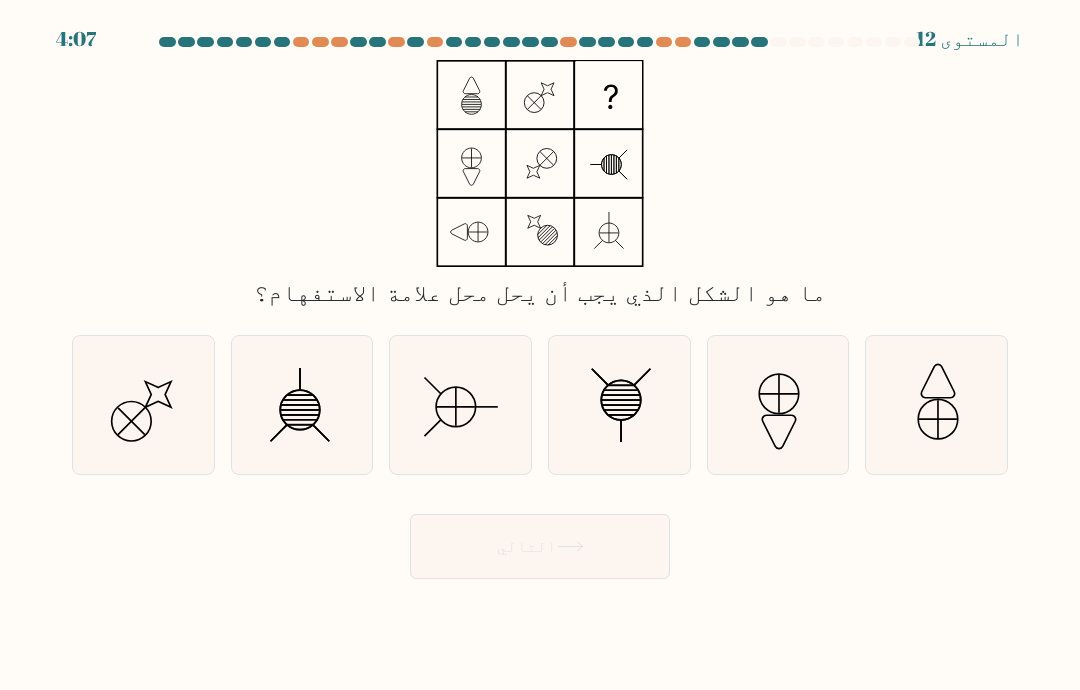 click 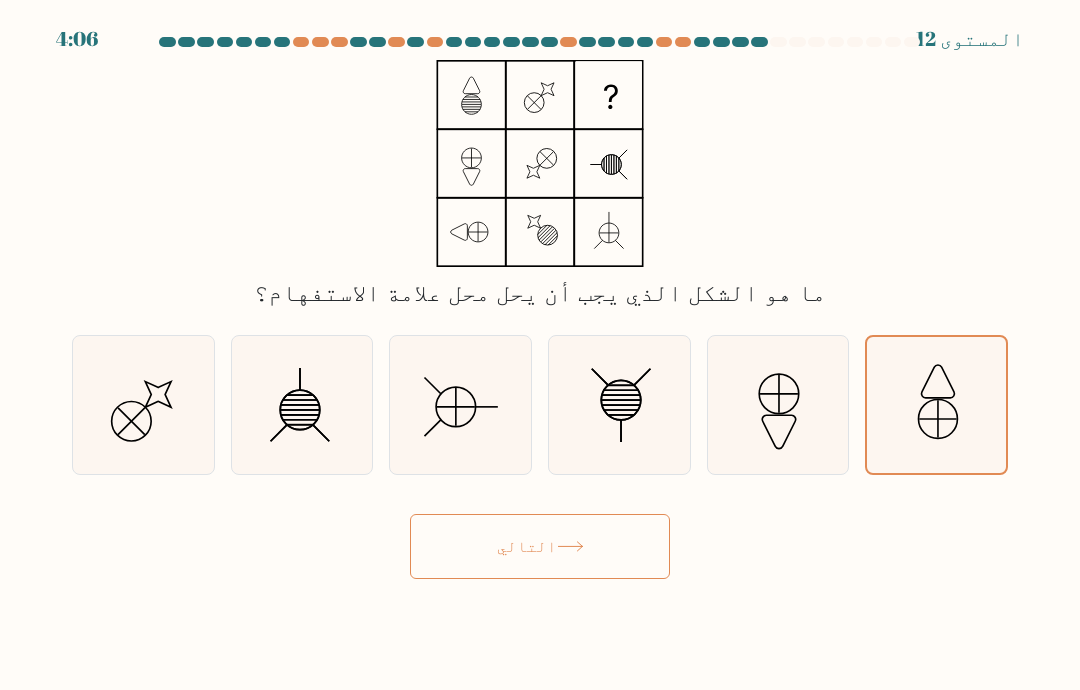 click on "التالي" at bounding box center [540, 546] 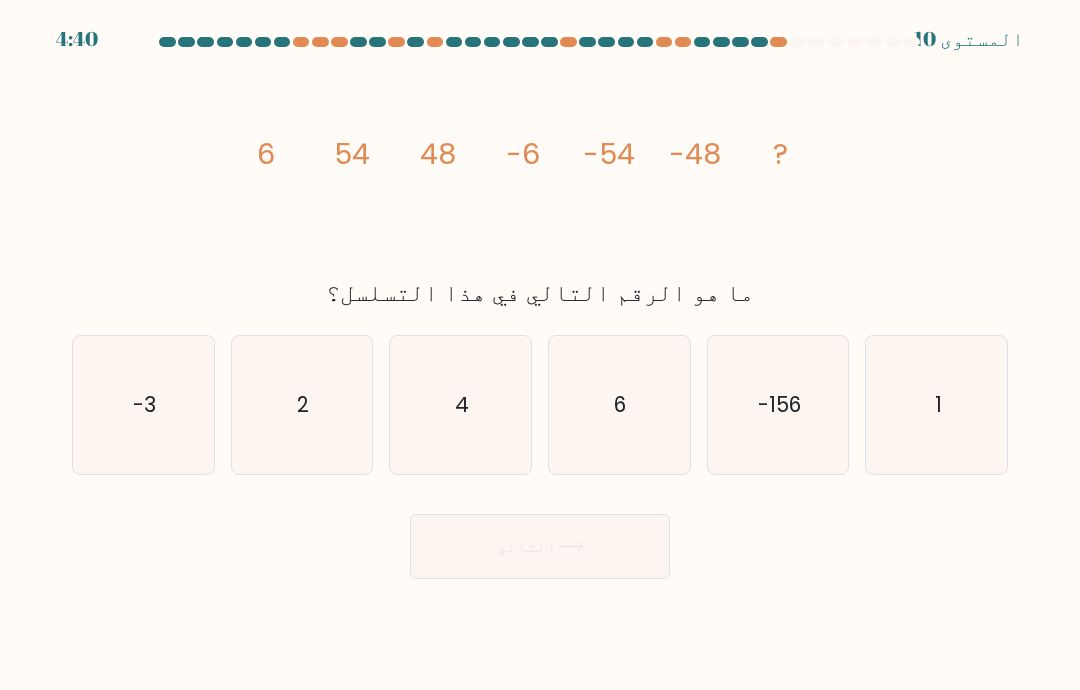 click at bounding box center (540, 308) 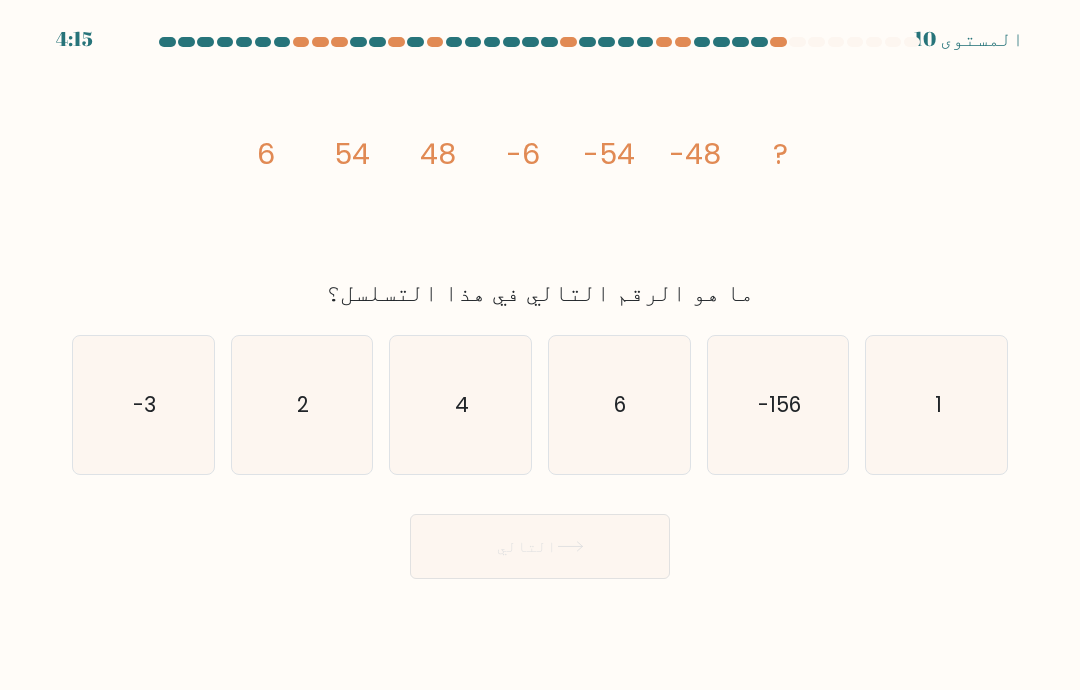 click on "6" 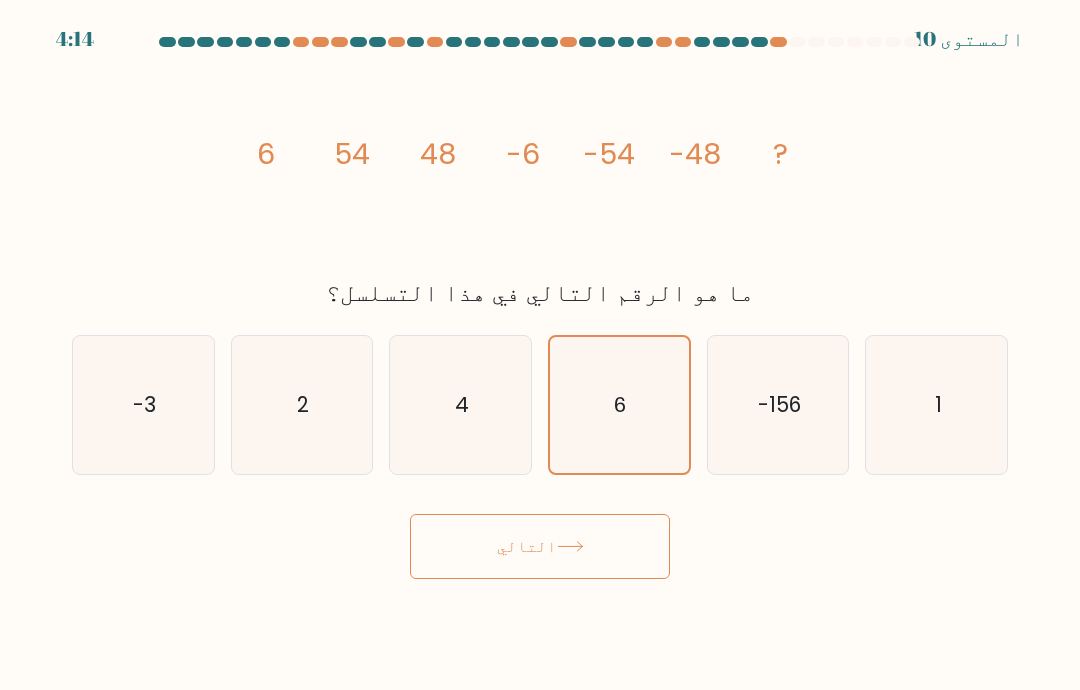 click on "التالي" at bounding box center [540, 546] 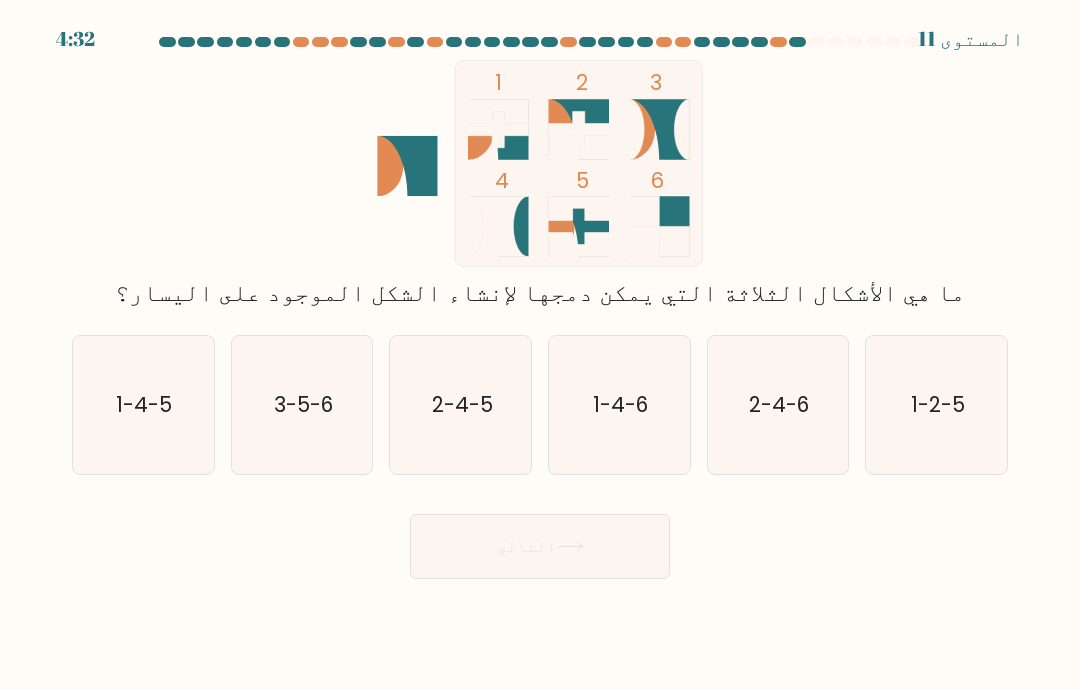 click on "التالي" at bounding box center (540, 546) 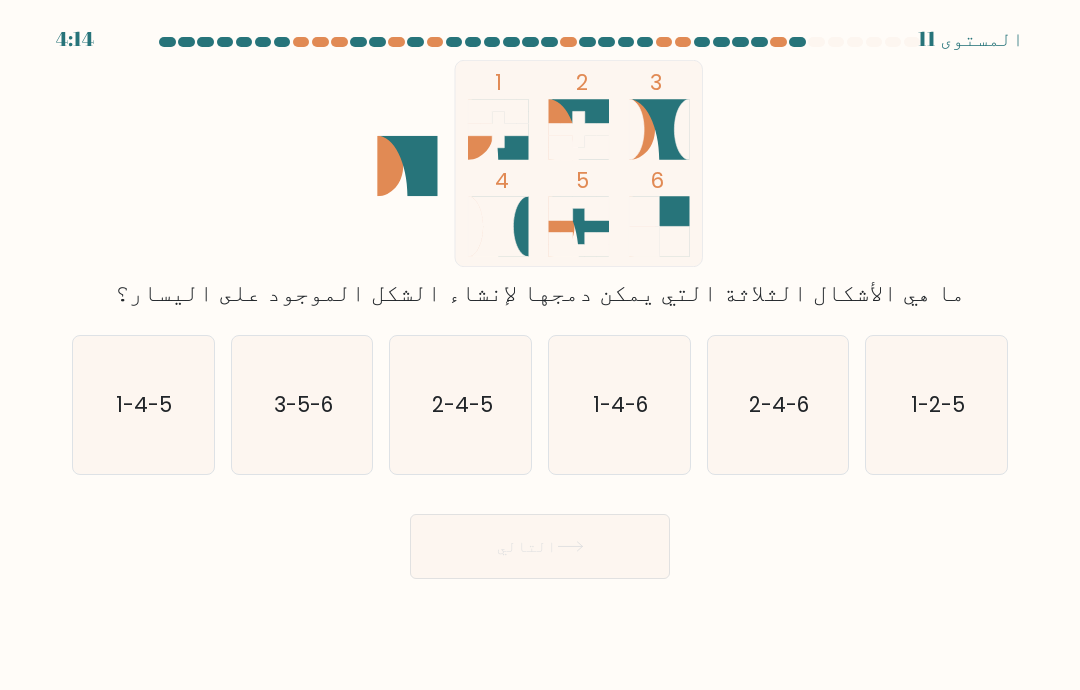 click at bounding box center [540, 308] 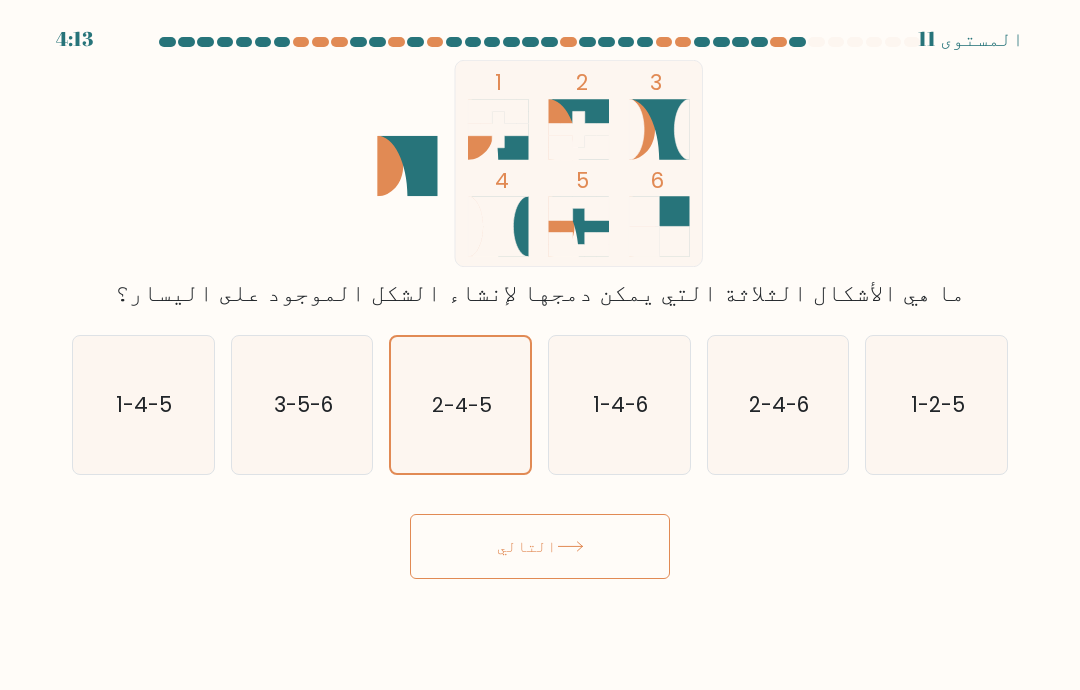 click on "التالي" at bounding box center [527, 546] 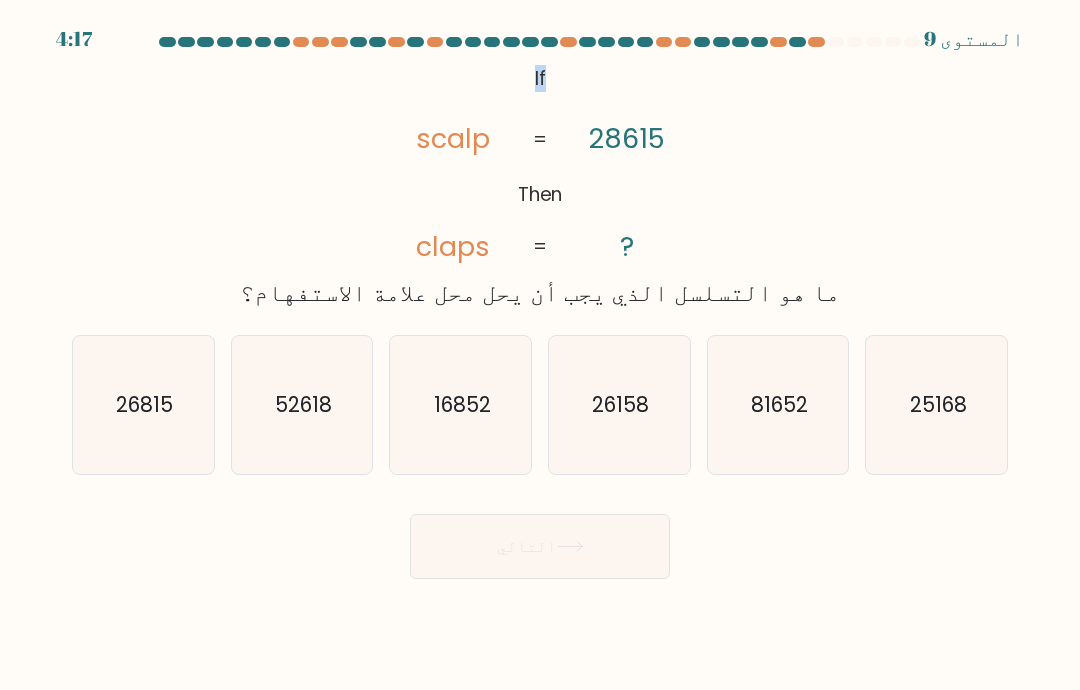 click on "81652" 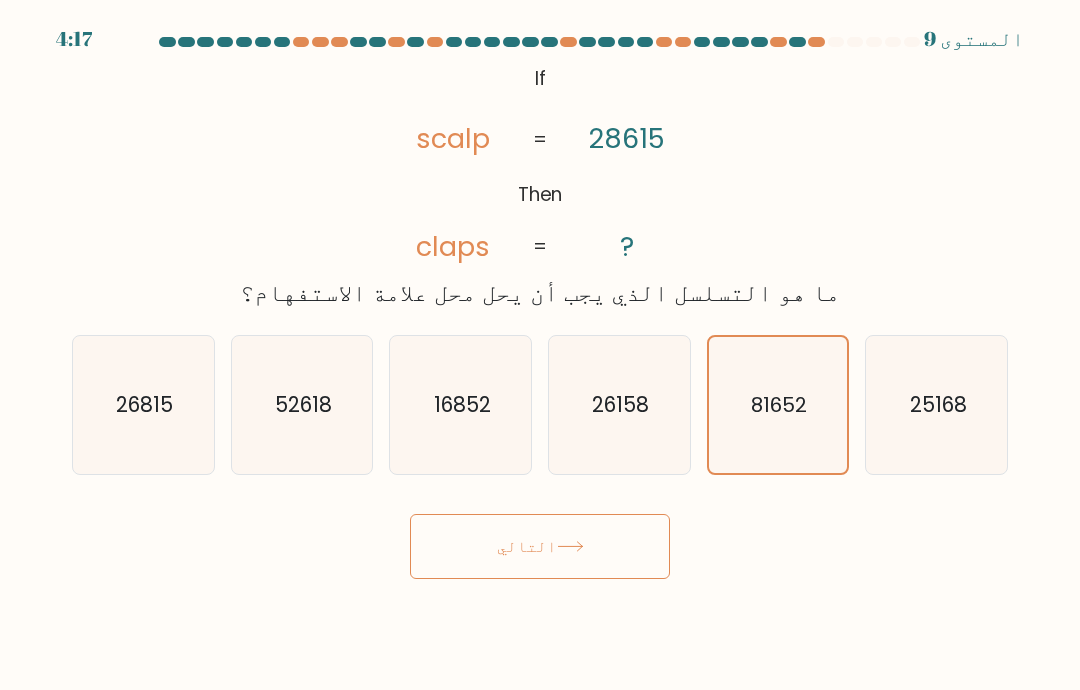 click on "التالي" at bounding box center (540, 546) 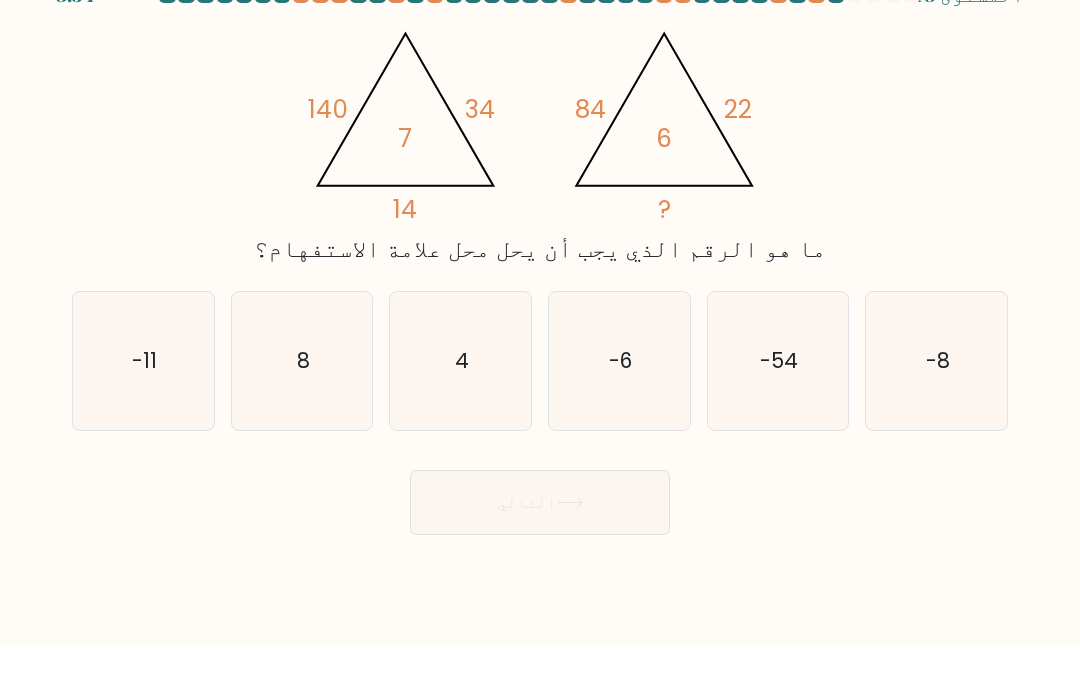 scroll, scrollTop: 0, scrollLeft: 0, axis: both 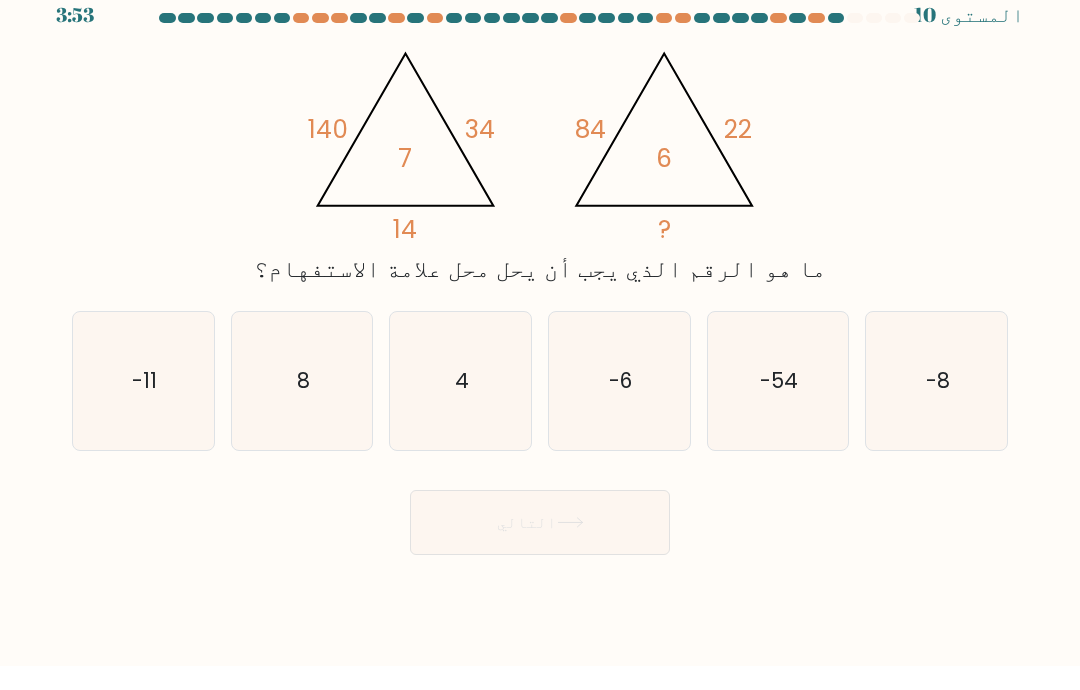 click on "8" 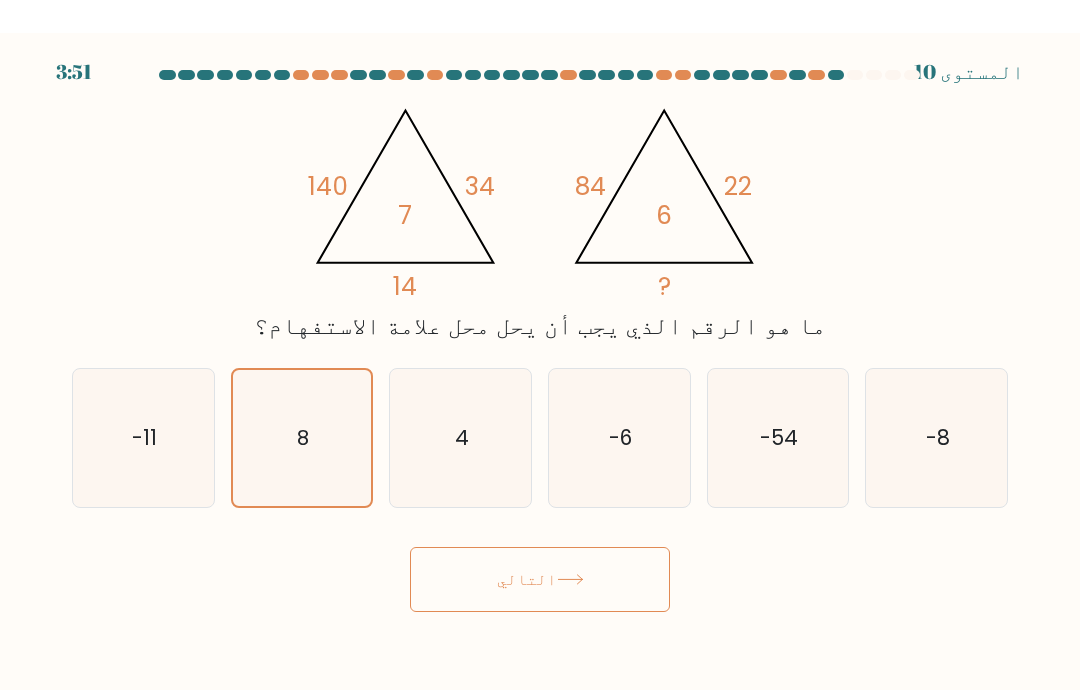 scroll, scrollTop: 63, scrollLeft: 0, axis: vertical 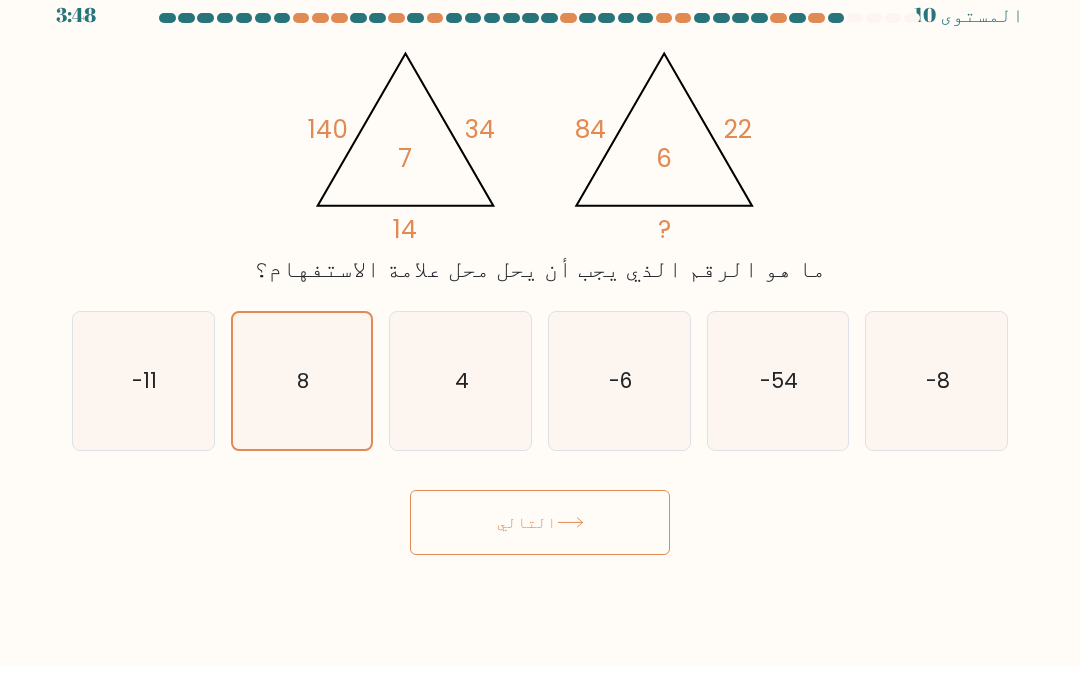 click on "التالي" at bounding box center (540, 546) 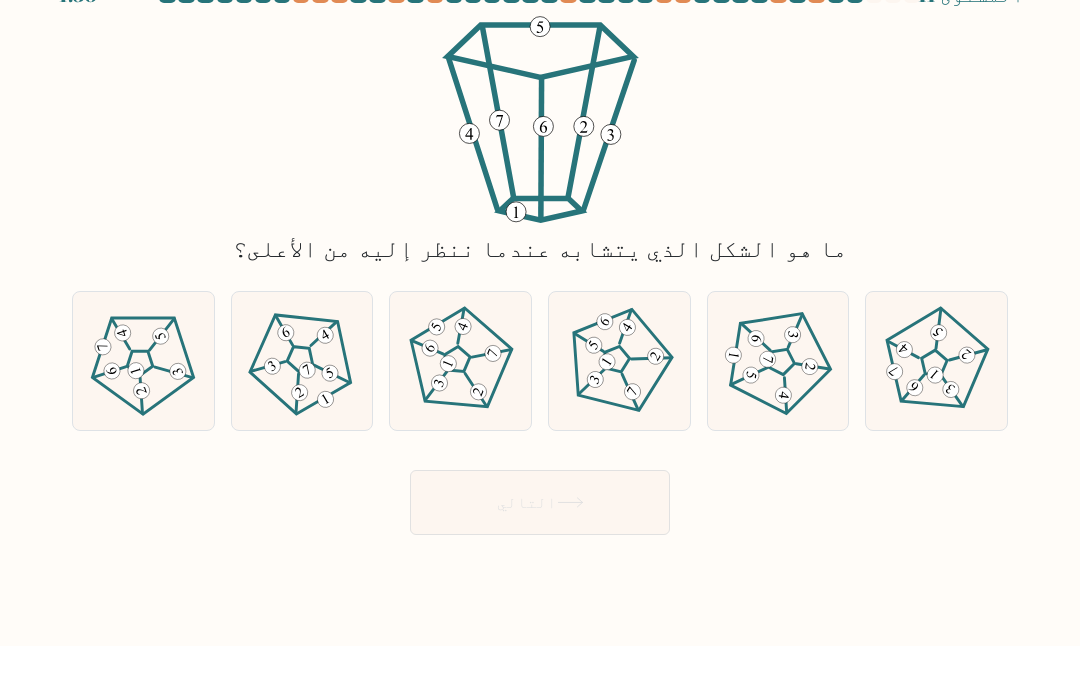 scroll, scrollTop: 0, scrollLeft: 0, axis: both 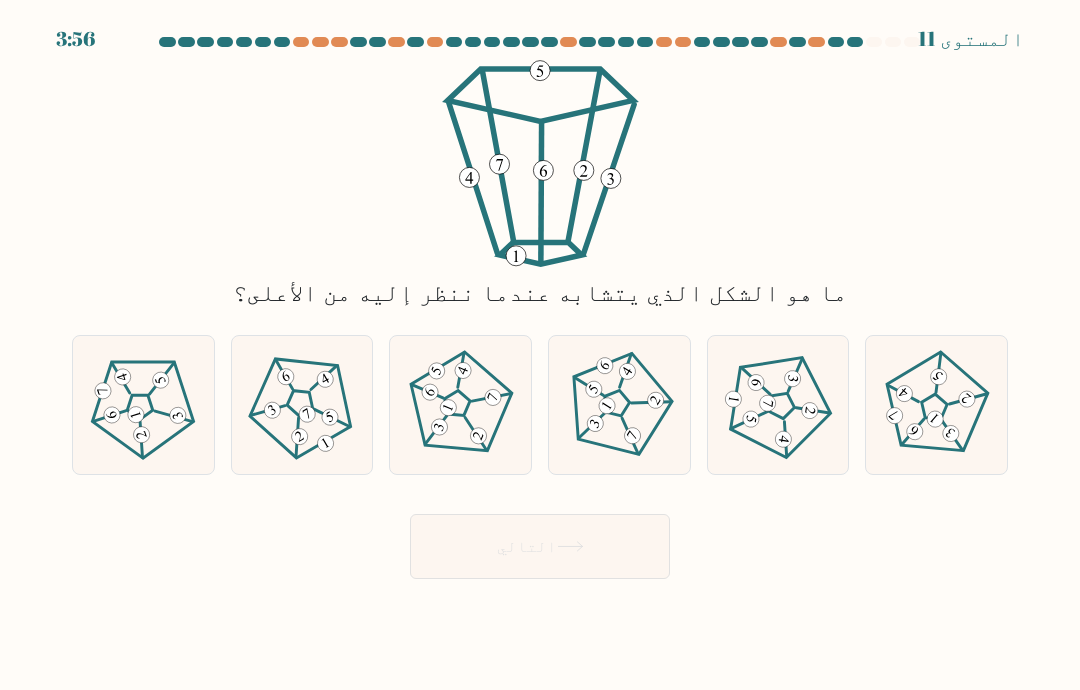 click 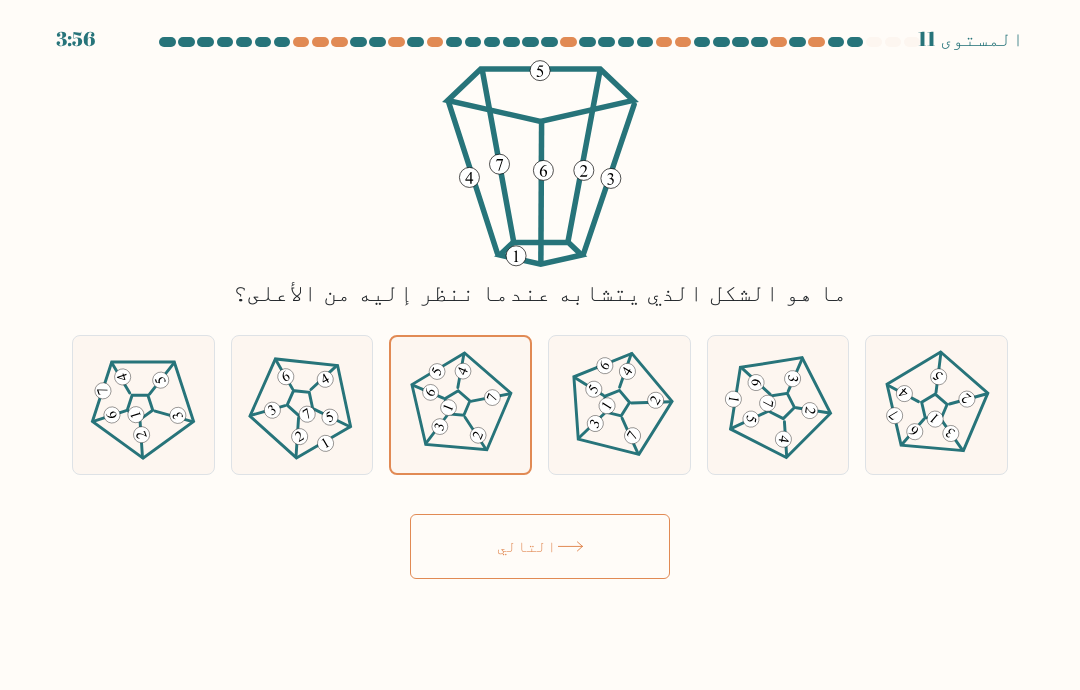click on "التالي" at bounding box center (540, 546) 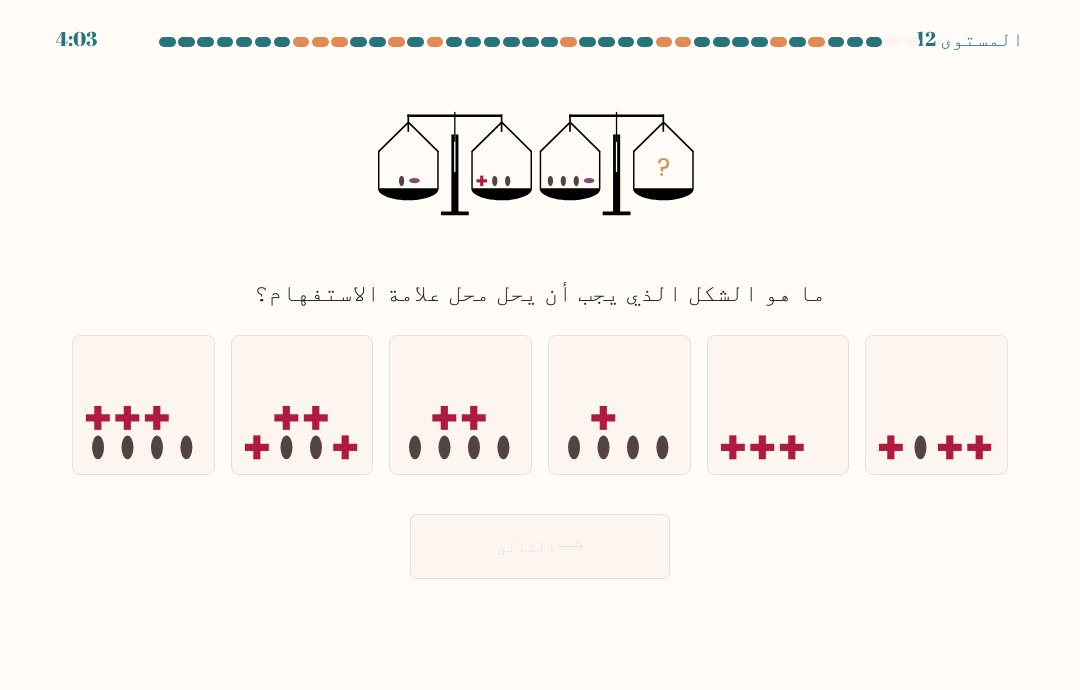 click 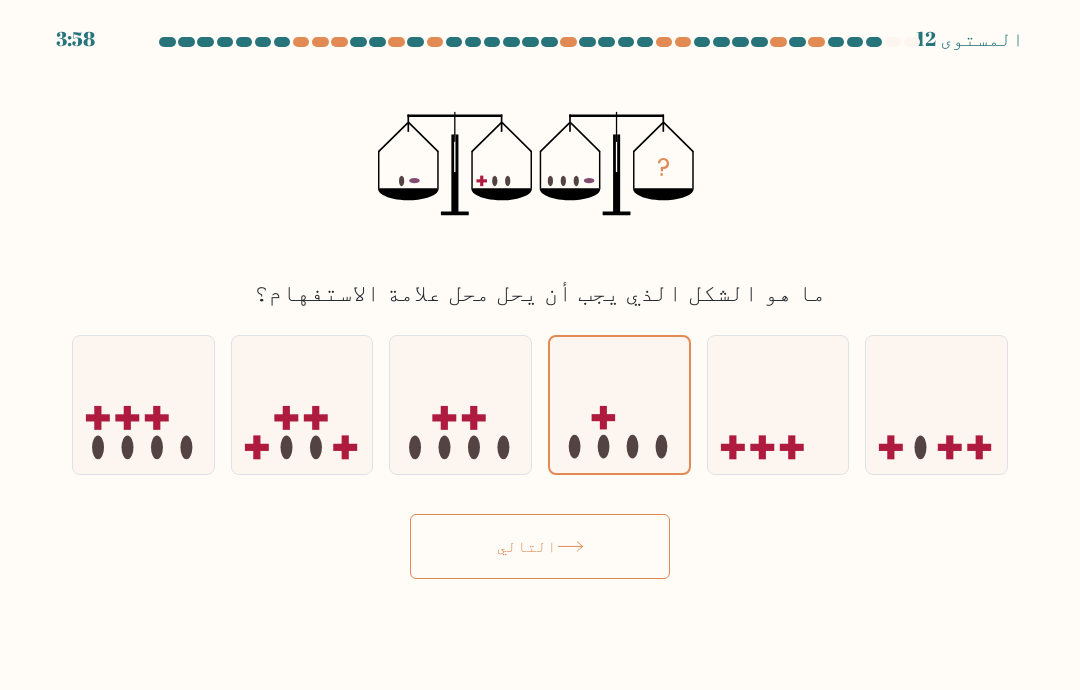 click on "?" 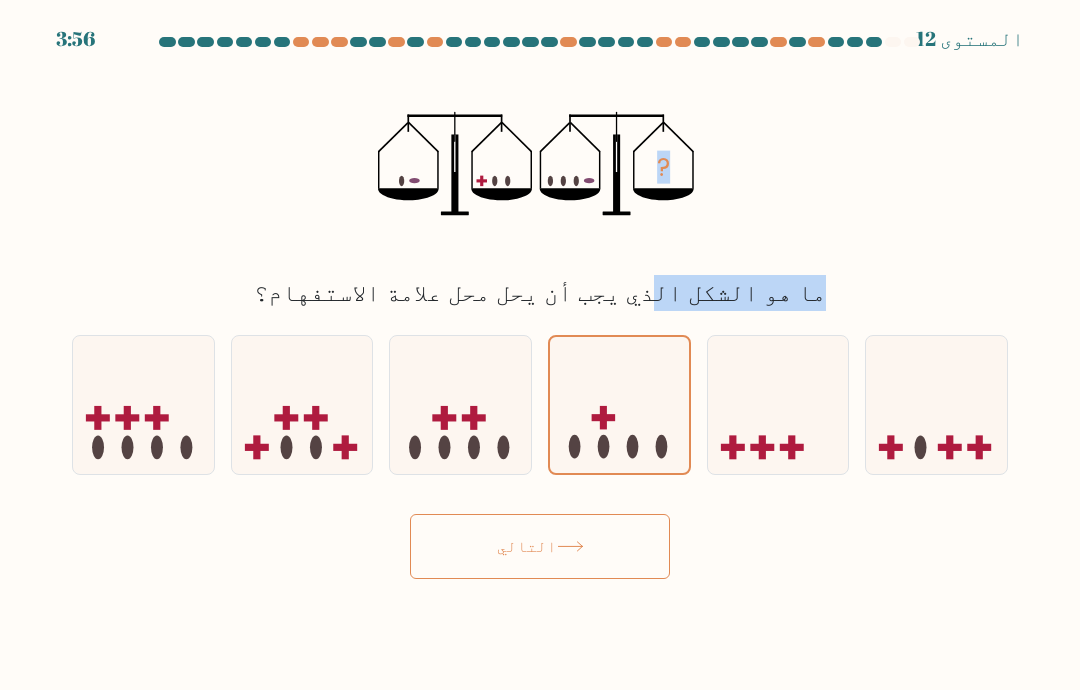 click on "?" 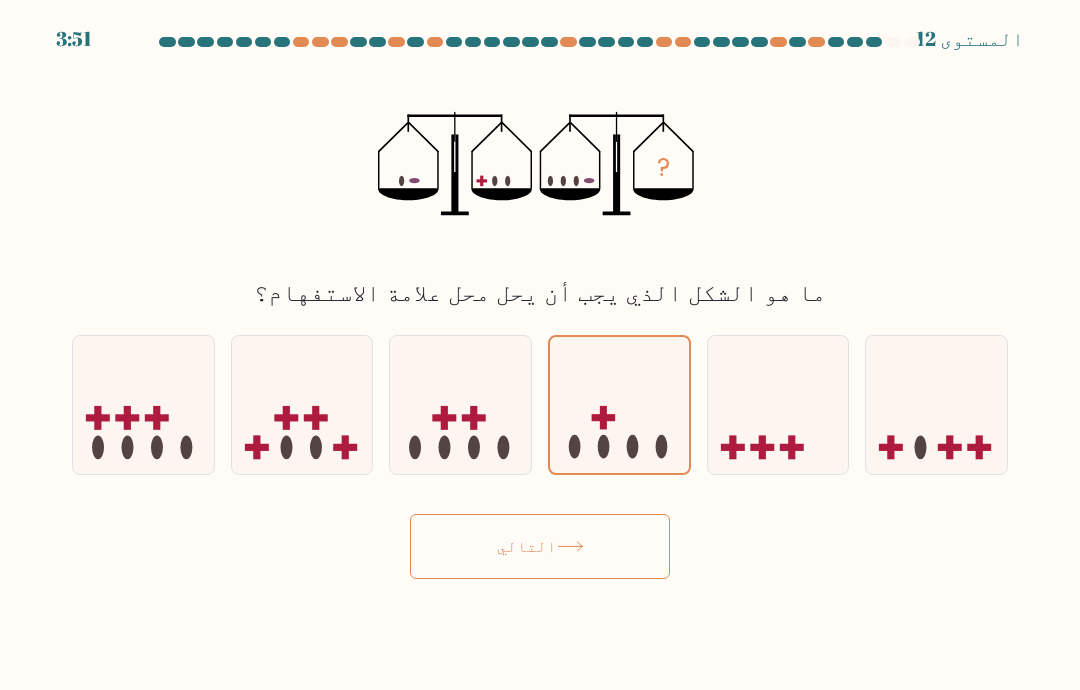 click 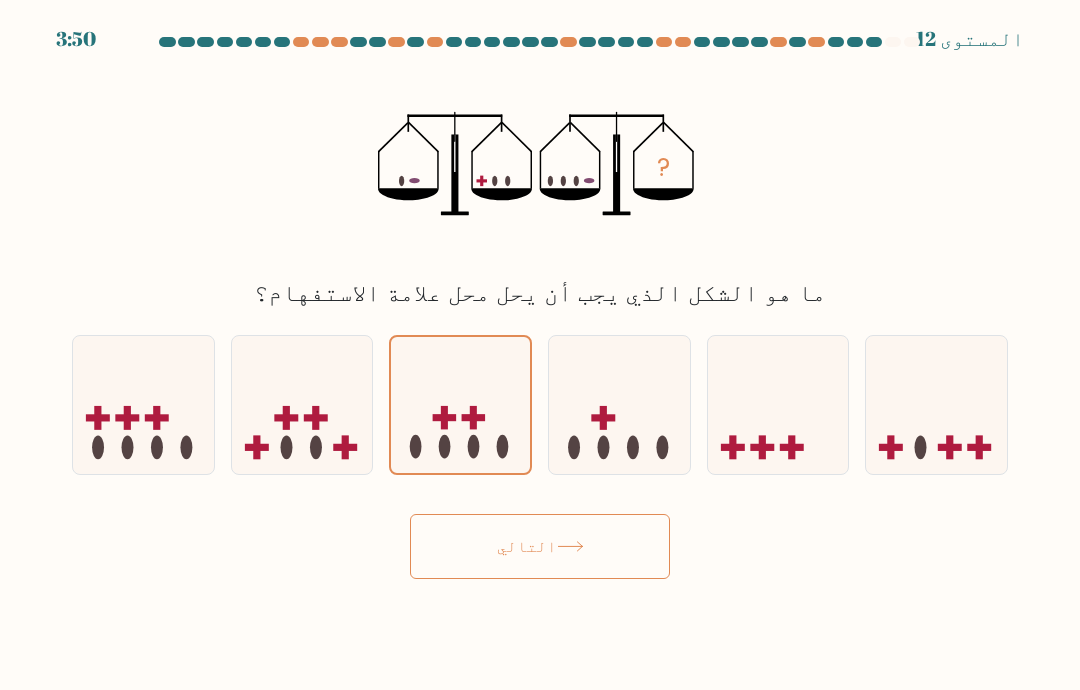 click on "التالي" at bounding box center [540, 546] 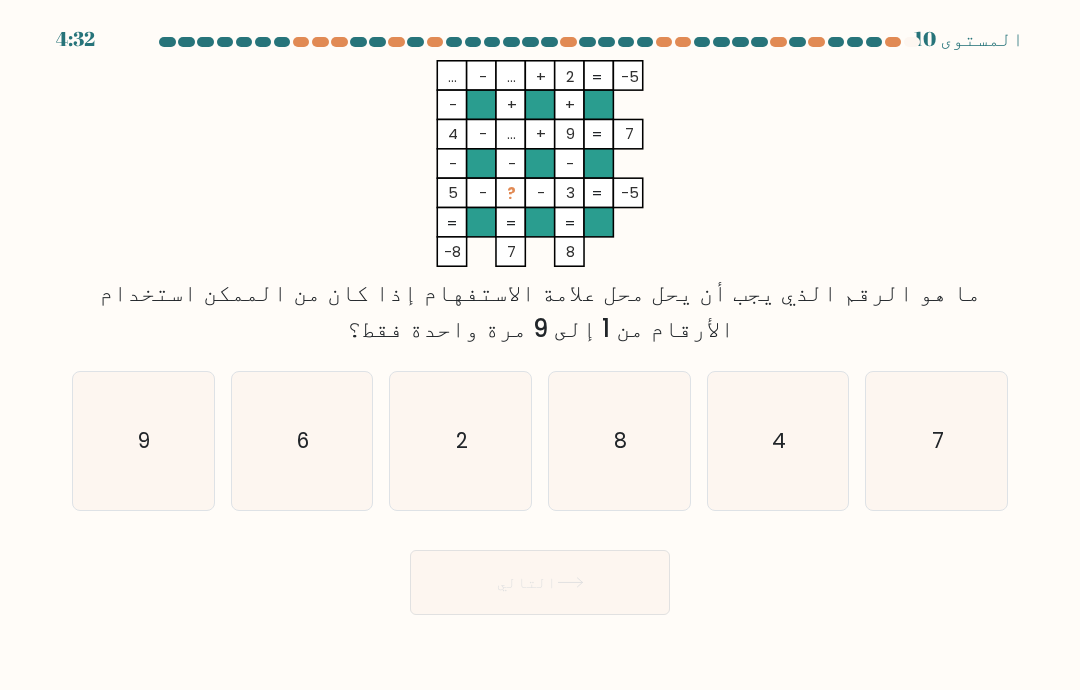 scroll, scrollTop: 0, scrollLeft: 0, axis: both 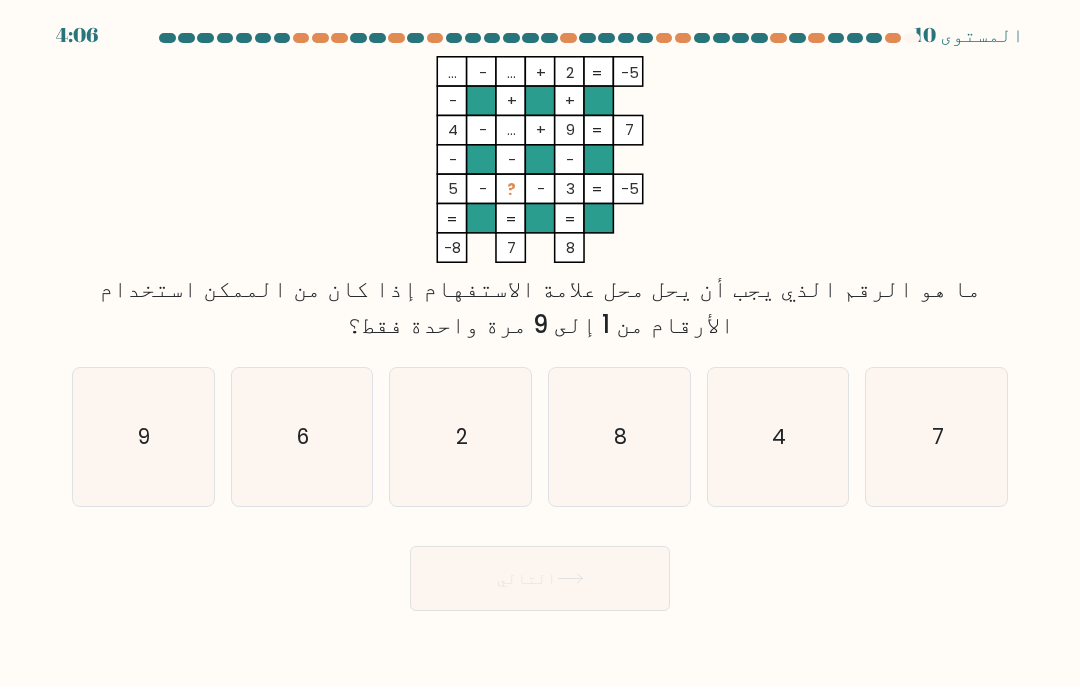 click on "7" 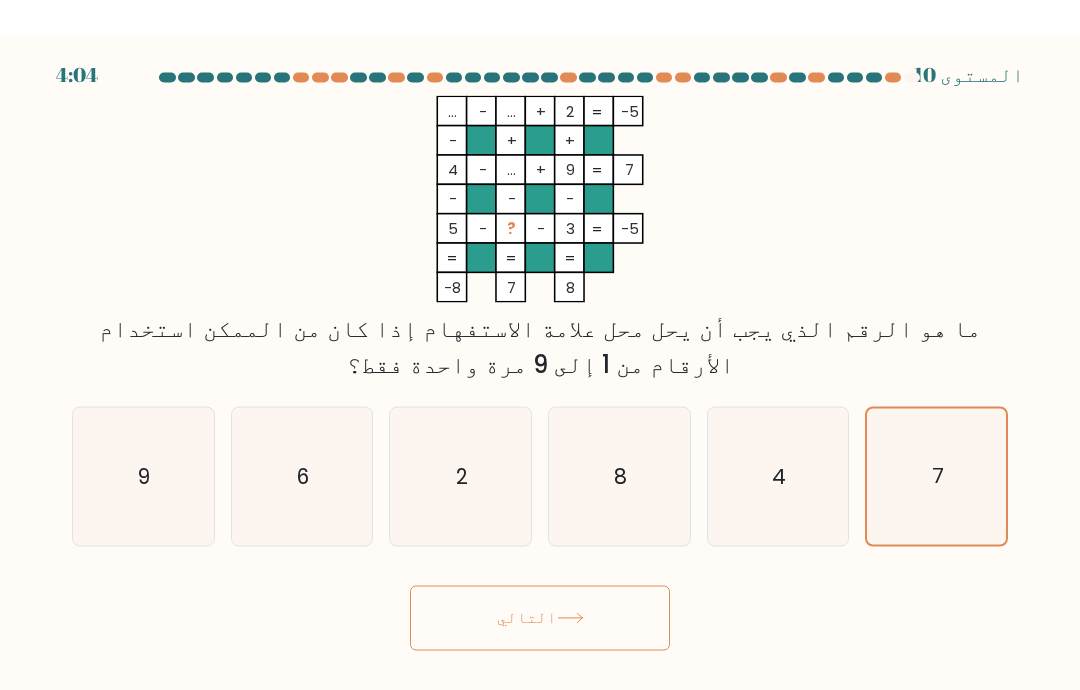 scroll, scrollTop: 0, scrollLeft: 0, axis: both 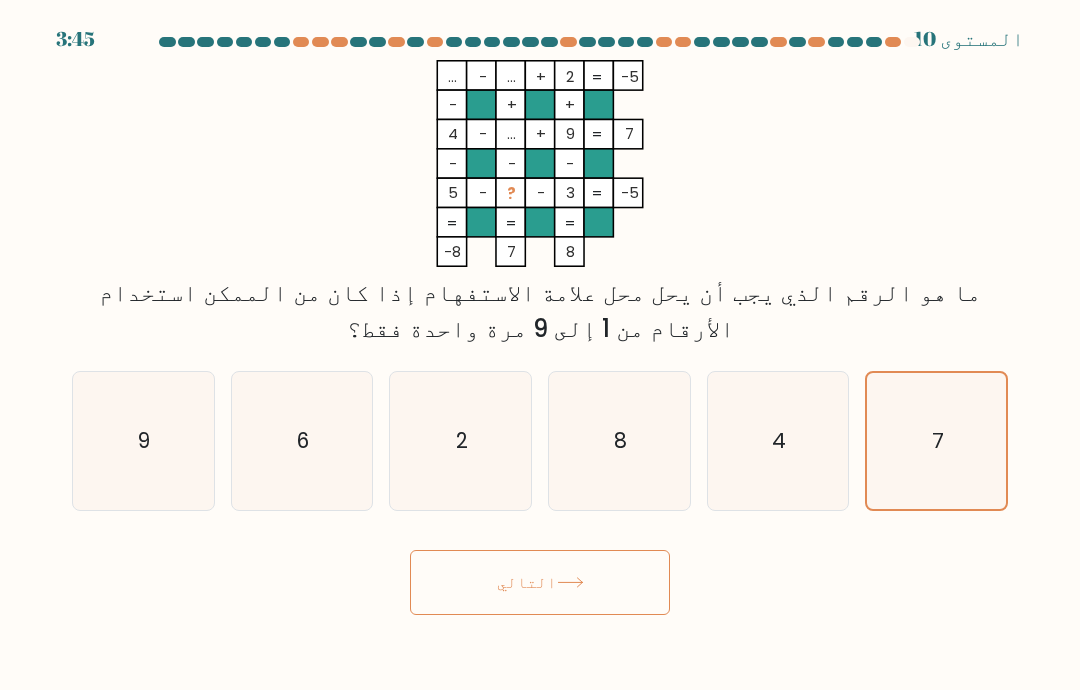 click on "9" 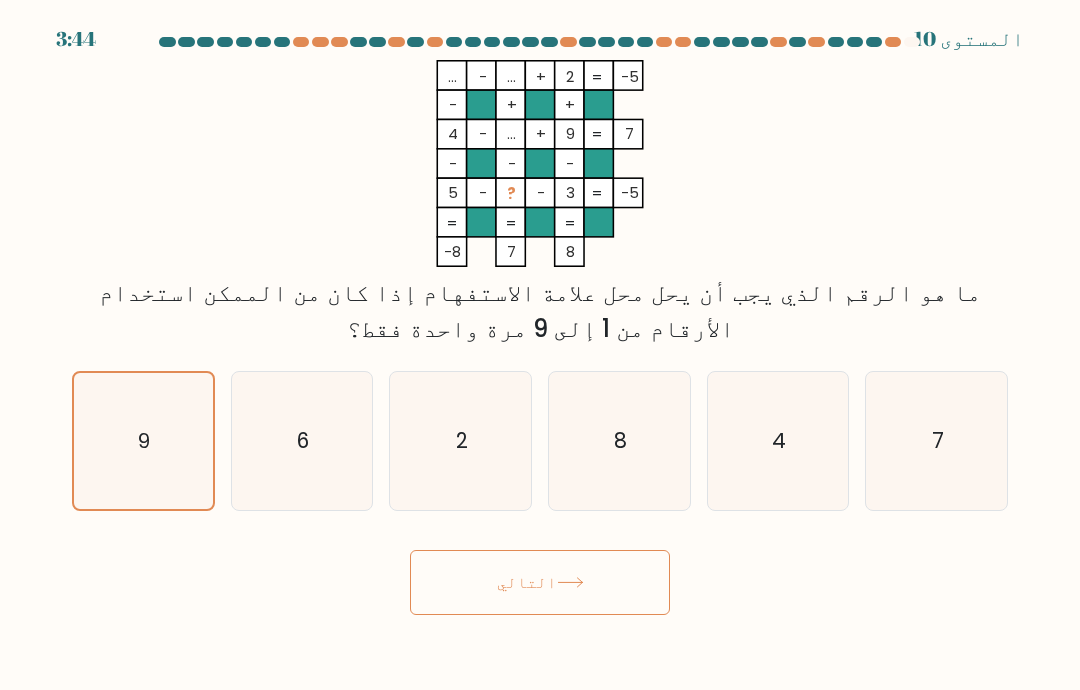 click on "...    -    ...    +    2    -5    -    +    +    4    -    ...    +    9    7    -    -    -    5    -    ?    -    3    =   -5    =   =   =   =   -8    7    8    =
ما هو الرقم الذي يجب أن يحل محل علامة الاستفهام إذا كان من الممكن استخدام الأرقام من 1 إلى 9 مرة واحدة فقط؟" at bounding box center (540, 203) 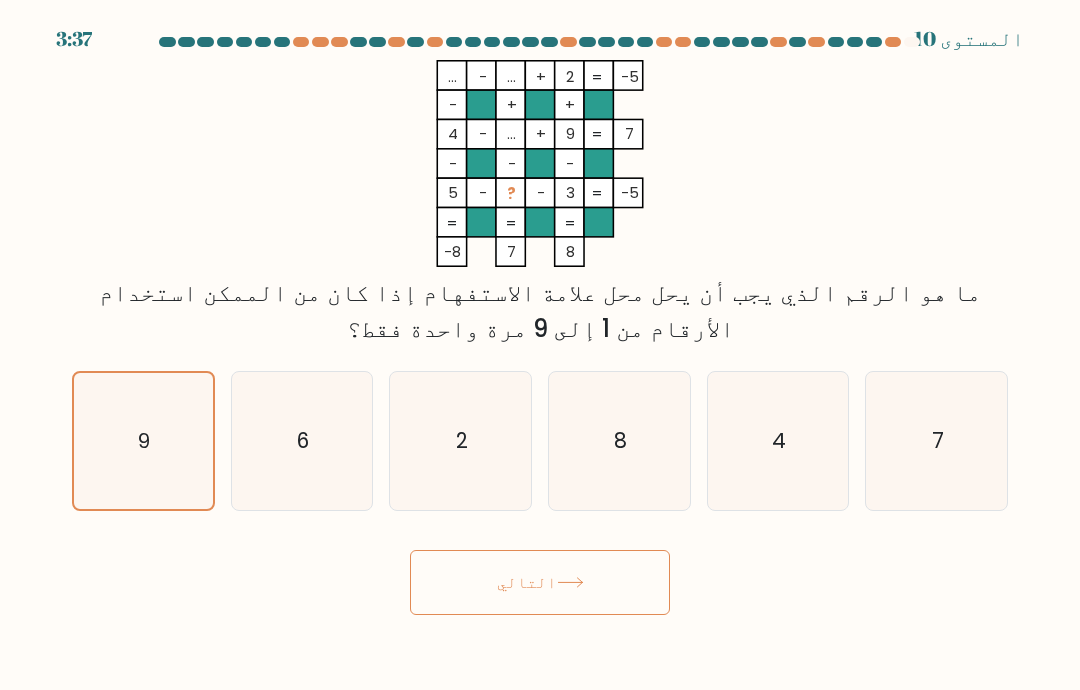 click on "التالي" at bounding box center [540, 582] 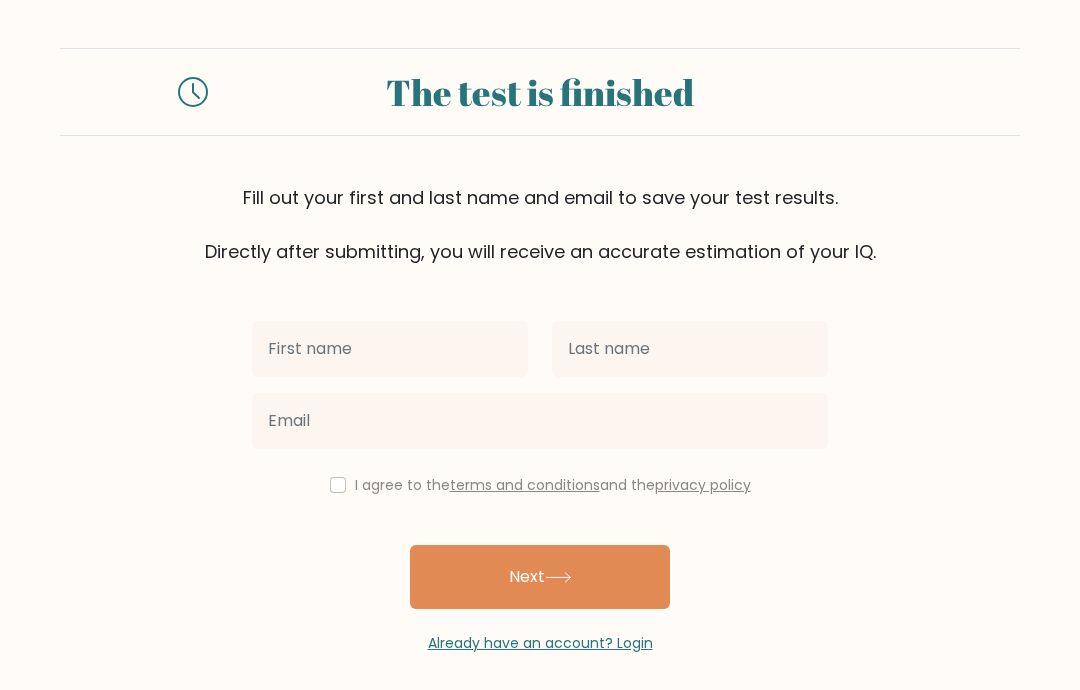 scroll, scrollTop: 0, scrollLeft: 0, axis: both 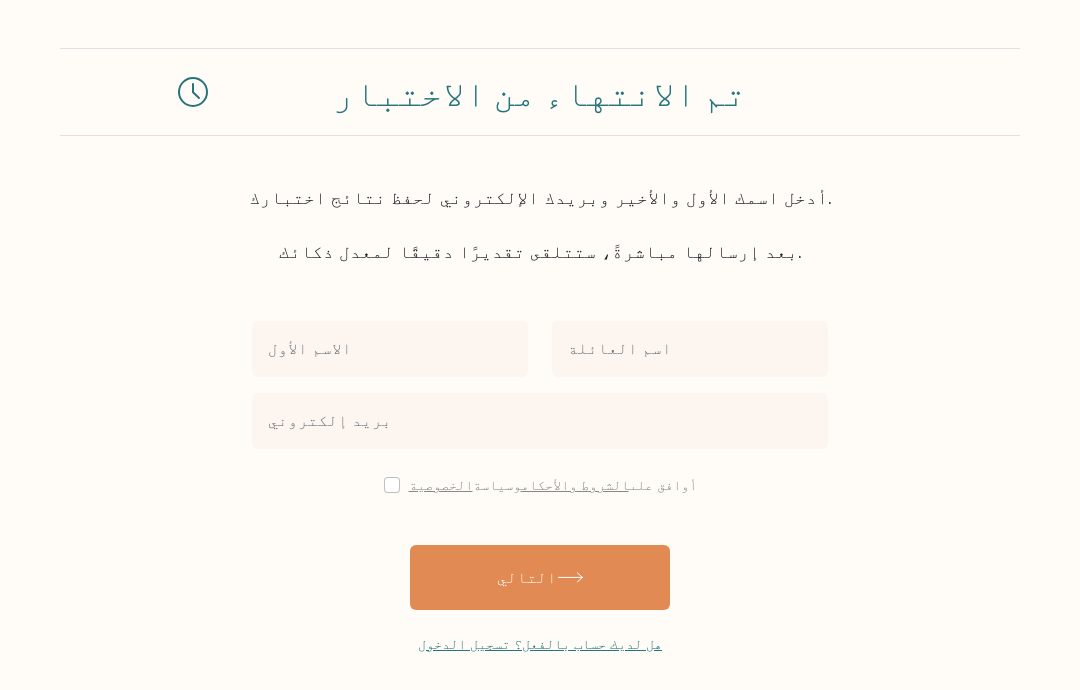 click at bounding box center (390, 349) 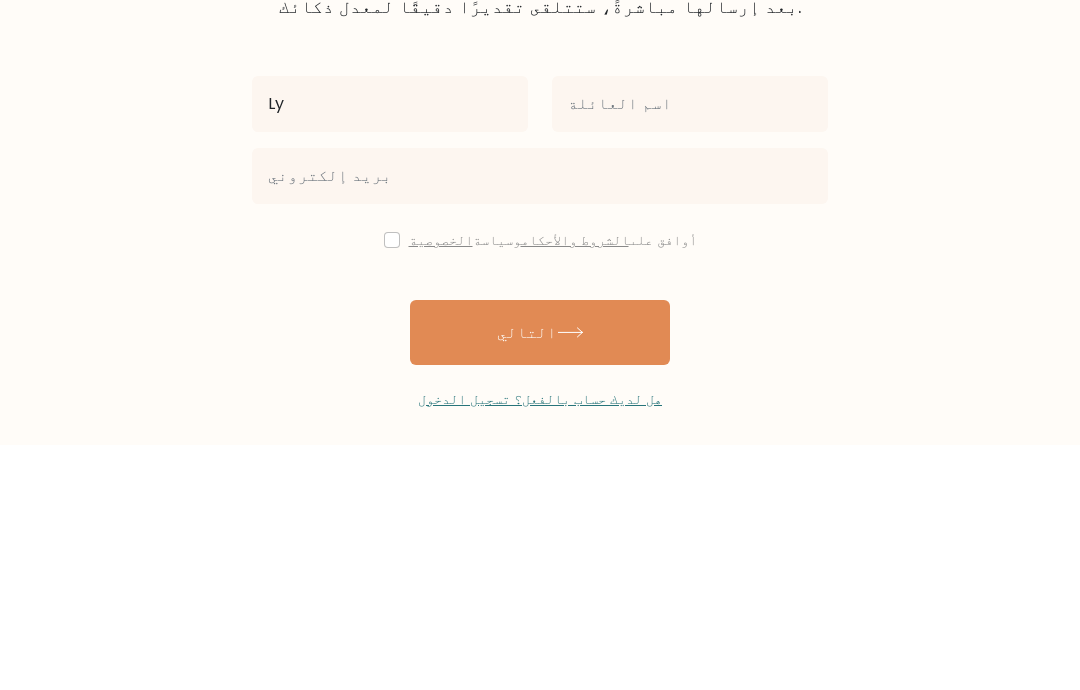 type on "Ly" 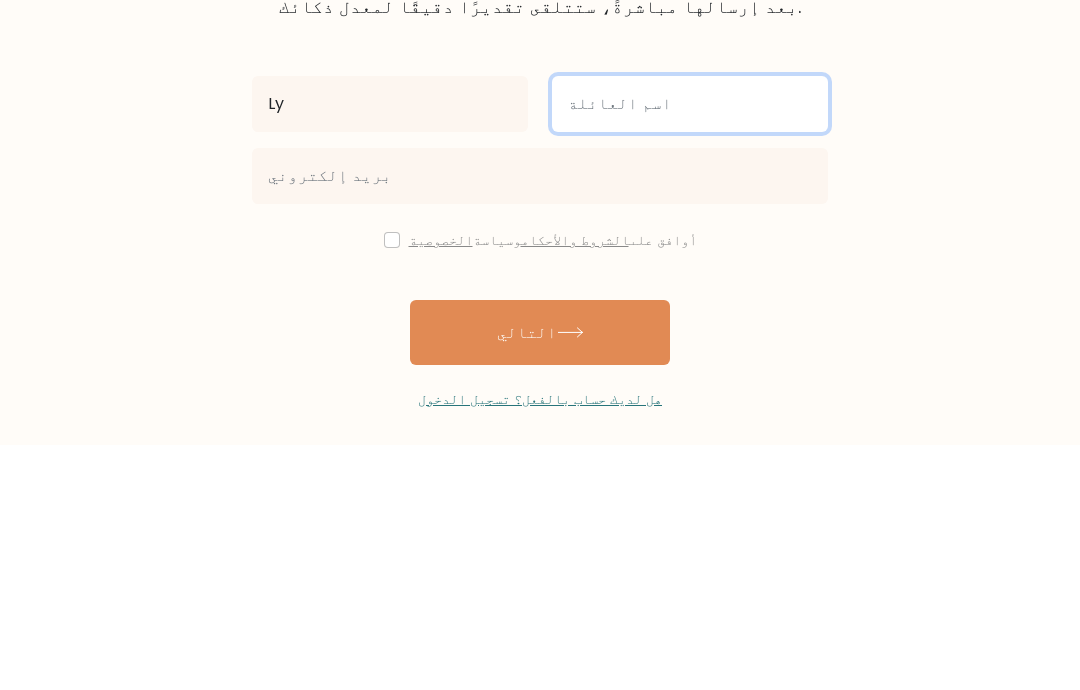 click at bounding box center [690, 349] 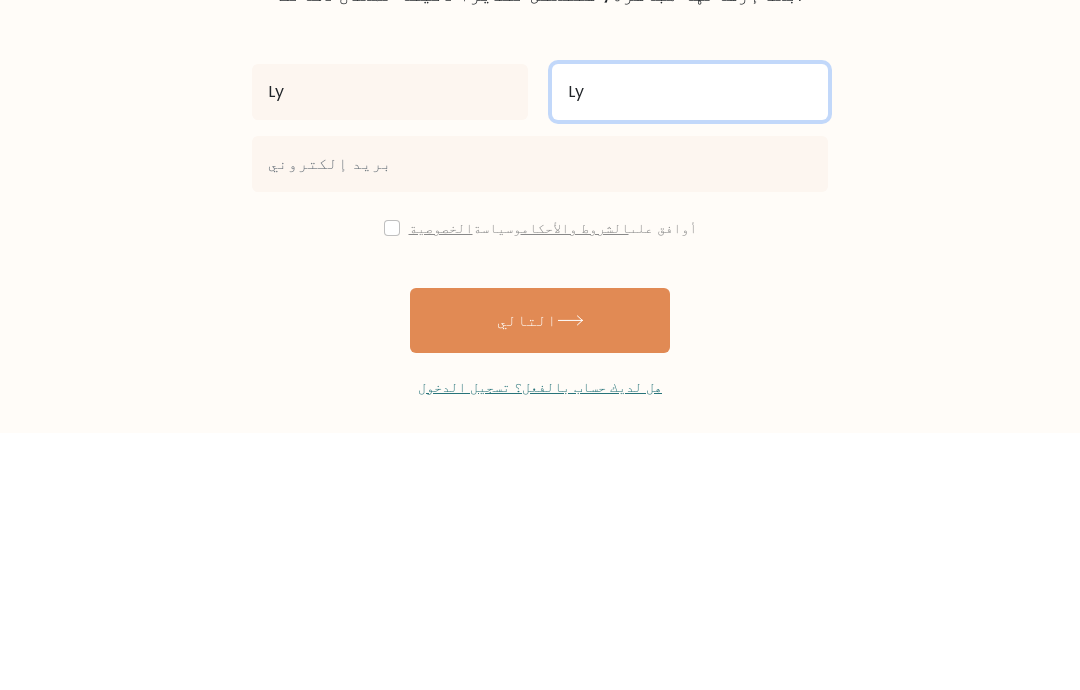 type on "Ly" 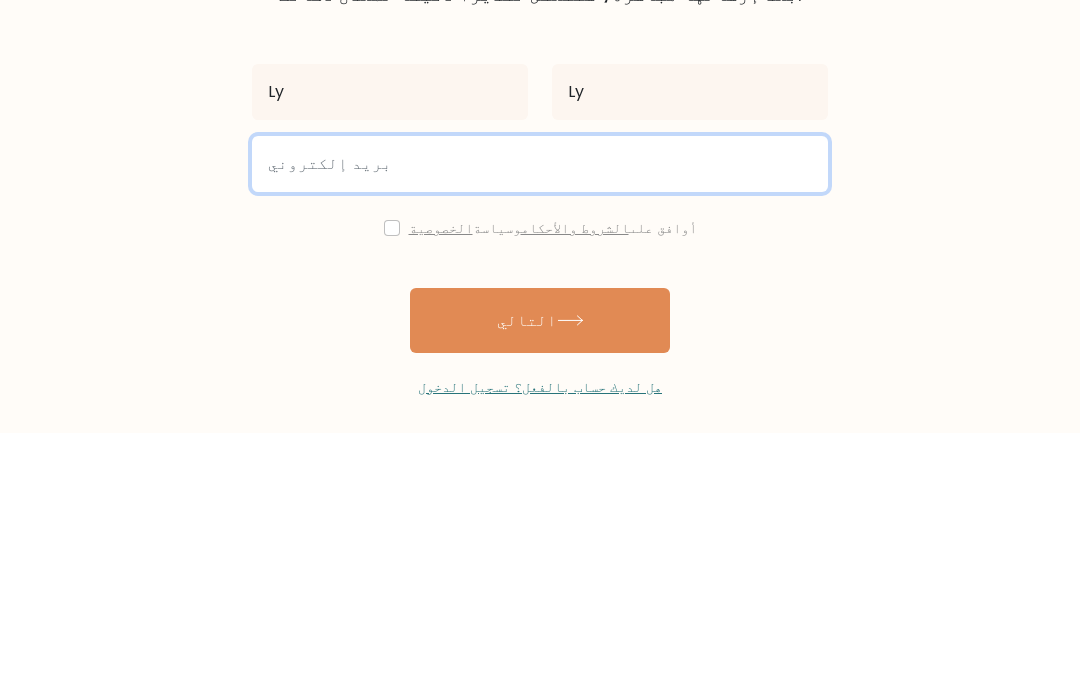 click at bounding box center (540, 421) 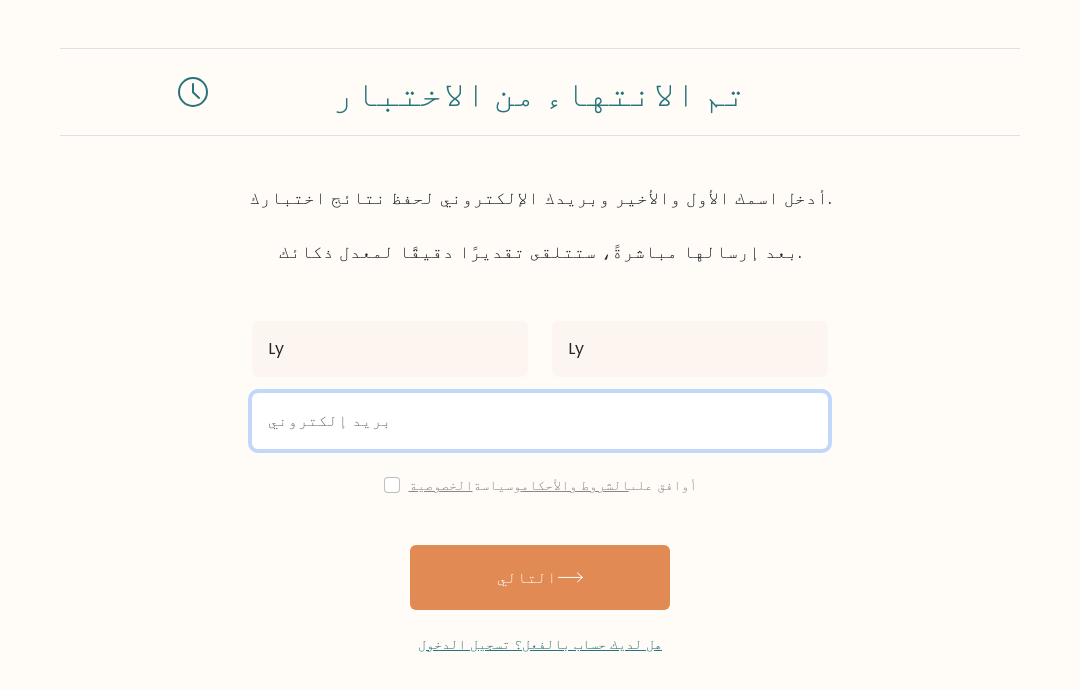 click at bounding box center [540, 421] 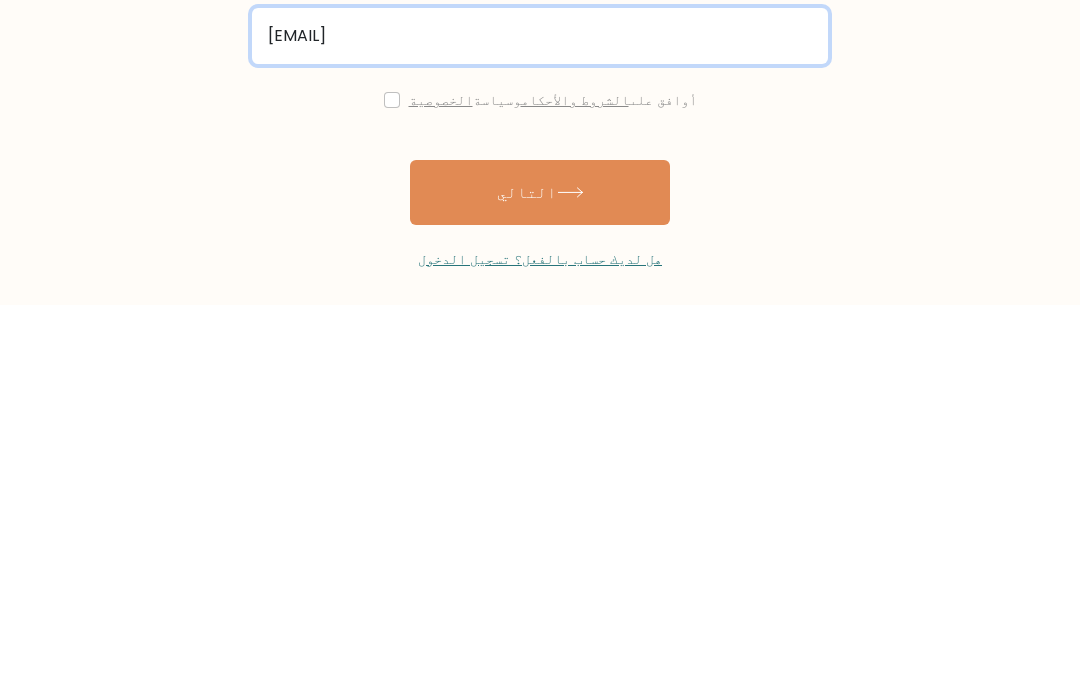 type on "ahmadccic2005@gmail.com" 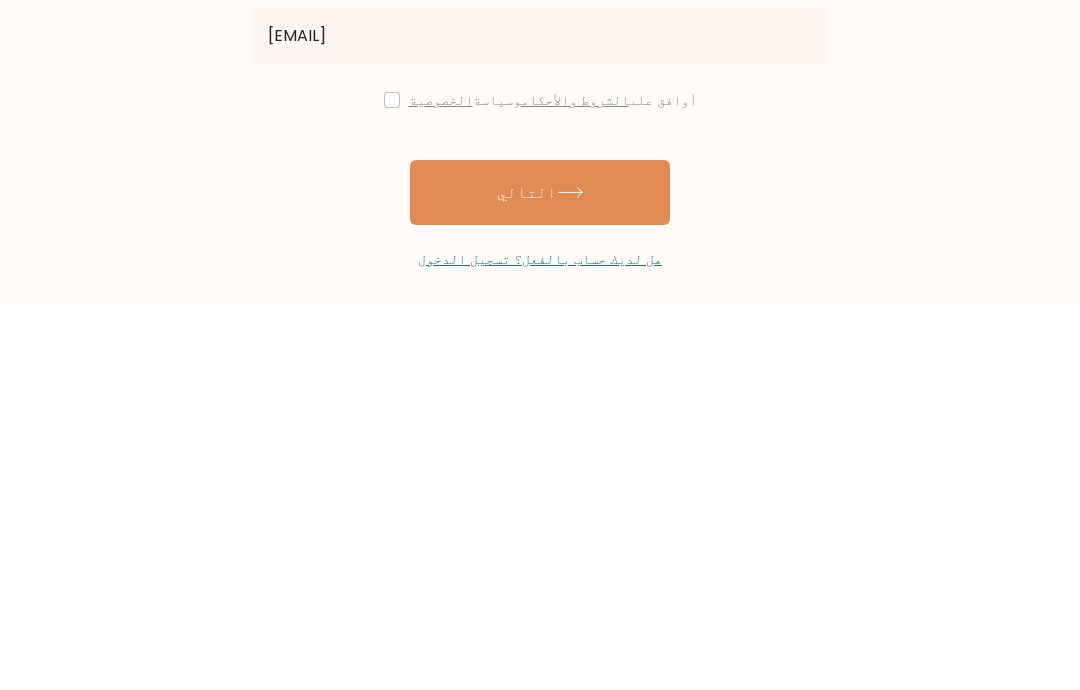 click on "التالي" at bounding box center (540, 577) 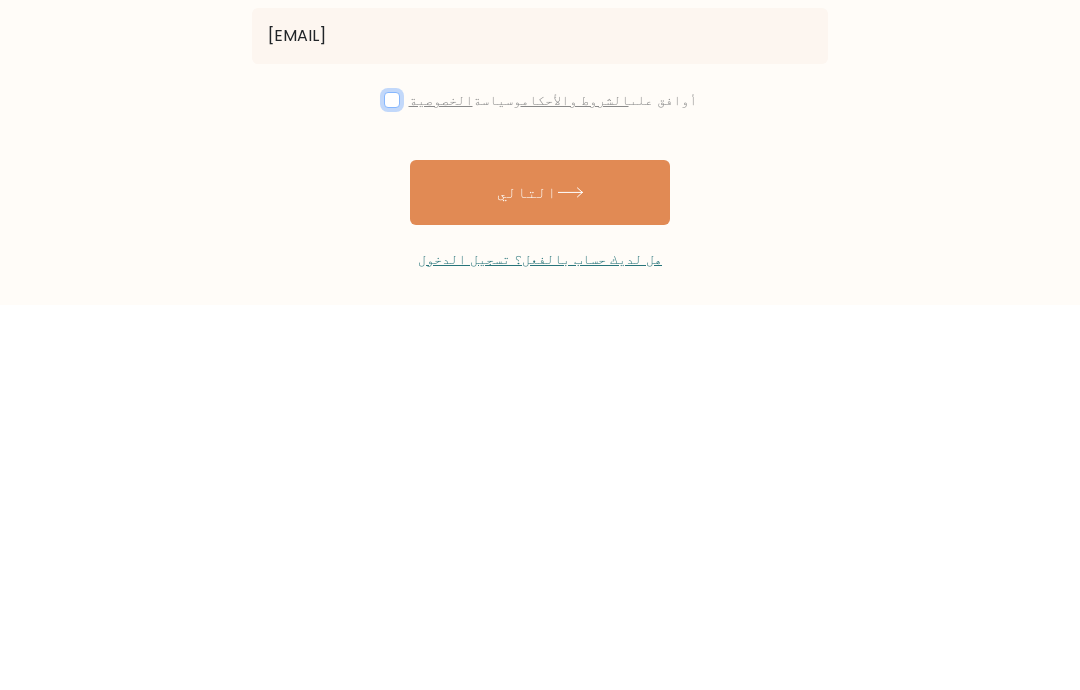 scroll, scrollTop: 80, scrollLeft: 0, axis: vertical 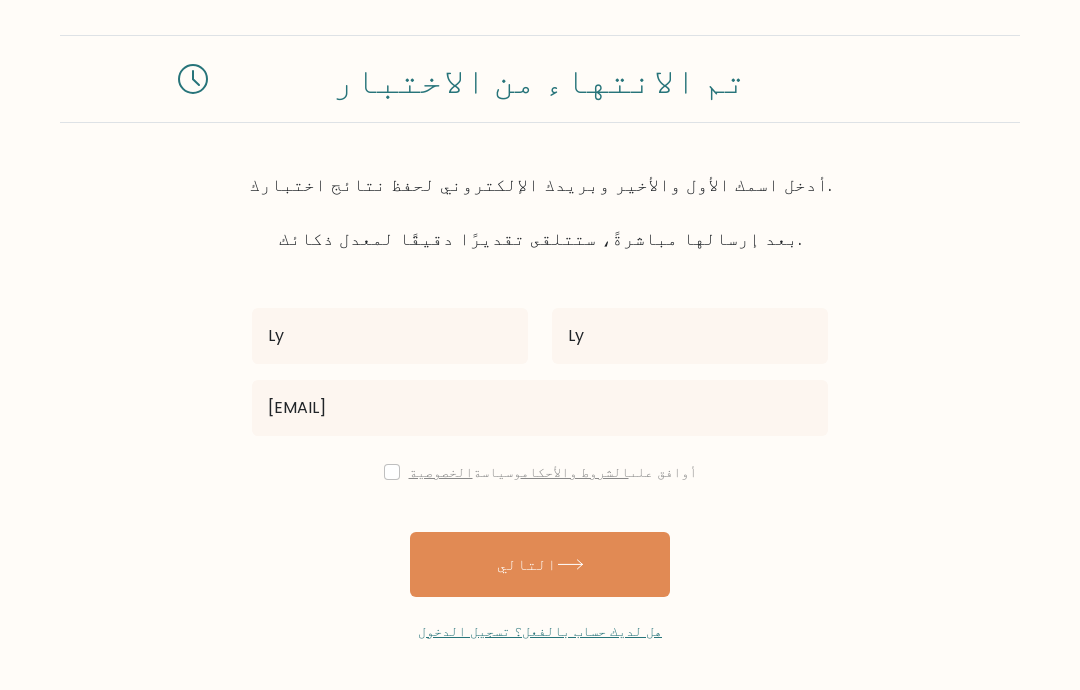 click at bounding box center [392, 472] 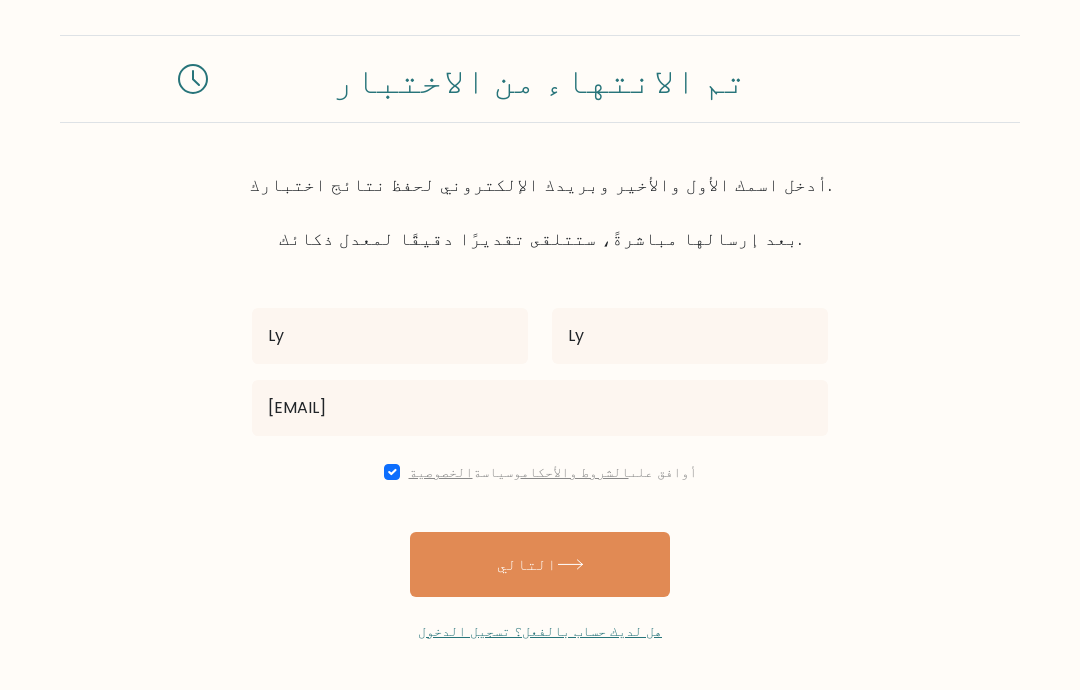 click on "التالي" at bounding box center (540, 564) 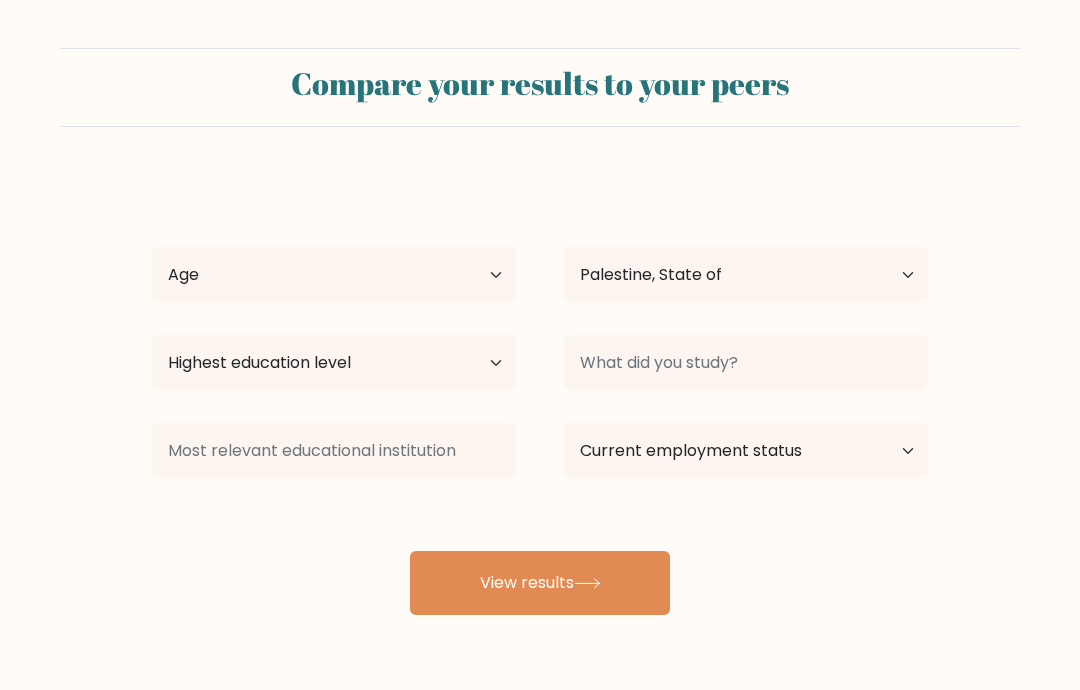 select on "PS" 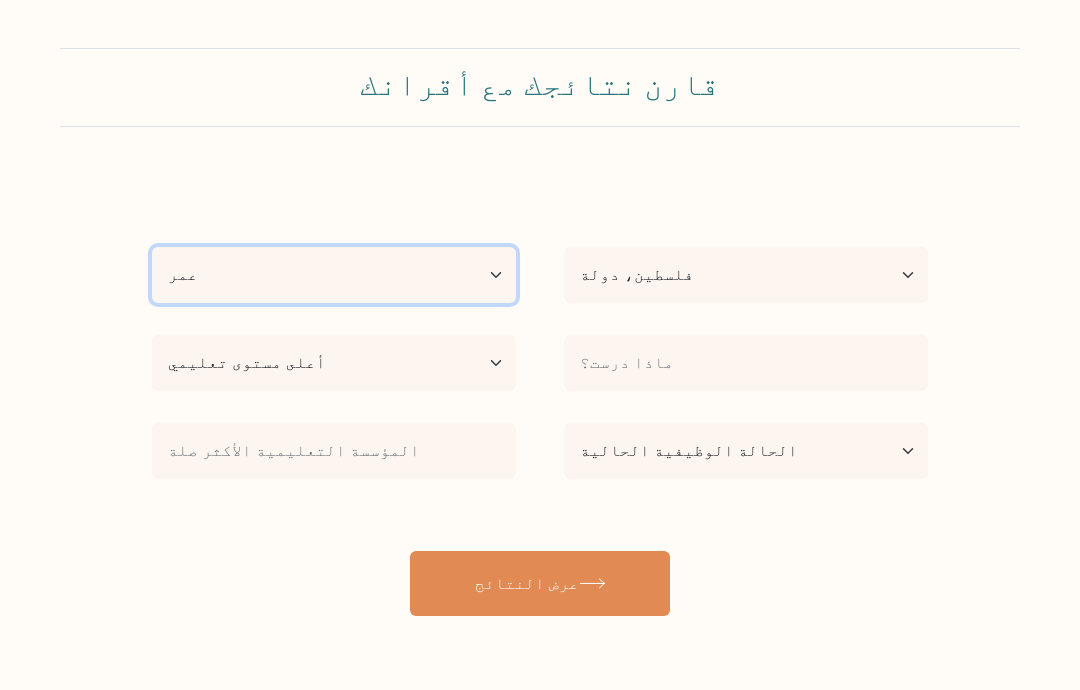 click on "عمر
أقل من 18 سنة
18-24 سنة
25-34 سنة
35-44 سنة
45-54 سنة
55-64 سنة
65 سنة وما فوق" at bounding box center (334, 275) 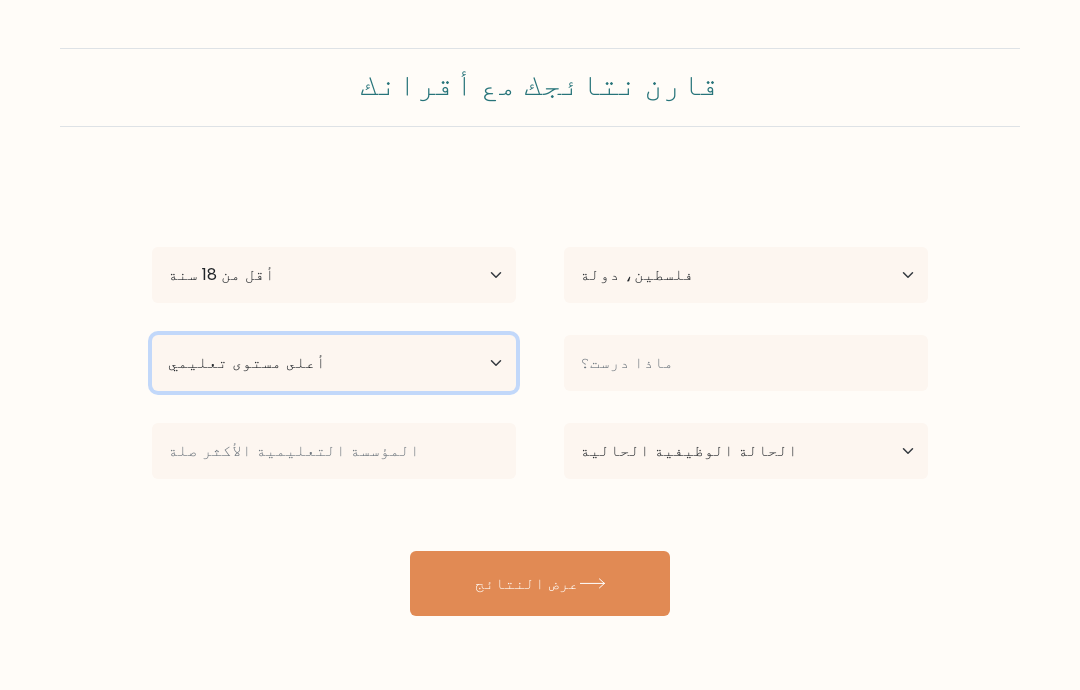 click on "أعلى مستوى تعليمي
لا يوجد تعليم
أساسي
المرحلة الثانوية الدنيا
المرحلة الثانوية العليا
مهنة محددة
درجة البكالوريوس
درجة الماجستير
درجة الدكتوراه" at bounding box center [334, 363] 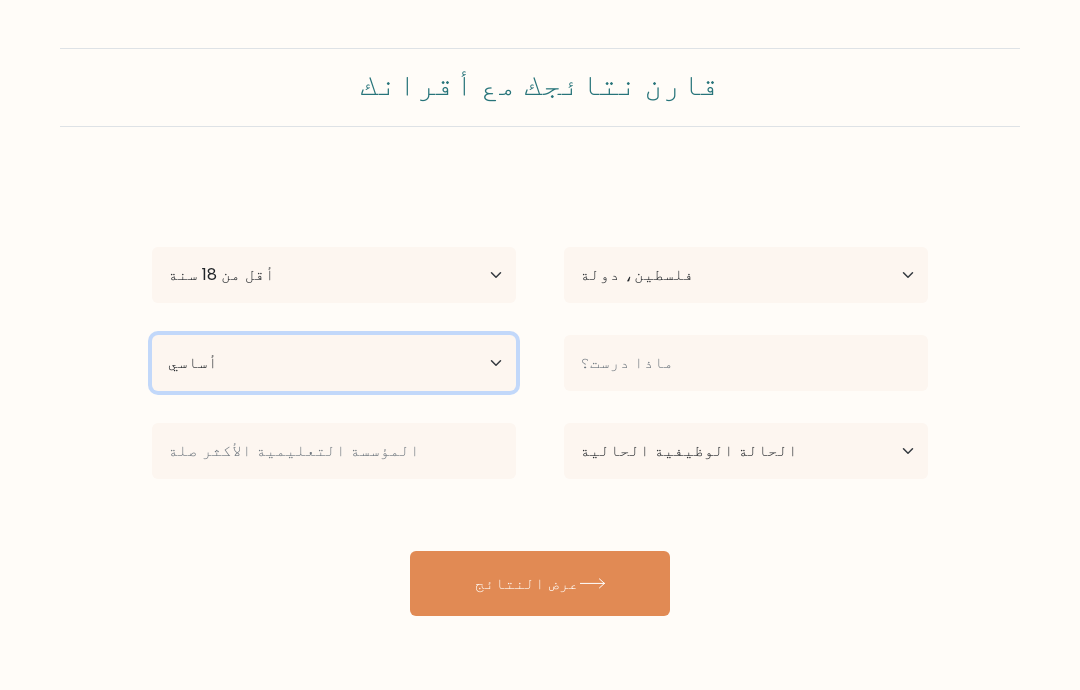 click on "أعلى مستوى تعليمي
لا يوجد تعليم
أساسي
المرحلة الثانوية الدنيا
المرحلة الثانوية العليا
مهنة محددة
درجة البكالوريوس
درجة الماجستير
درجة الدكتوراه" at bounding box center [334, 363] 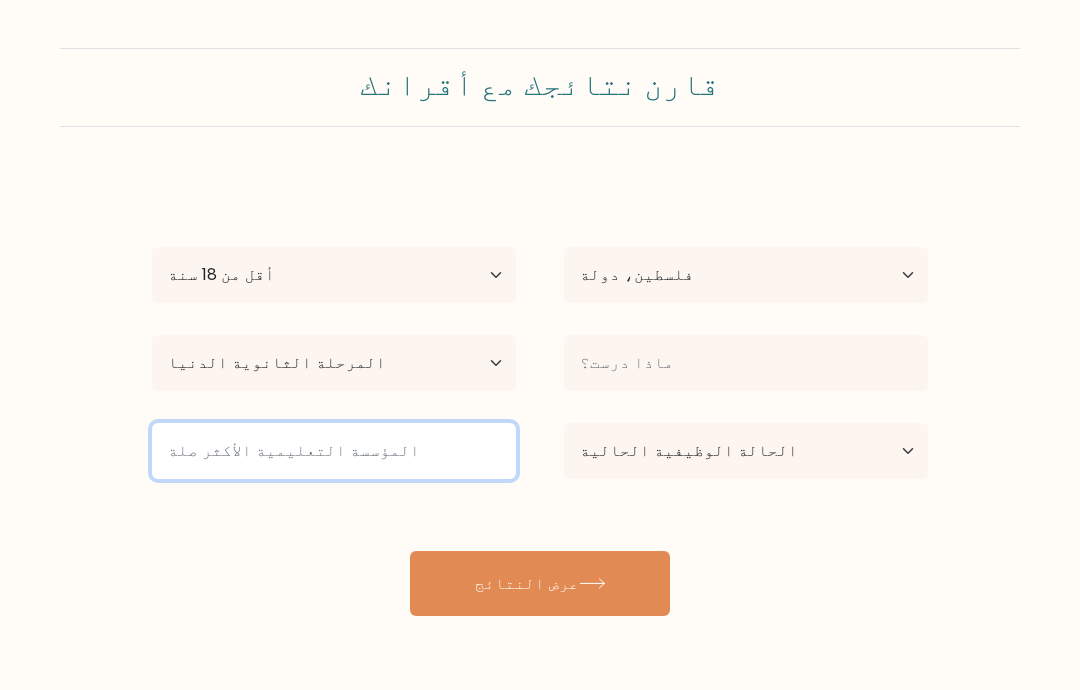click at bounding box center [334, 451] 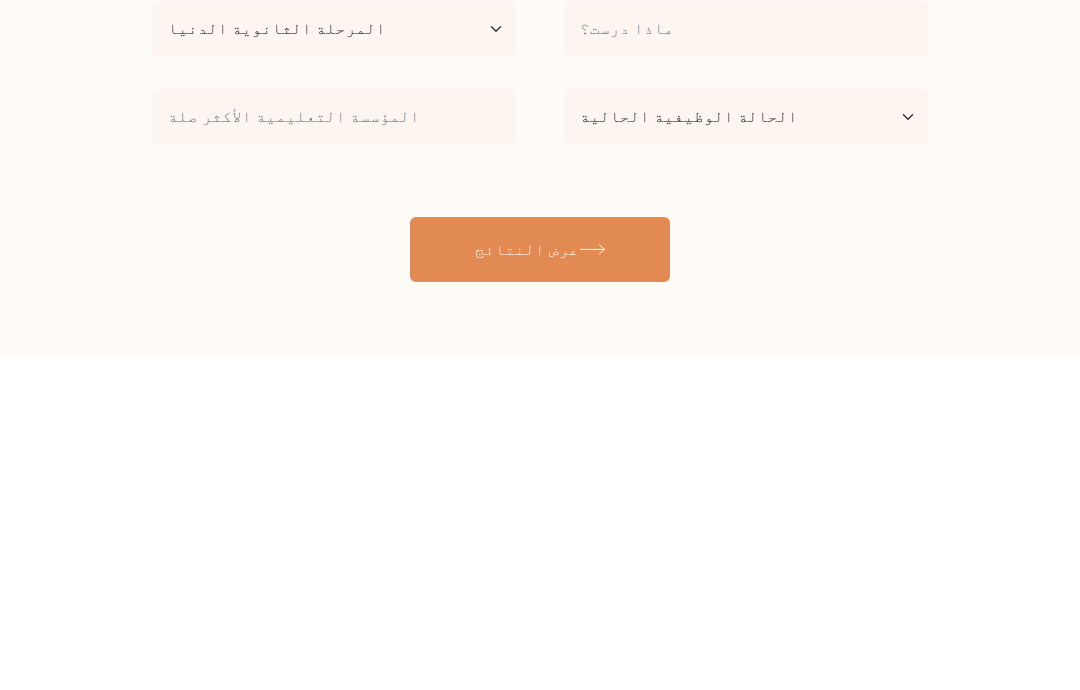 click on "الحالة الوظيفية الحالية
موظف
طالب
متقاعد
أخرى / أفضّل عدم الإجابة" at bounding box center [746, 451] 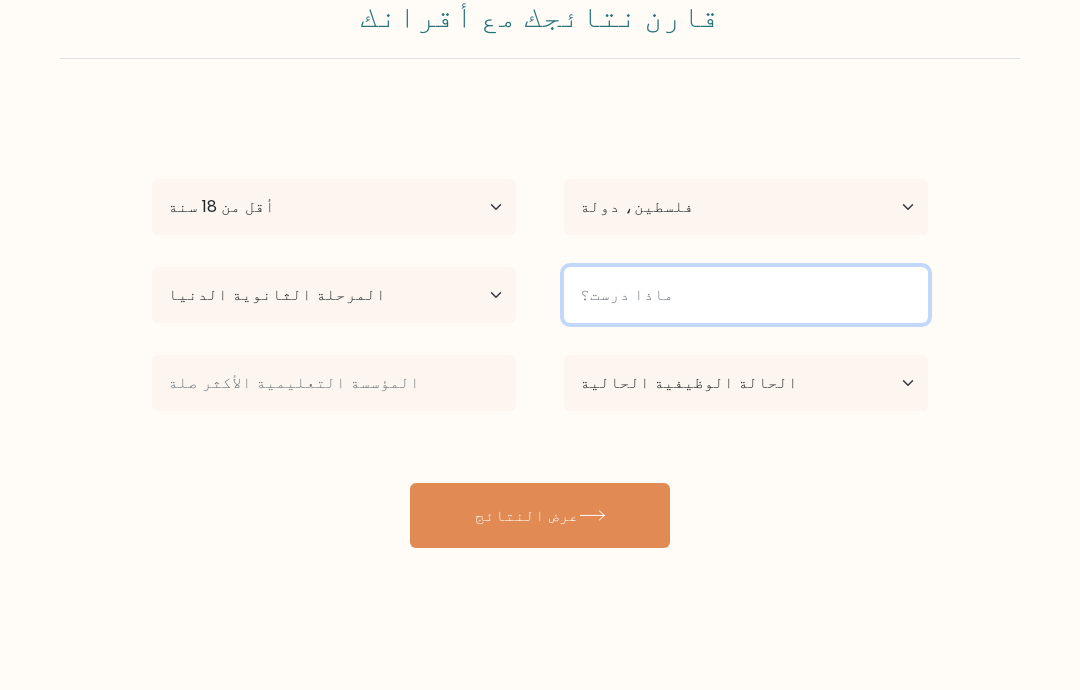 click at bounding box center [746, 295] 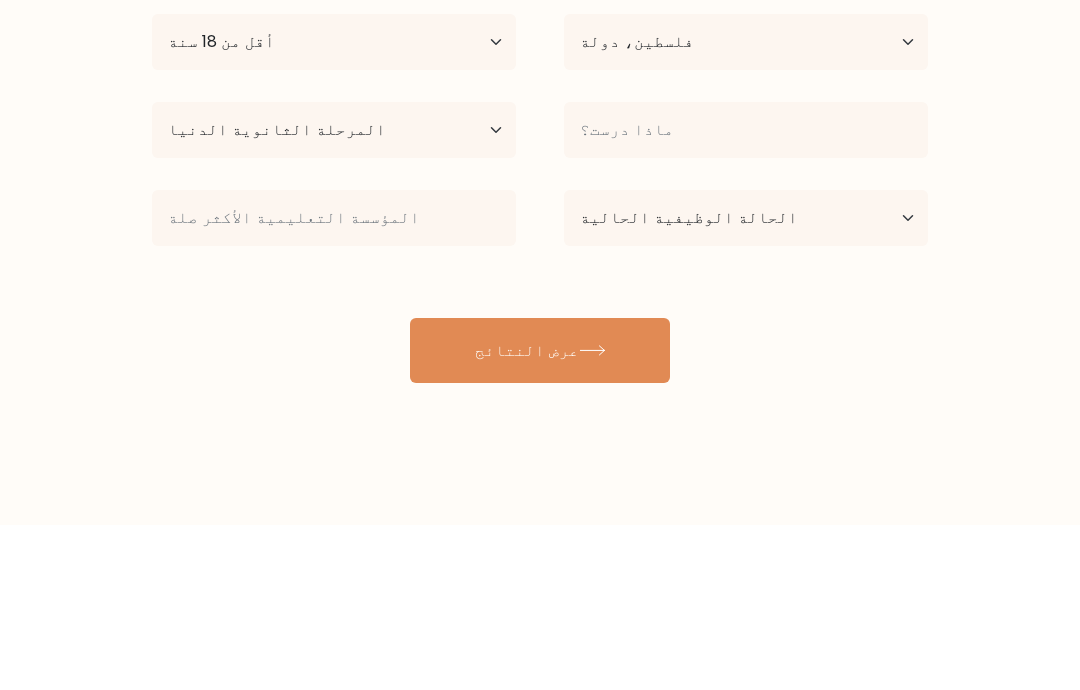 click on "الحالة الوظيفية الحالية
موظف
طالب
متقاعد
أخرى / أفضّل عدم الإجابة" at bounding box center (746, 383) 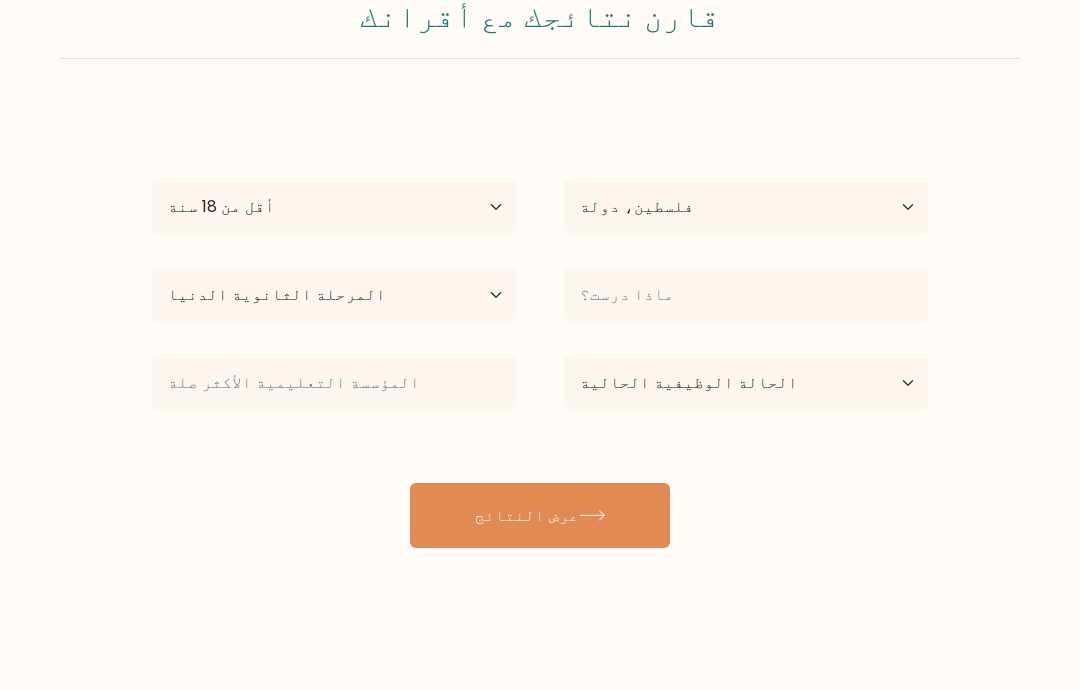 click on "عرض النتائج" at bounding box center (540, 515) 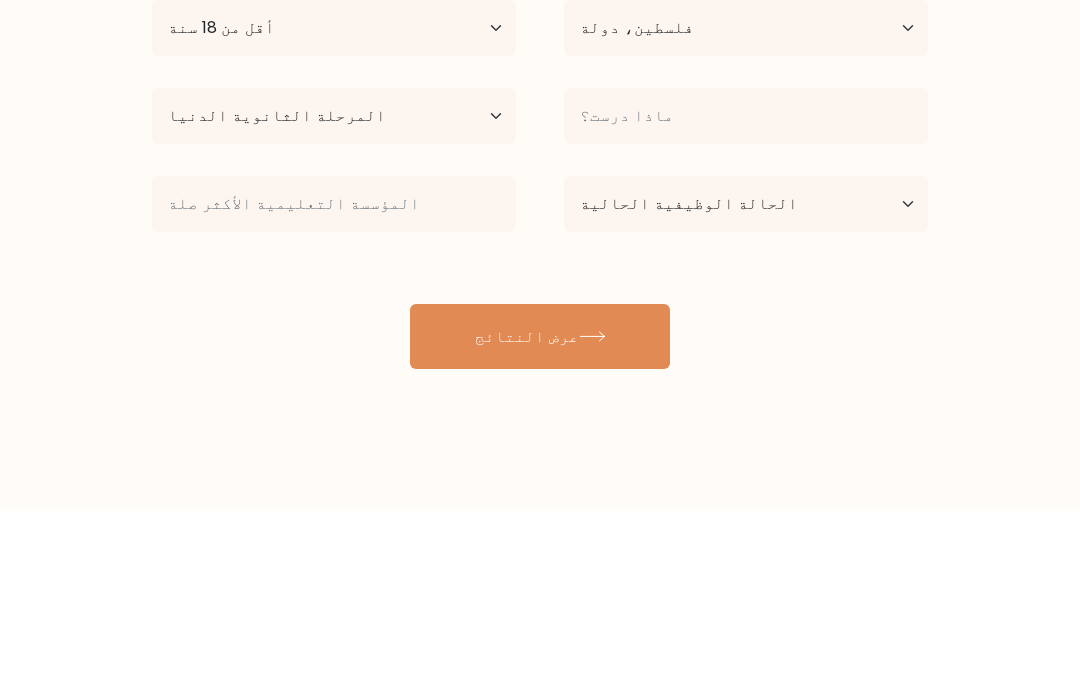 click on "Ly
Ly
عمر
أقل من 18 سنة
18-24 سنة
25-34 سنة
35-44 سنة
45-54 سنة
55-64 سنة
65 سنة وما فوق
دولة
أفغانستان
ألبانيا
الجزائر
ساموا الأمريكية
أندورا
أنغولا
أنغيلا
القارة القطبية الجنوبية
أنتيغوا وباربودا
الأرجنتين
أرمينيا
أروبا
أستراليا
النمسا
أذربيجان
جزر البهاما
البحرين
بنغلاديش
بربادوس
بيلاروسيا
بلجيكا
بليز
بنين" at bounding box center (540, 327) 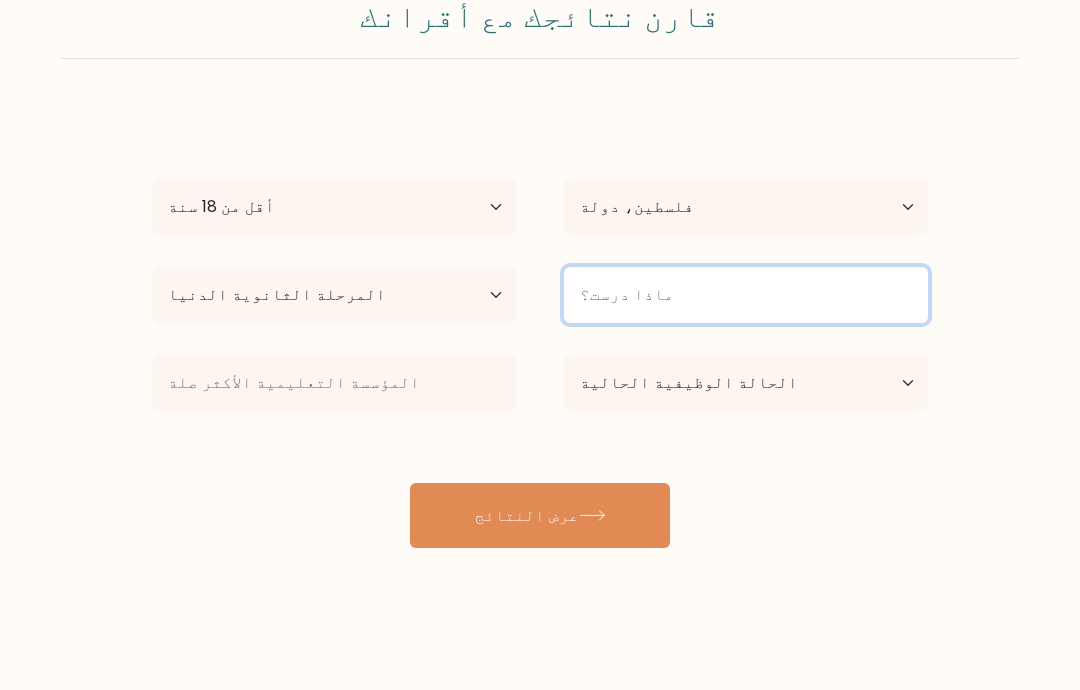 click at bounding box center [746, 295] 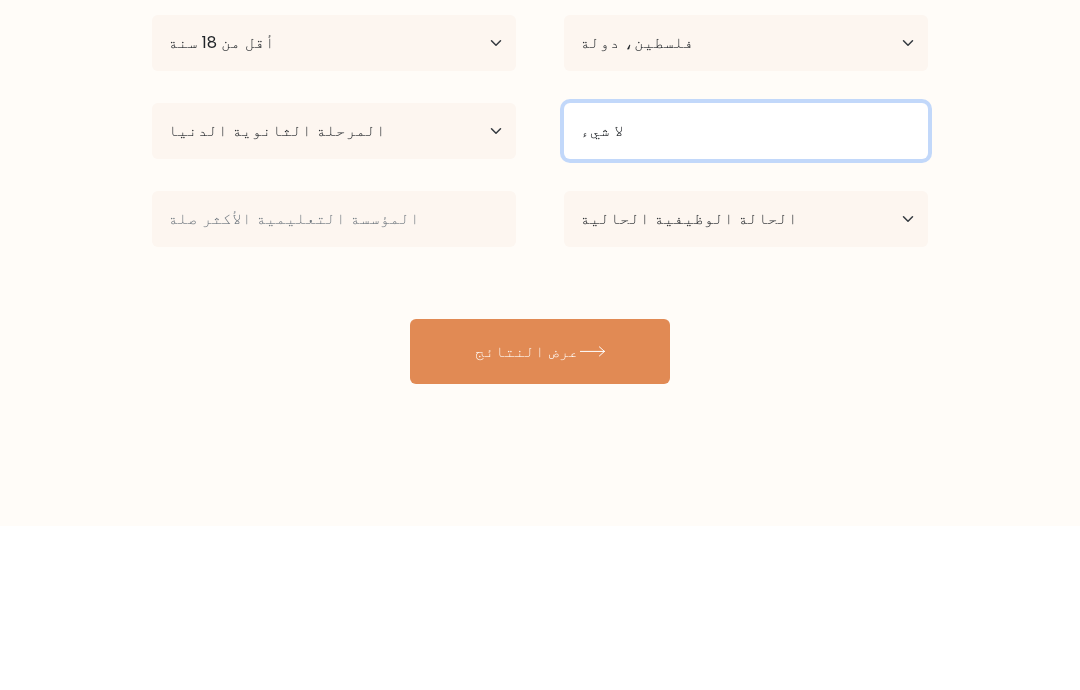 type on "لا شيء" 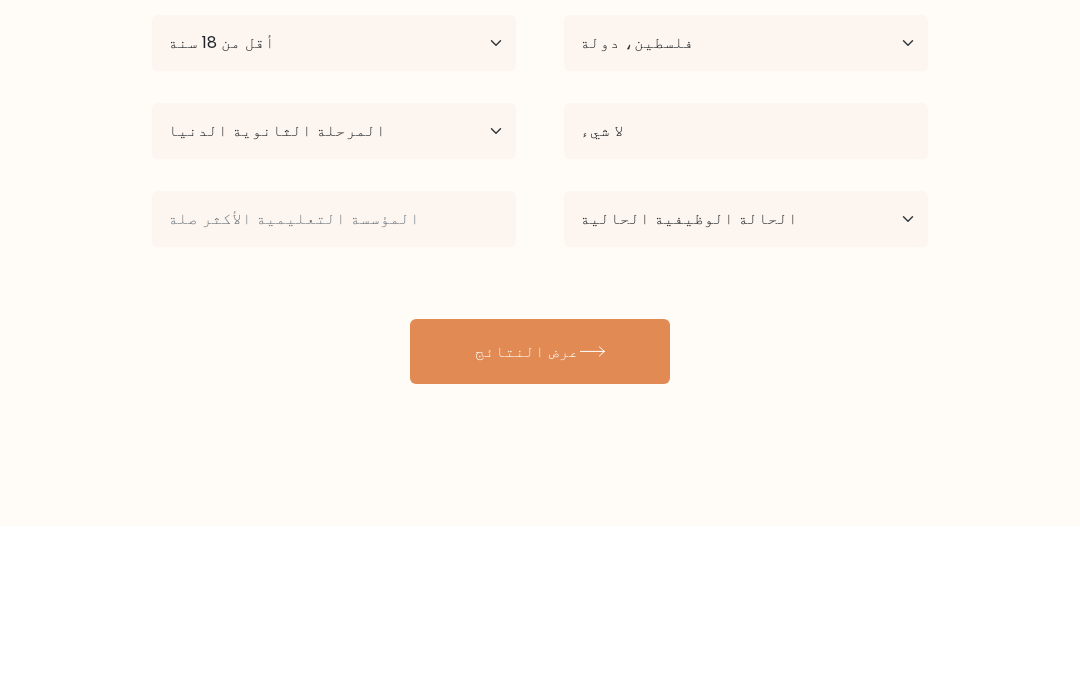 click on "قارن نتائجك مع أقرانك
Ly
Ly
عمر
أقل من 18 سنة
18-24 سنة
25-34 سنة
35-44 سنة
45-54 سنة
55-64 سنة
65 سنة وما فوق
دولة
أفغانستان
ألبانيا
الجزائر
ساموا الأمريكية
أندورا
أنغولا
أنغيلا
القارة القطبية الجنوبية" at bounding box center (540, 264) 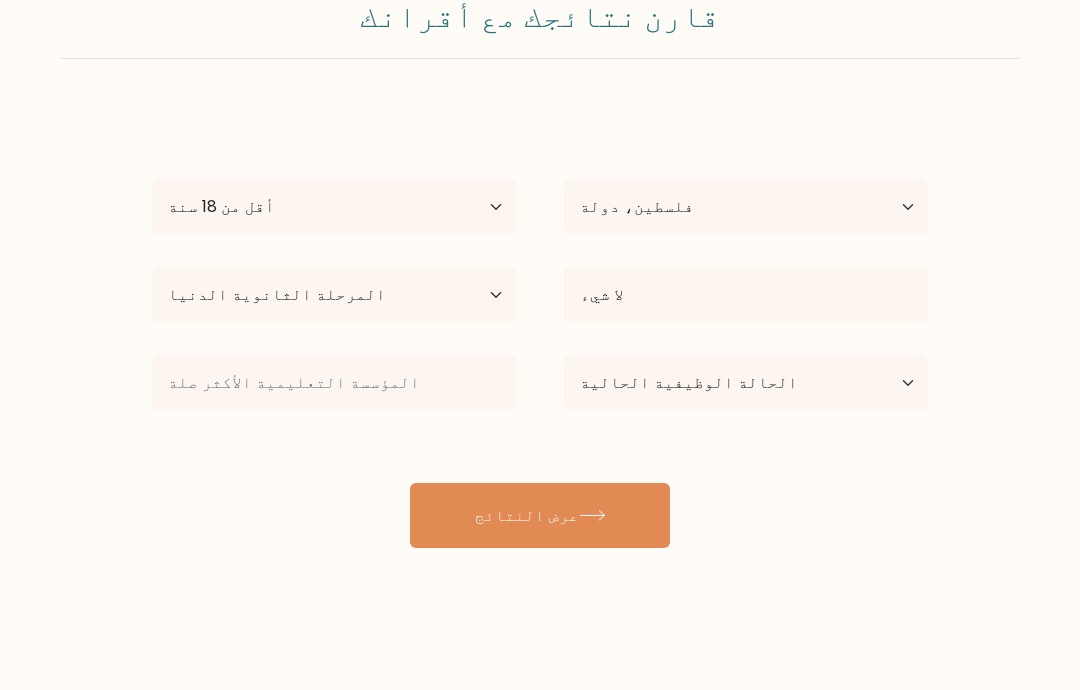 click on "عرض النتائج" at bounding box center [540, 515] 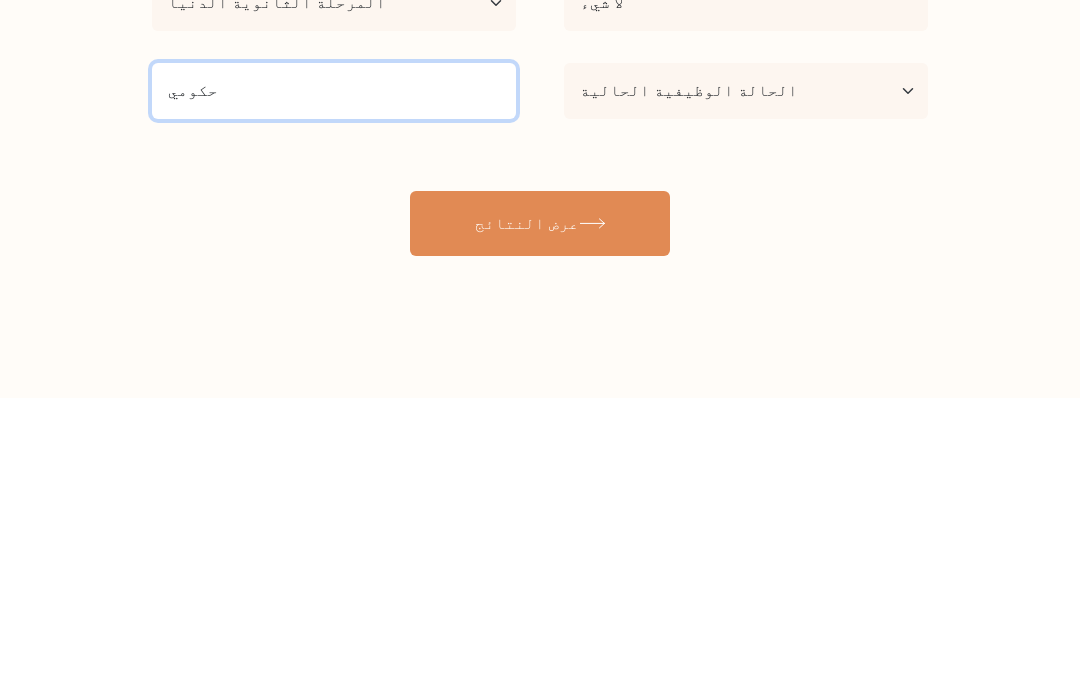 type on "حكومي" 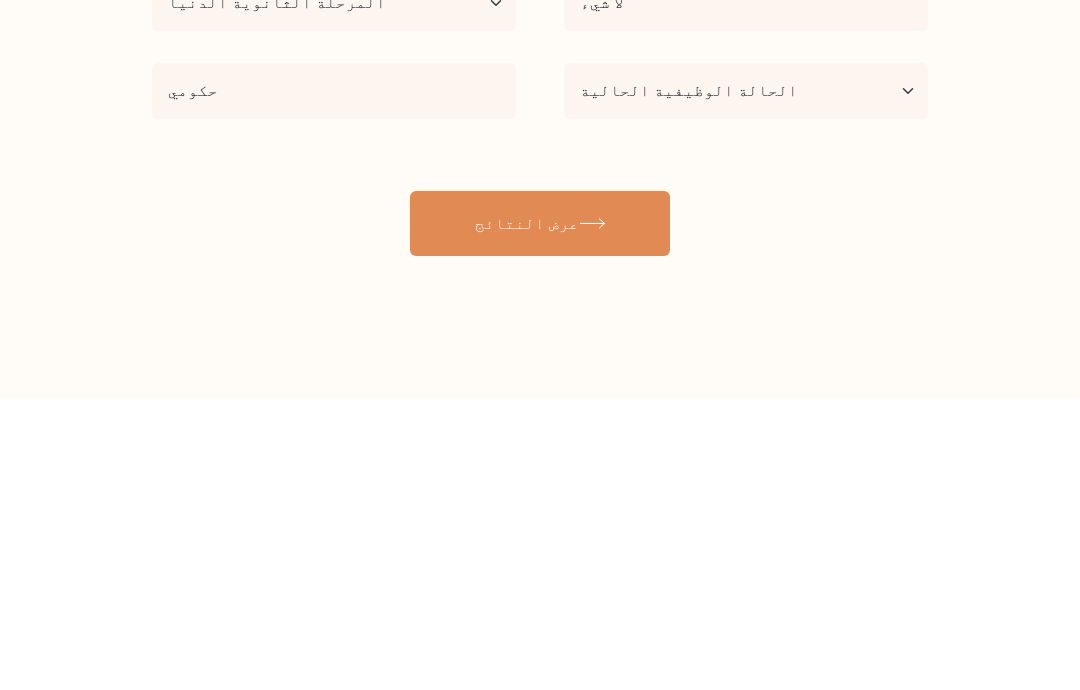 click on "قارن نتائجك مع أقرانك
Ly
Ly
عمر
أقل من 18 سنة
18-24 سنة
25-34 سنة
35-44 سنة
45-54 سنة
55-64 سنة
65 سنة وما فوق
دولة
أفغانستان
ألبانيا
الجزائر
ساموا الأمريكية
أندورا
أنغولا
أنغيلا
القارة القطبية الجنوبية" at bounding box center [540, 264] 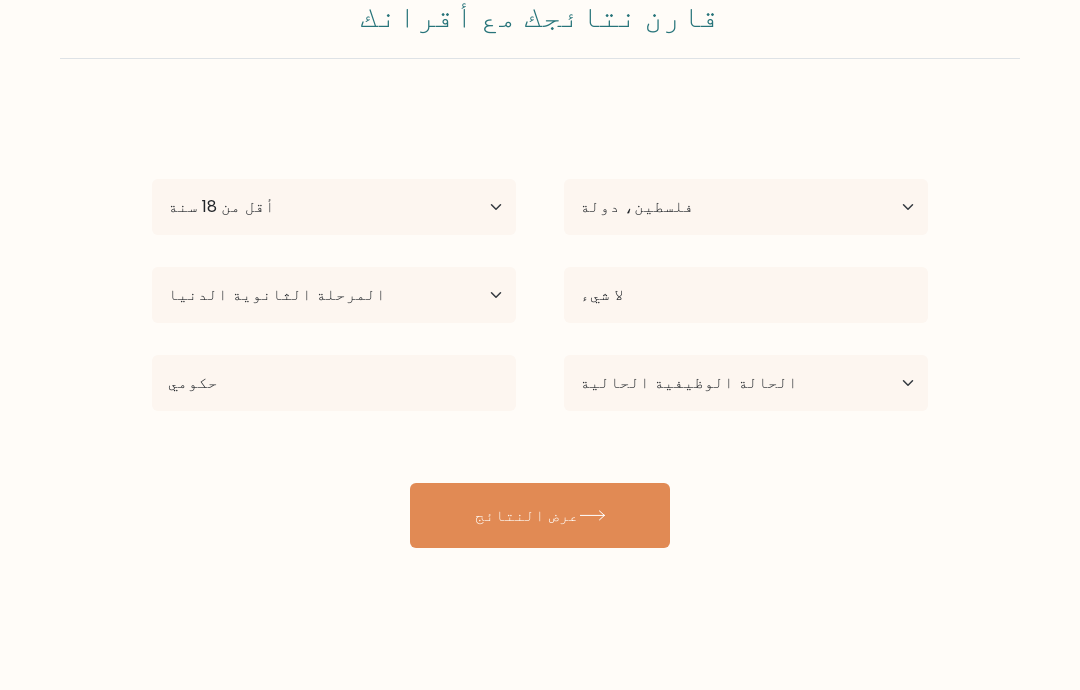 click on "عرض النتائج" at bounding box center (540, 515) 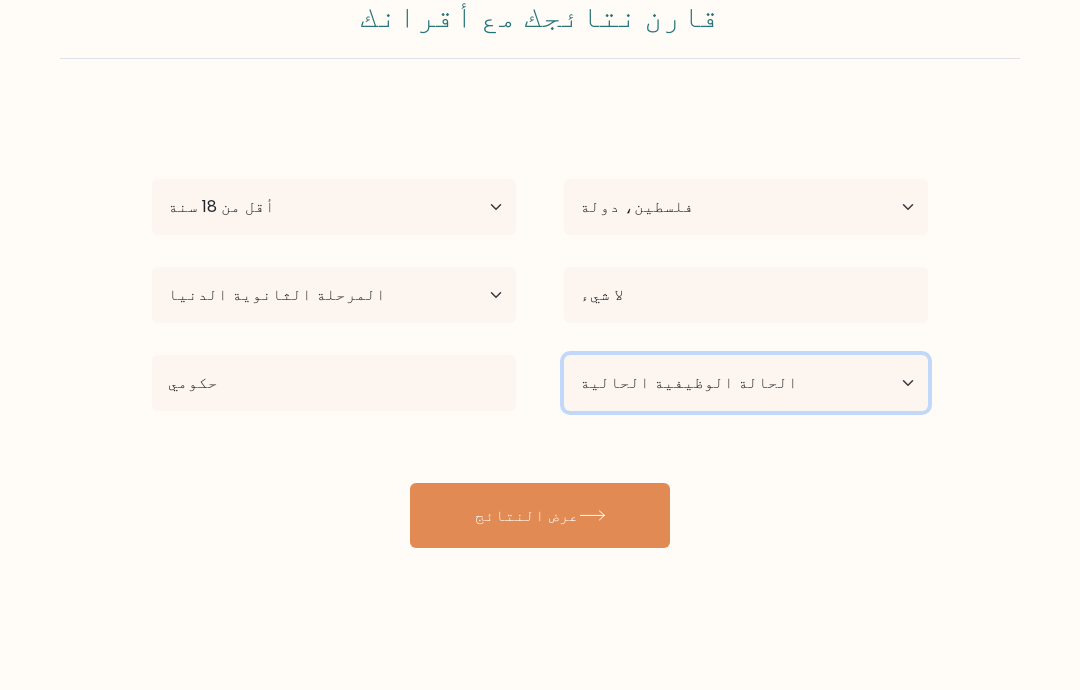 click on "الحالة الوظيفية الحالية
موظف
طالب
متقاعد
أخرى / أفضّل عدم الإجابة" at bounding box center (746, 383) 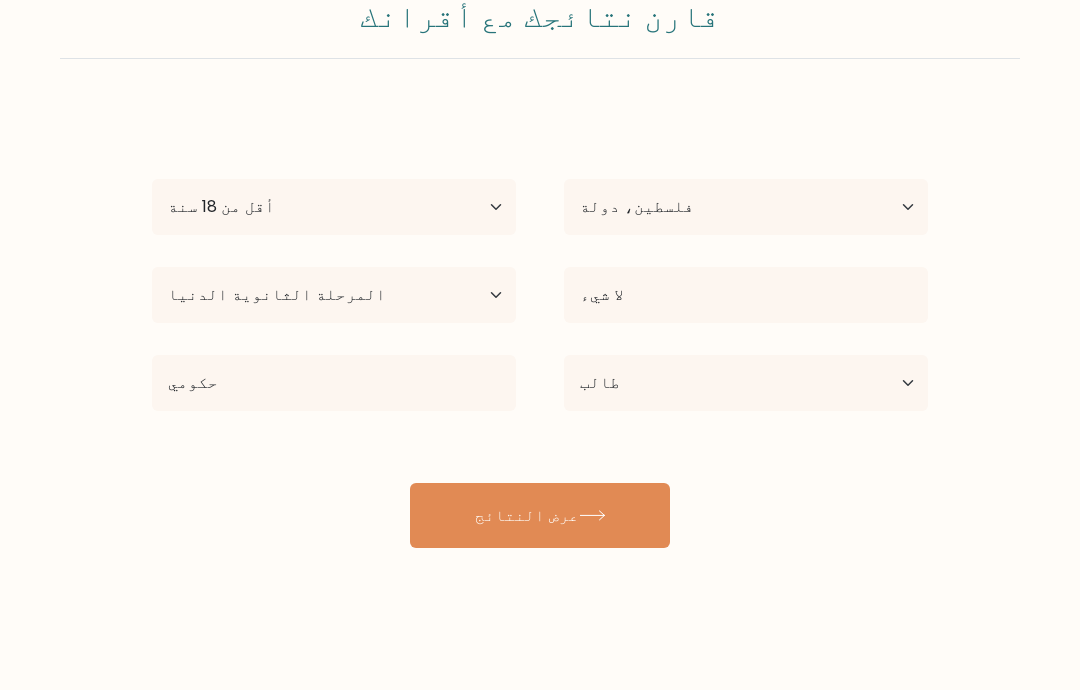 click on "عرض النتائج" at bounding box center (540, 515) 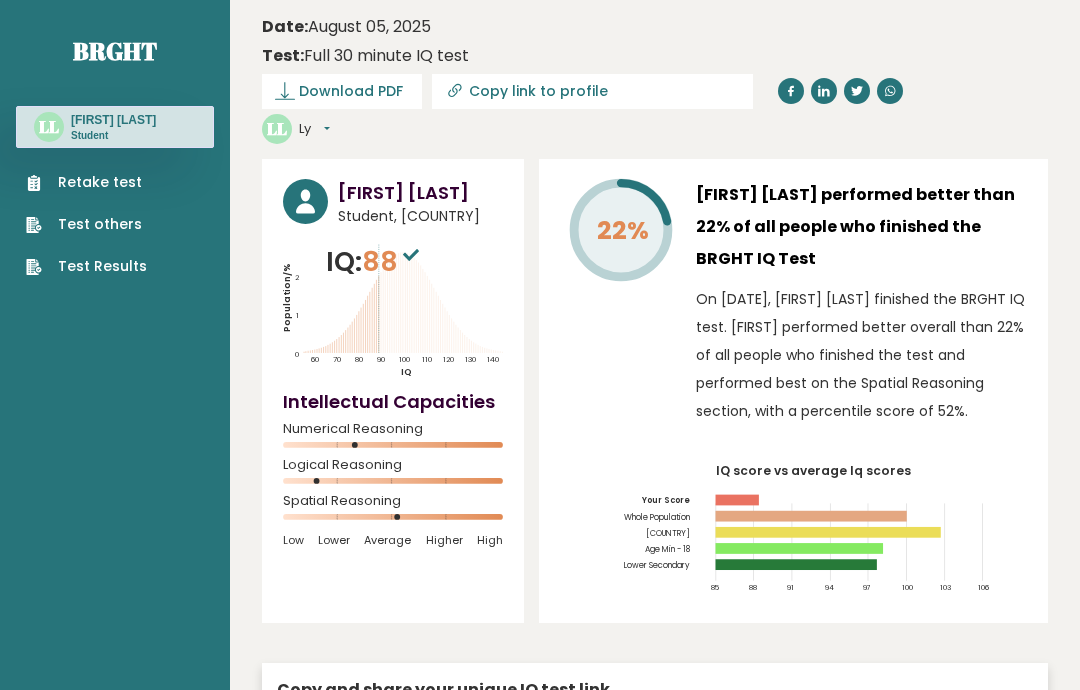 scroll, scrollTop: 0, scrollLeft: 0, axis: both 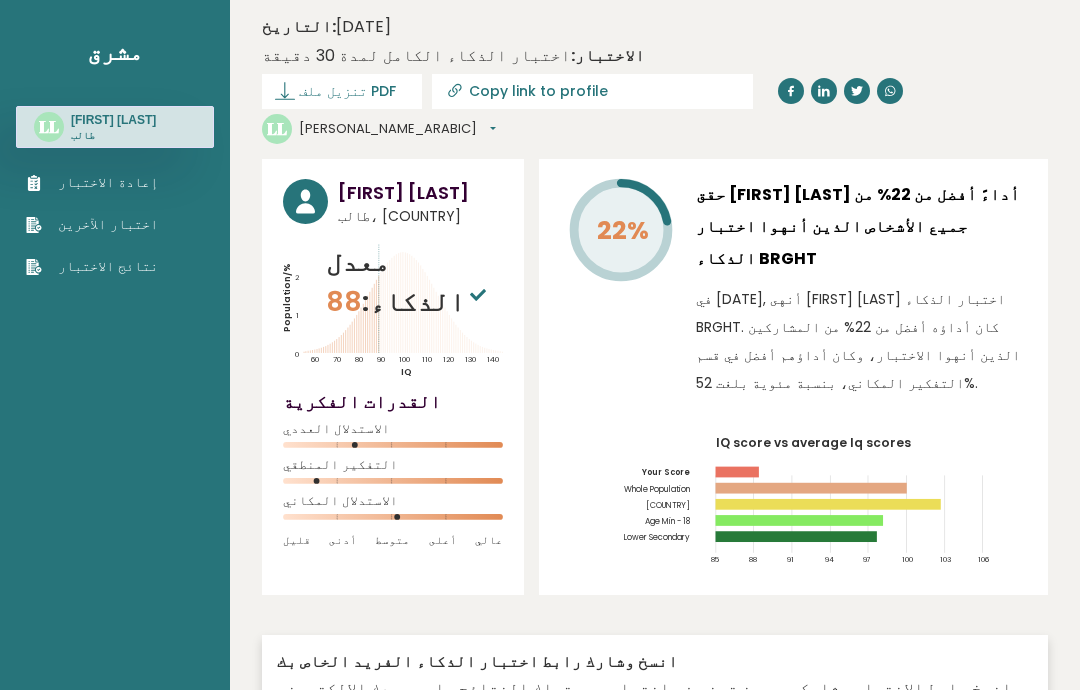 click 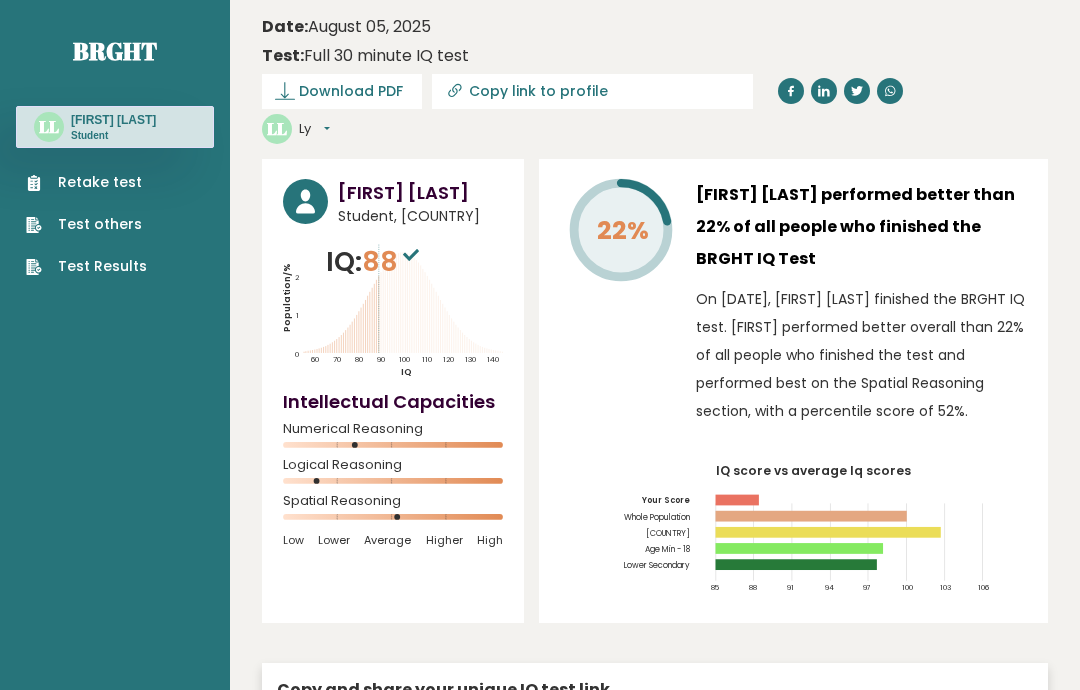 click on "Retake test" at bounding box center (86, 182) 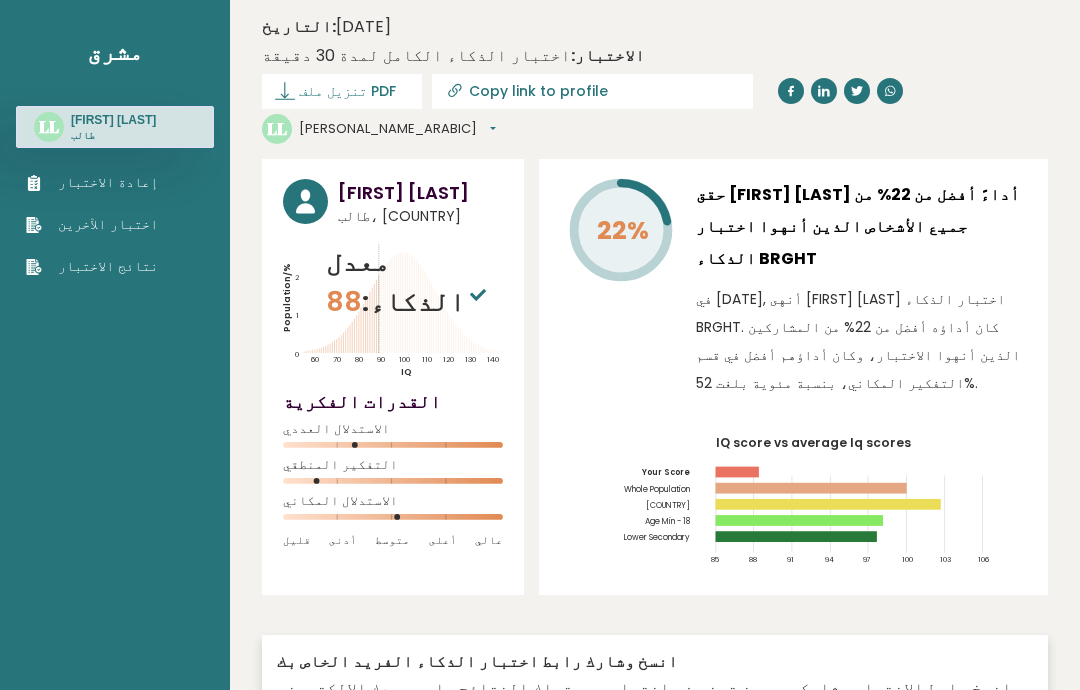 click on "اختبار الآخرين" at bounding box center (92, 224) 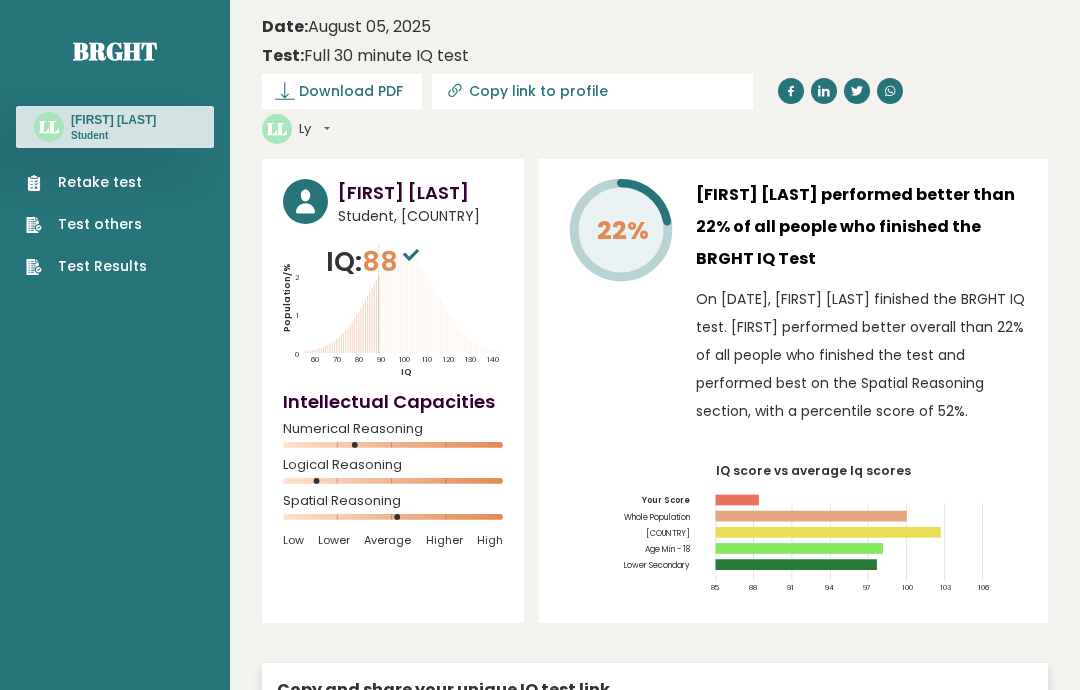 click on "Test Results" at bounding box center (86, 266) 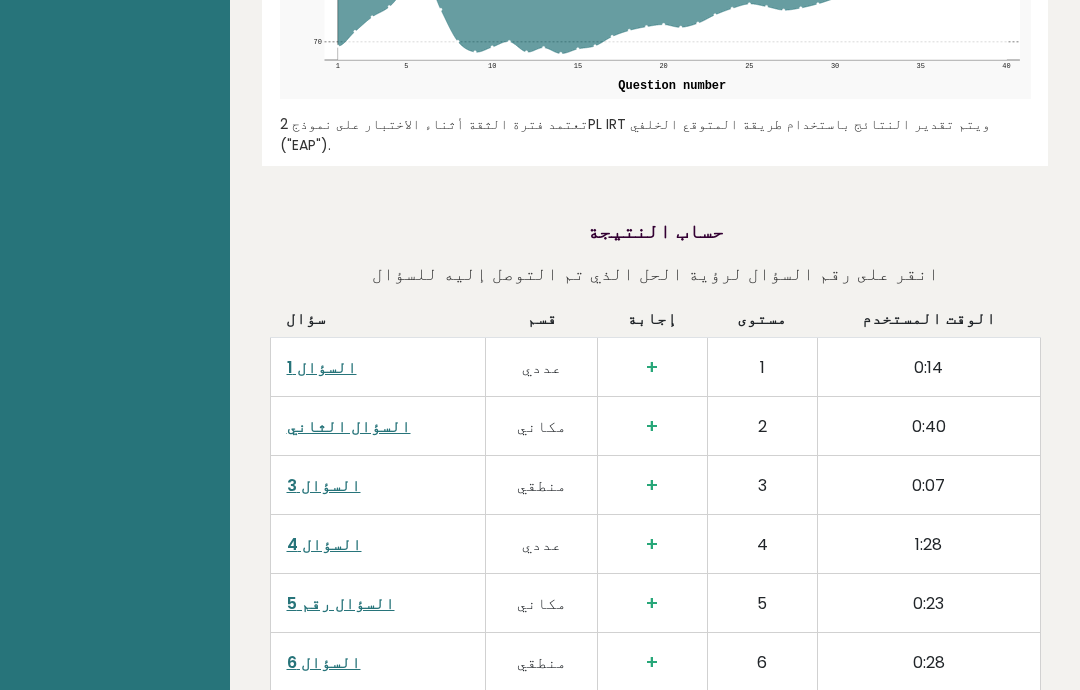 scroll, scrollTop: 2890, scrollLeft: 0, axis: vertical 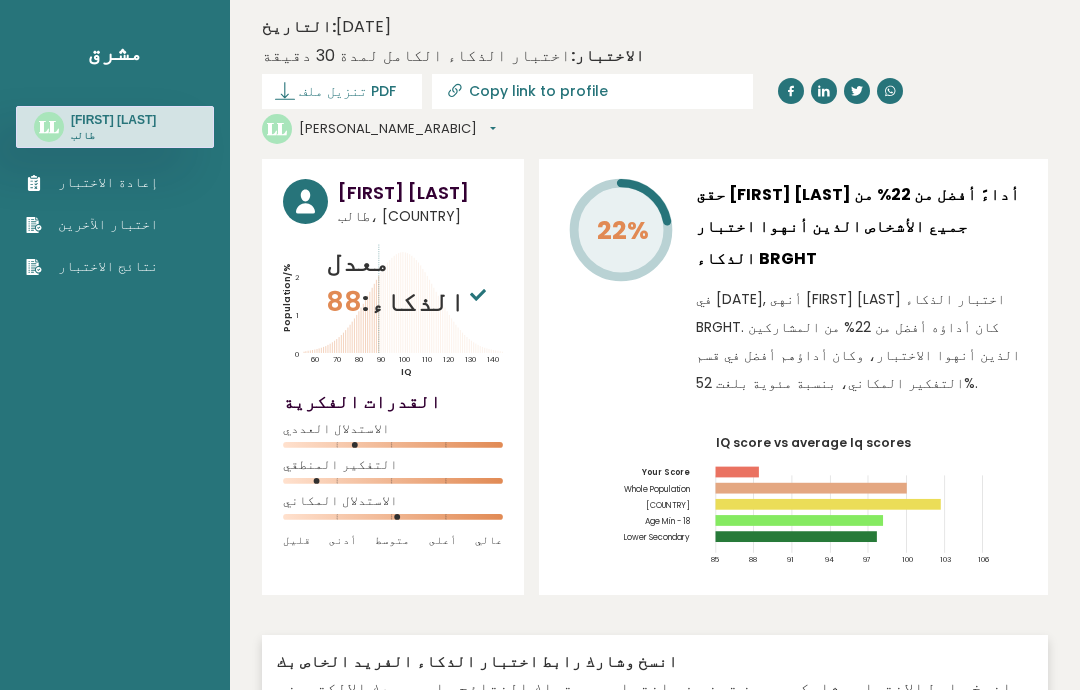 click on "إعادة الاختبار
اختبار الآخرين
نتائج الاختبار" at bounding box center (115, 212) 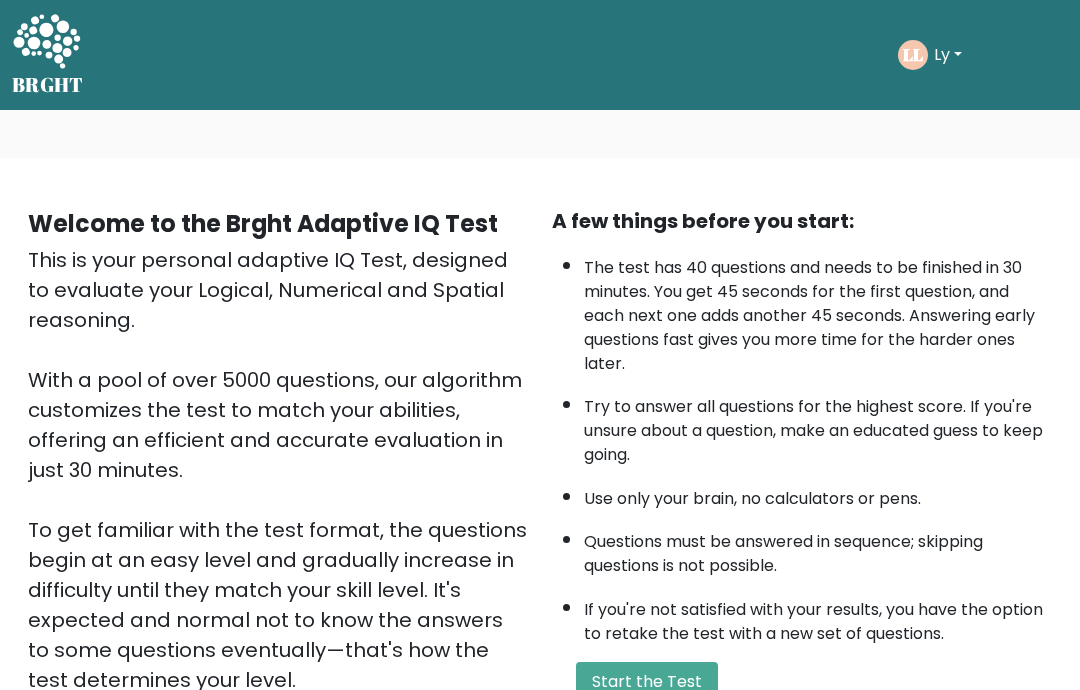 scroll, scrollTop: 0, scrollLeft: 0, axis: both 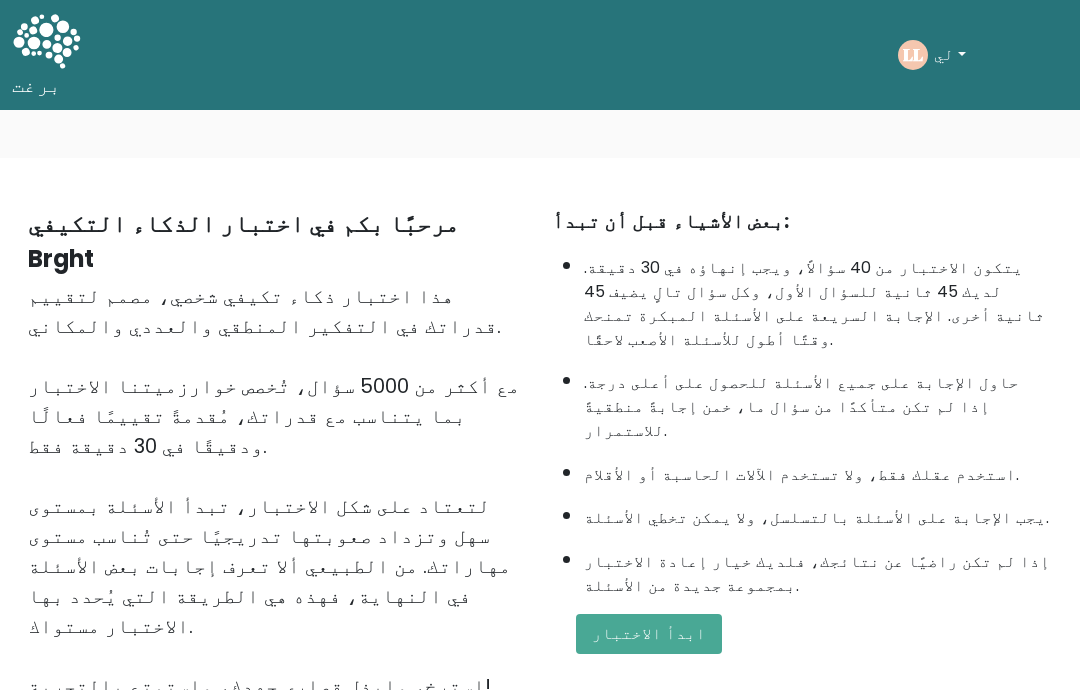 click on "ابدأ الاختبار" at bounding box center [649, 633] 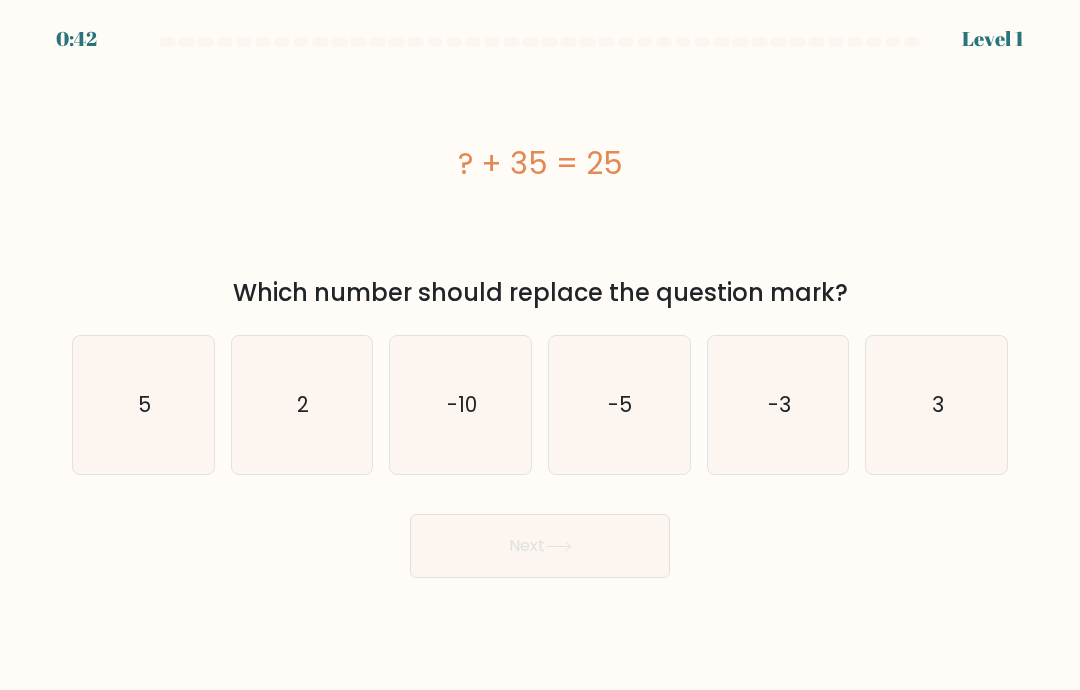 scroll, scrollTop: 0, scrollLeft: 0, axis: both 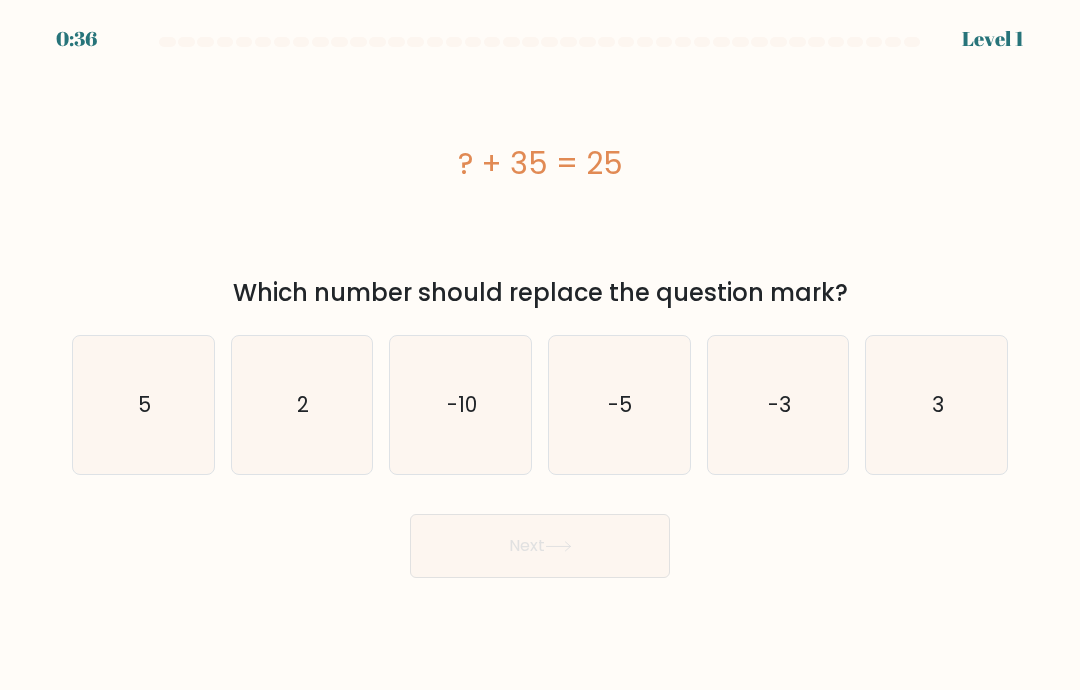 click on "-10" 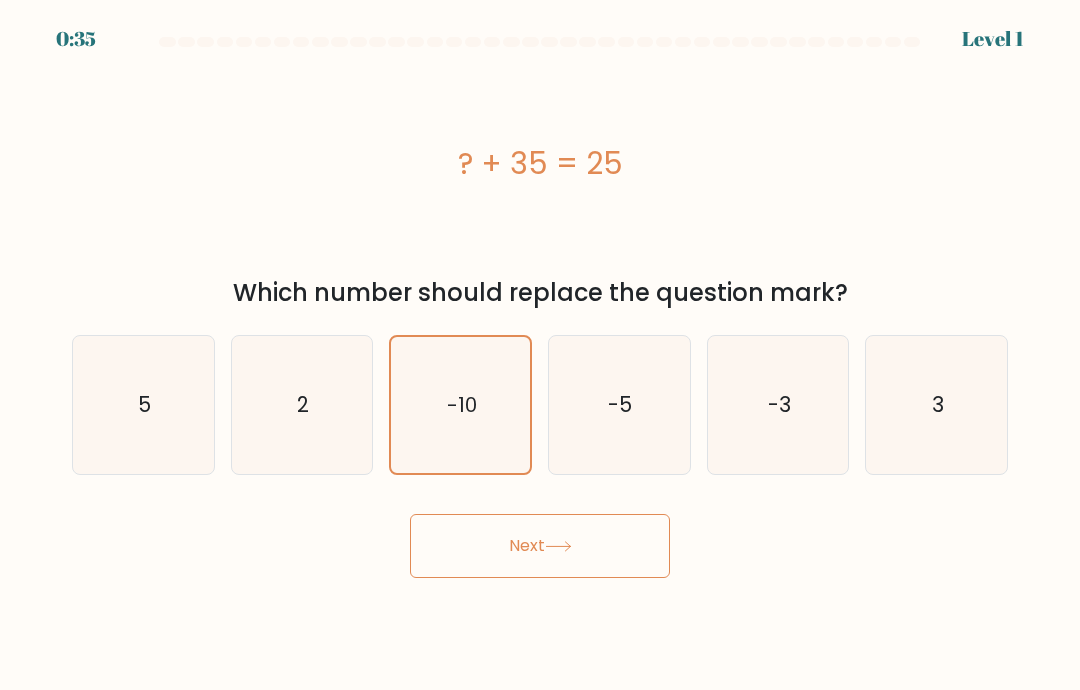 click on "Next" at bounding box center [540, 546] 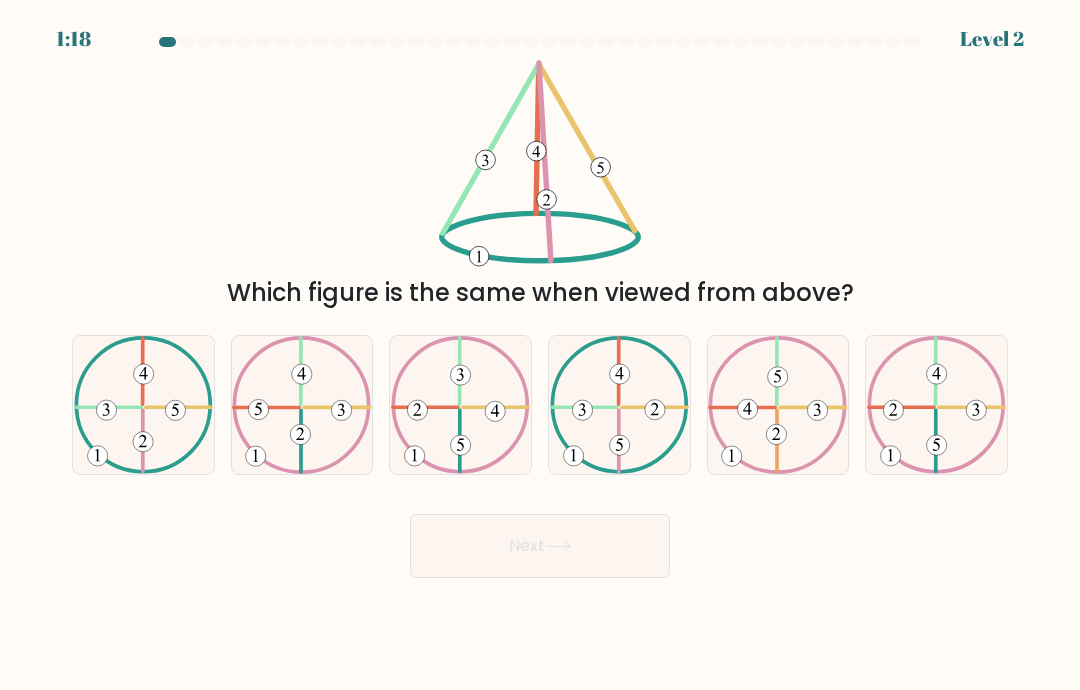 scroll, scrollTop: 0, scrollLeft: 0, axis: both 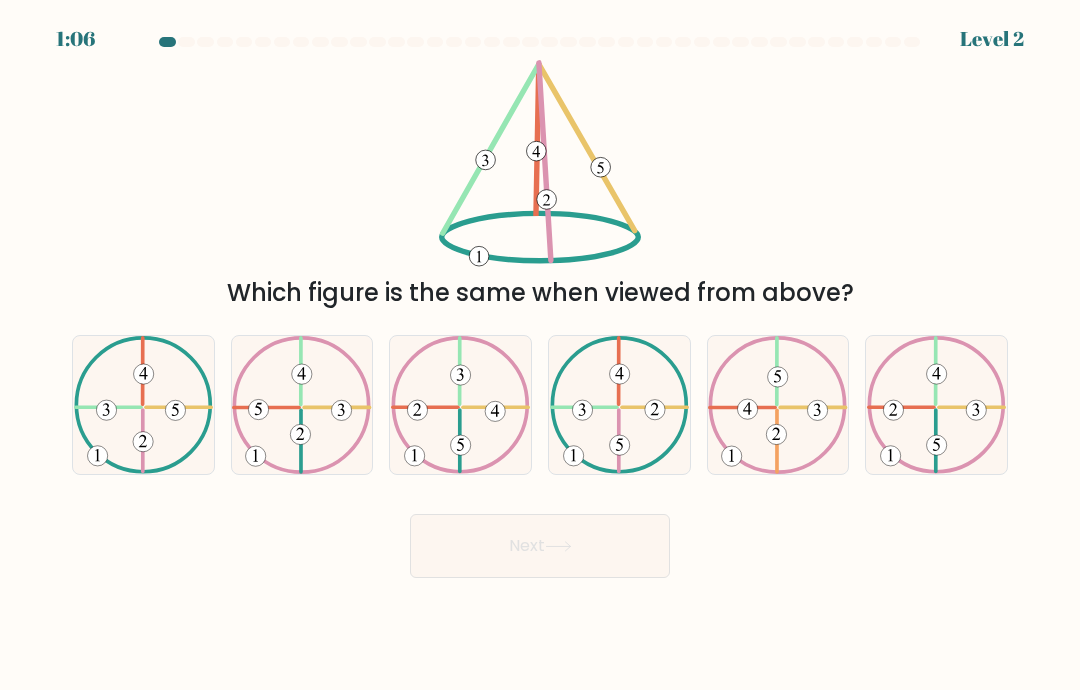 click 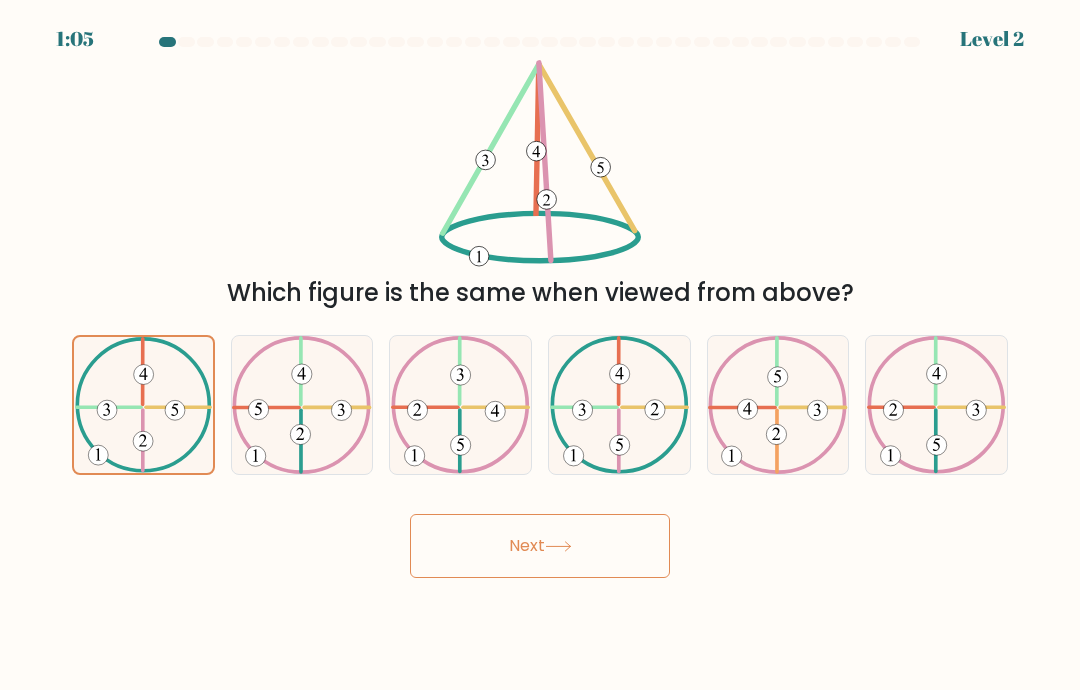 click on "Next" at bounding box center (540, 546) 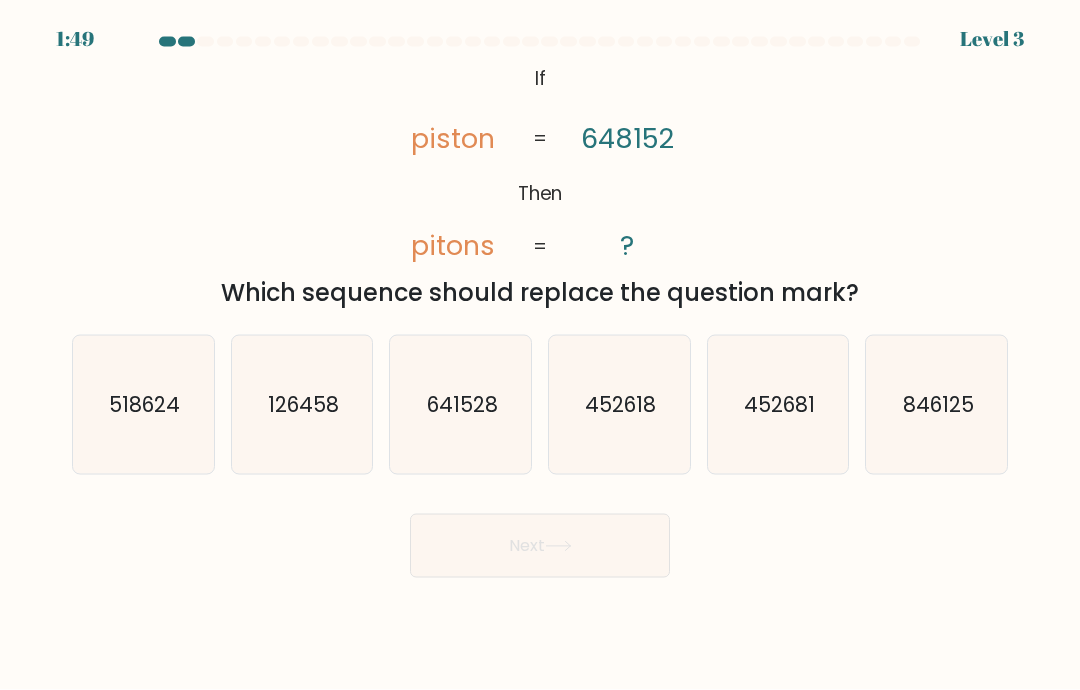 scroll, scrollTop: 0, scrollLeft: 0, axis: both 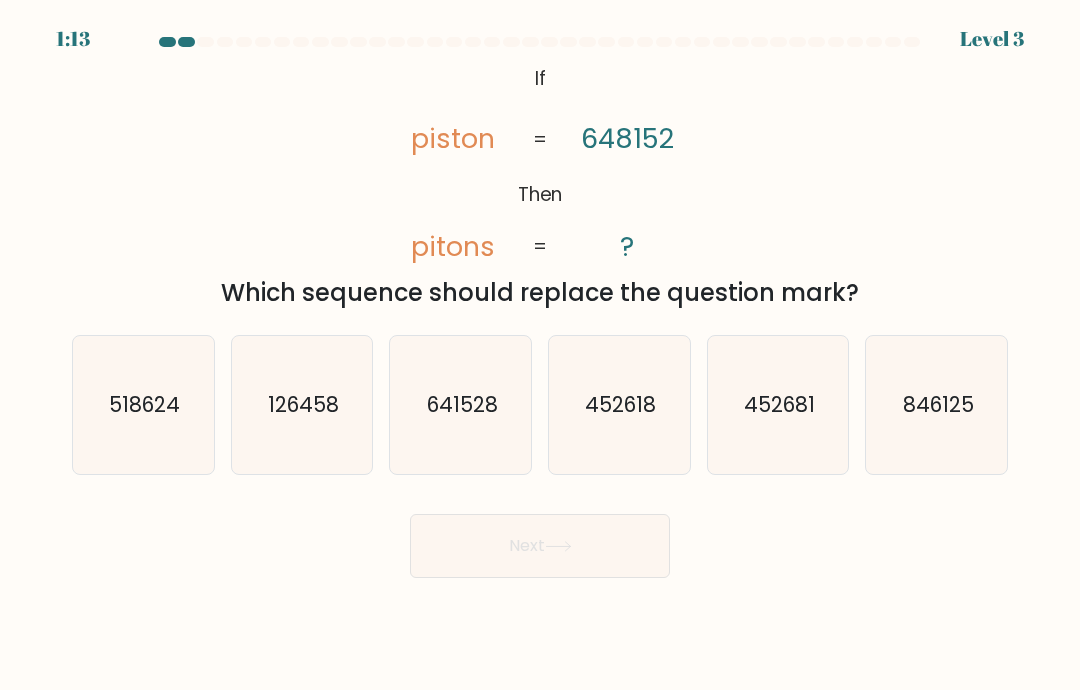 click on "641528" 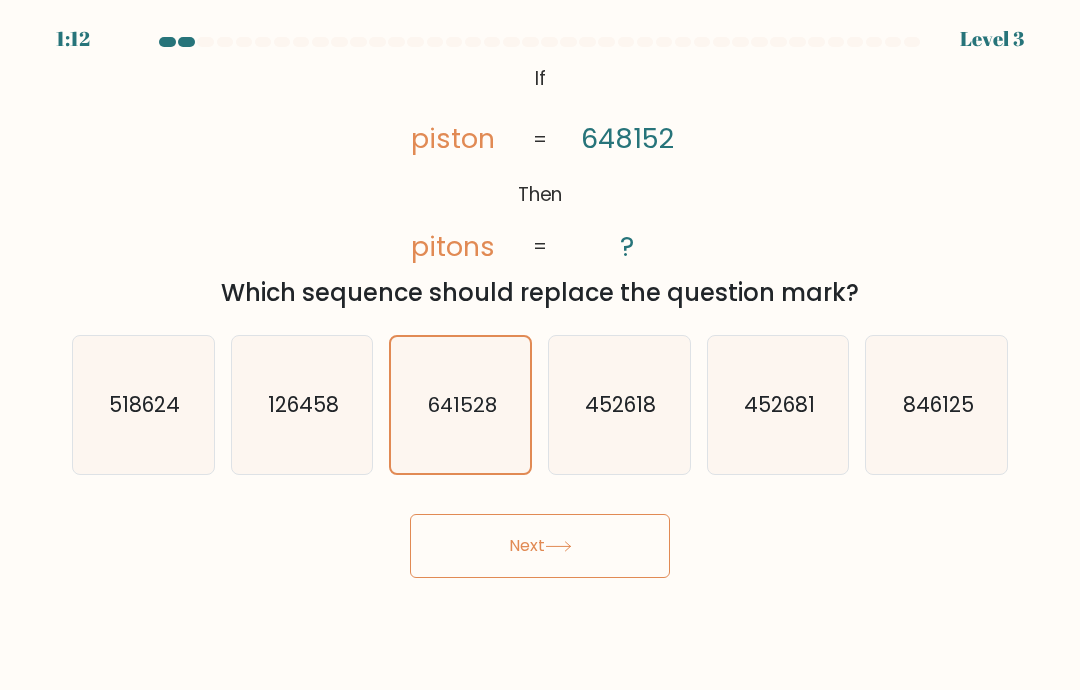 click on "Next" at bounding box center (540, 546) 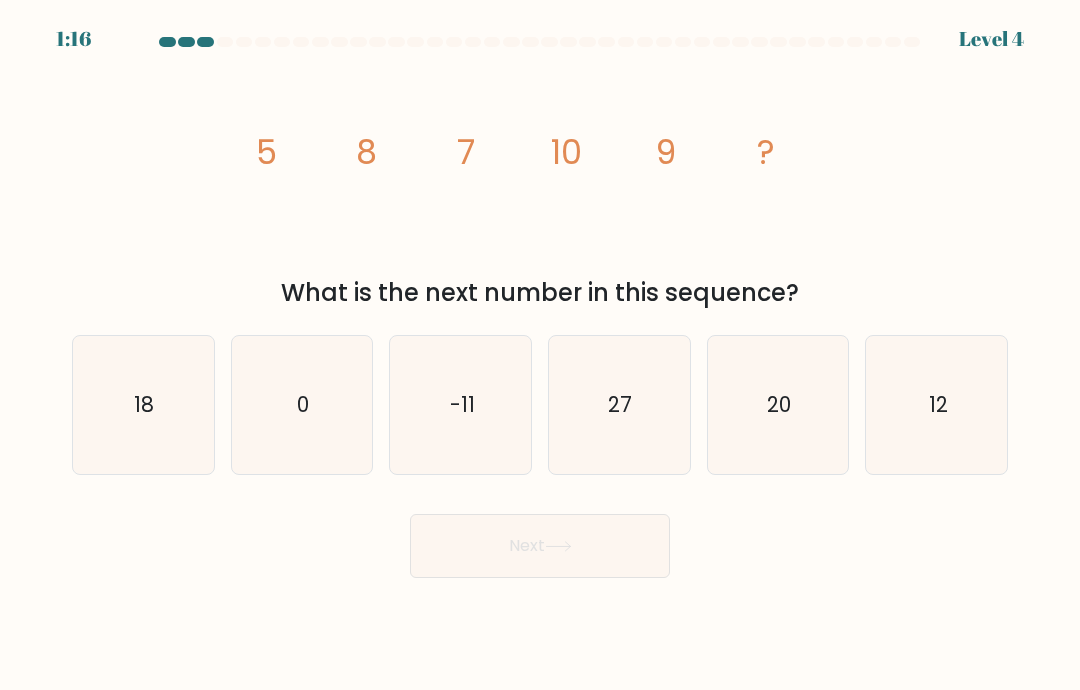 click on "-11" 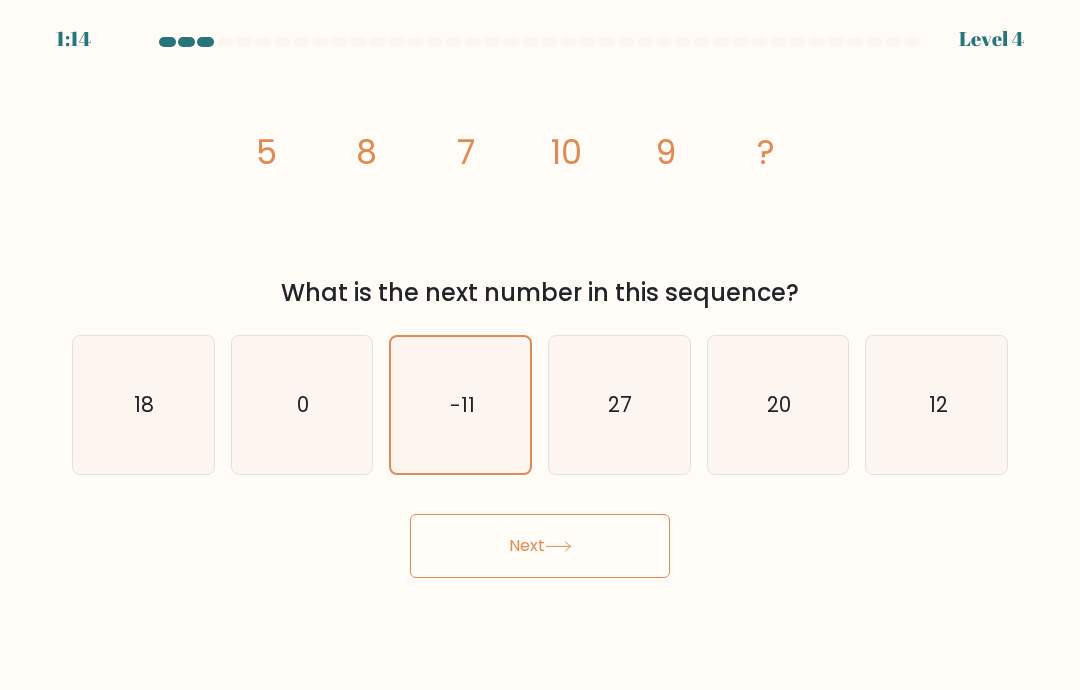 click on "Next" at bounding box center [540, 546] 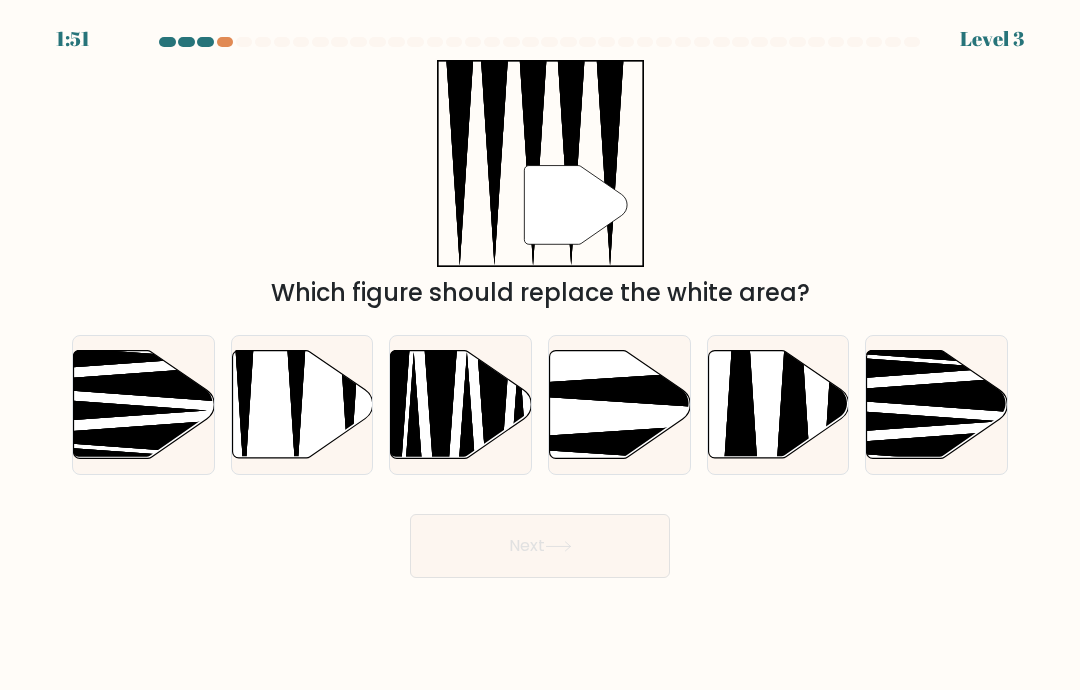click 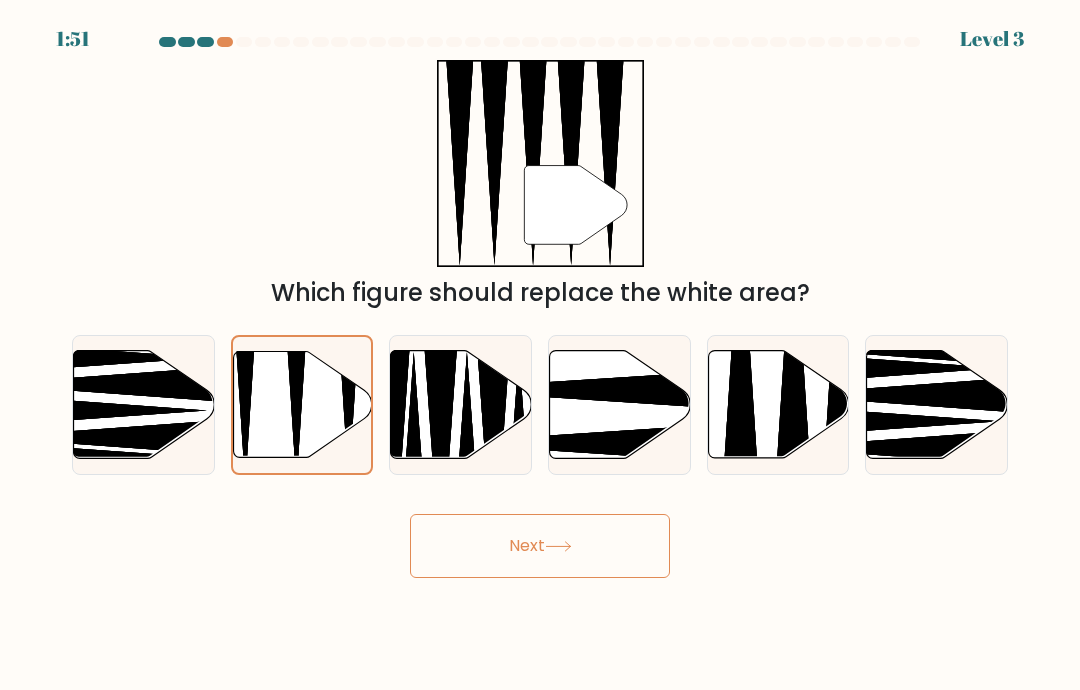 click 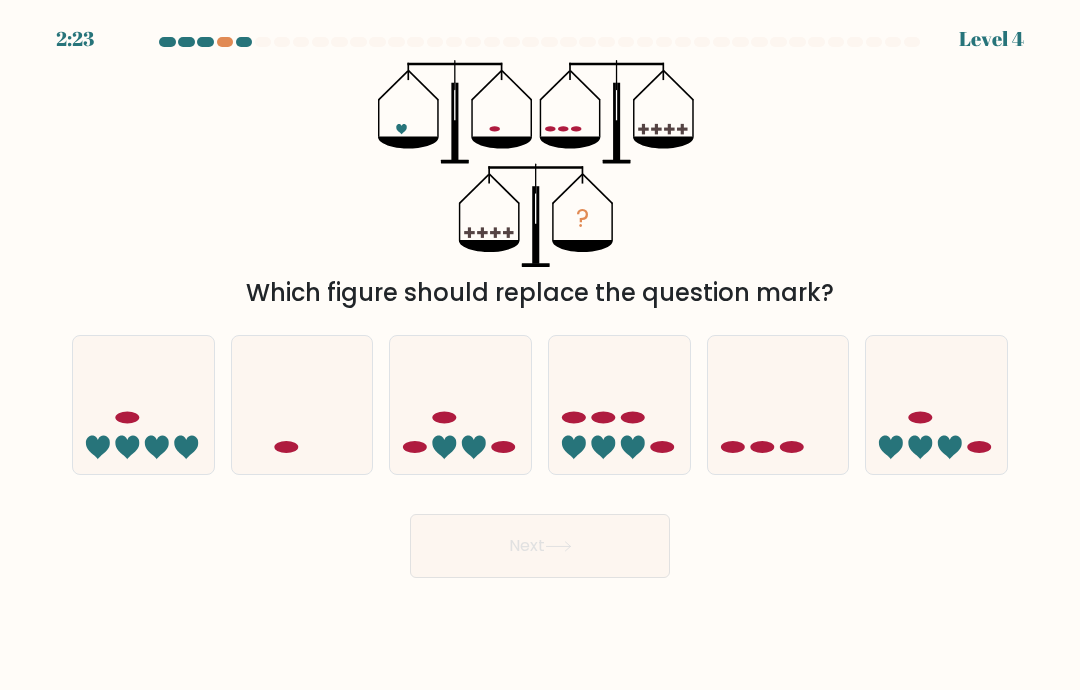 click 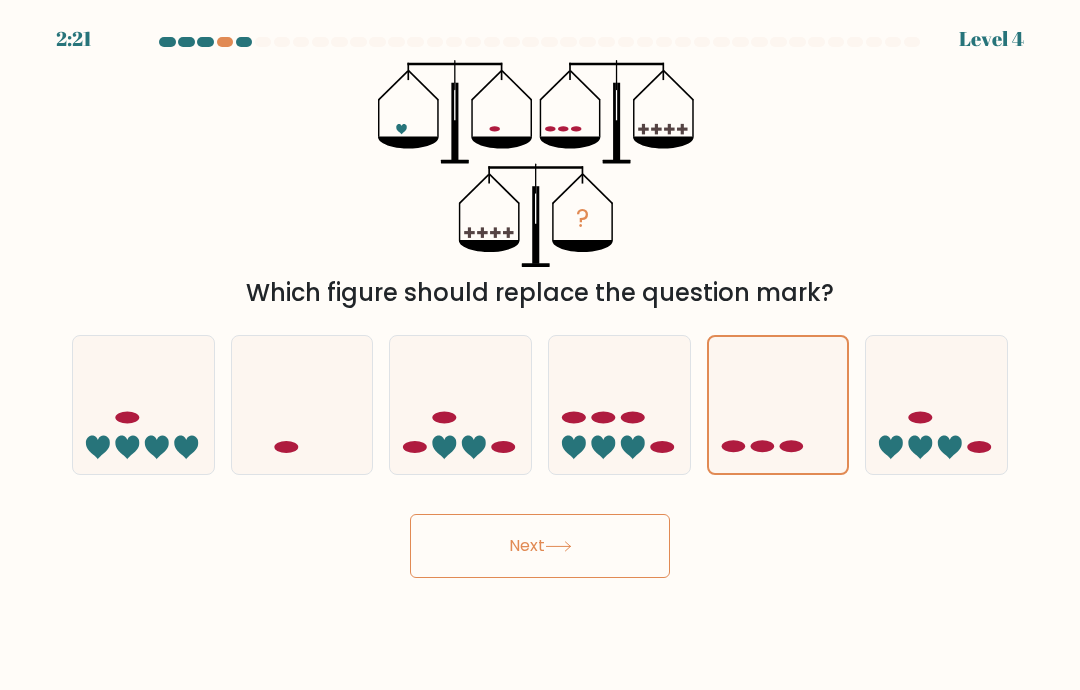 click on "Next" at bounding box center [540, 546] 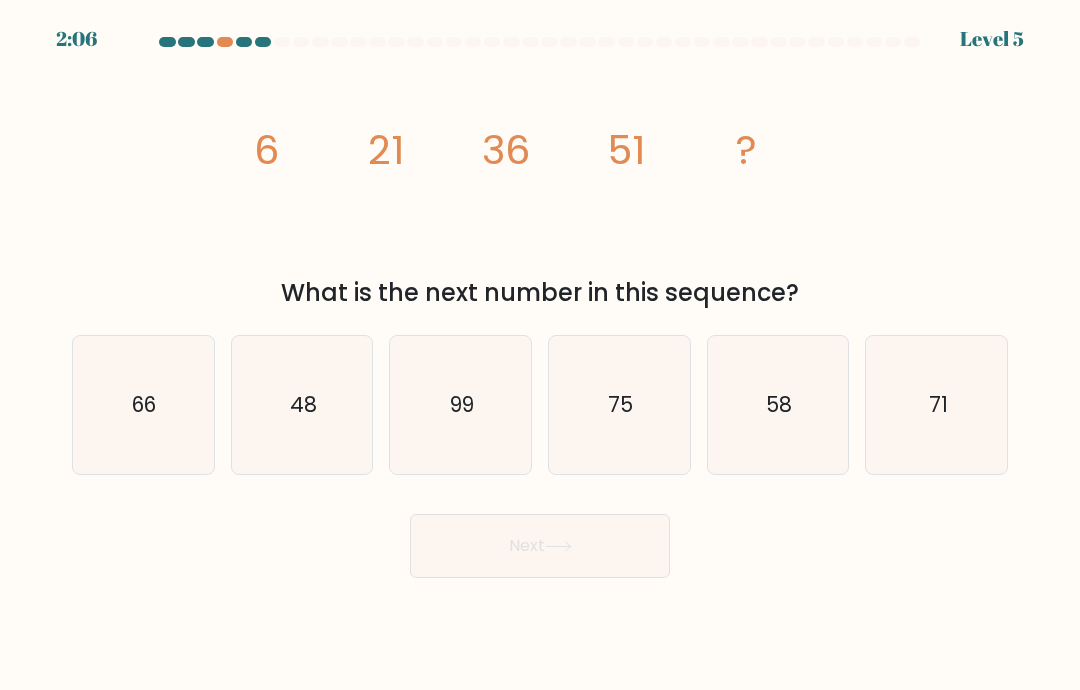 click on "66" 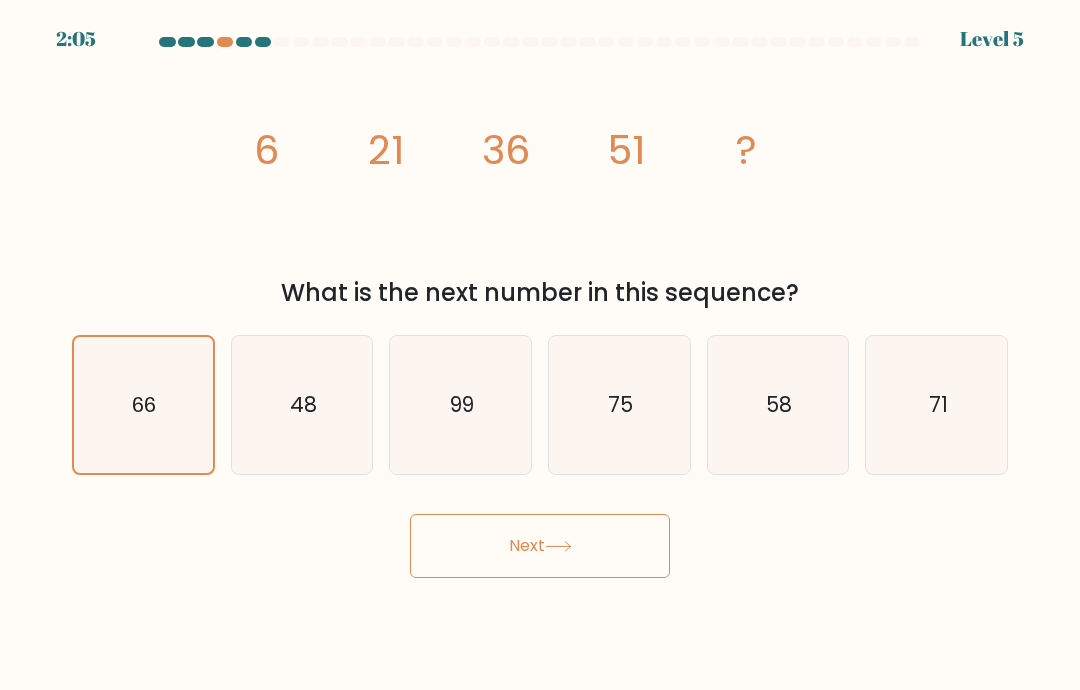 click on "Next" at bounding box center [540, 546] 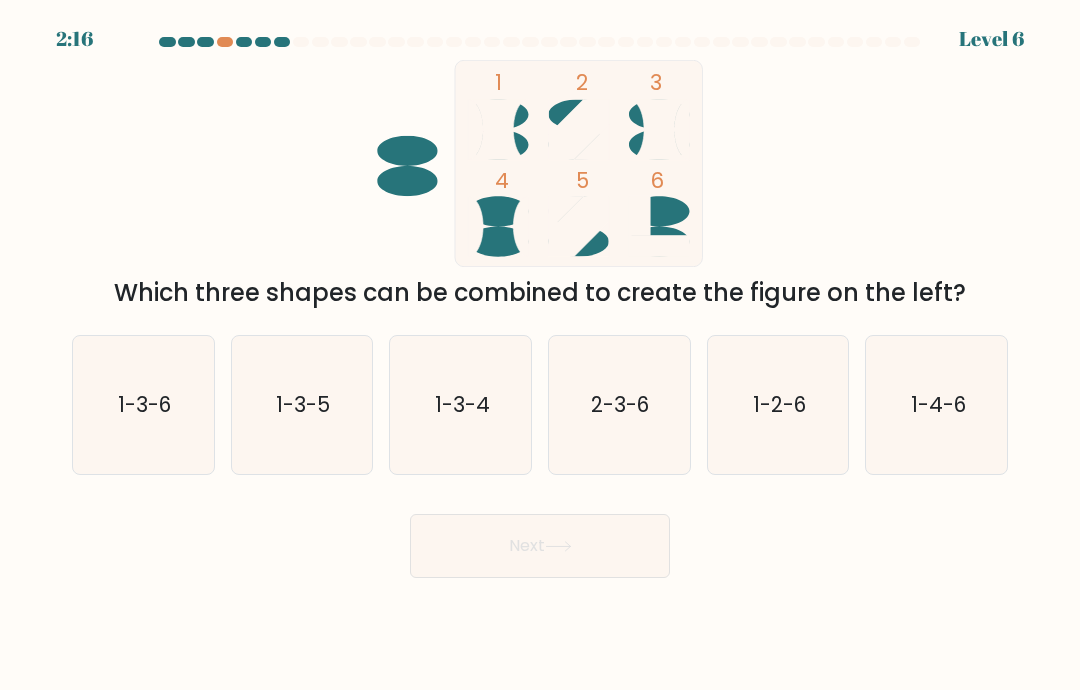 click on "1-3-4" 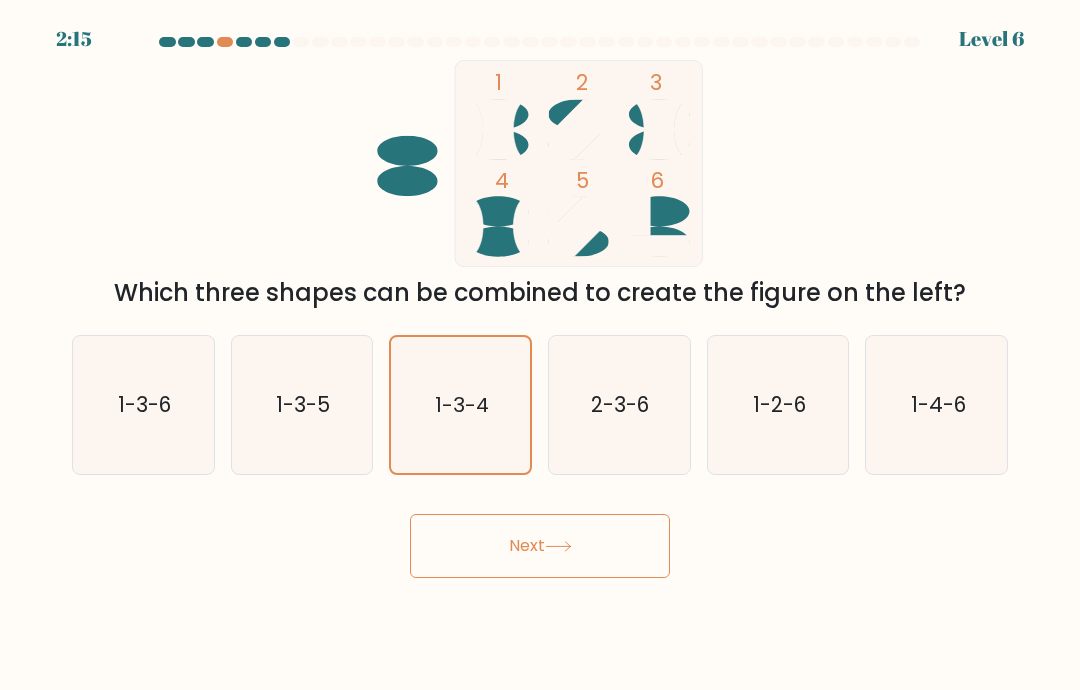 click on "Next" at bounding box center [540, 546] 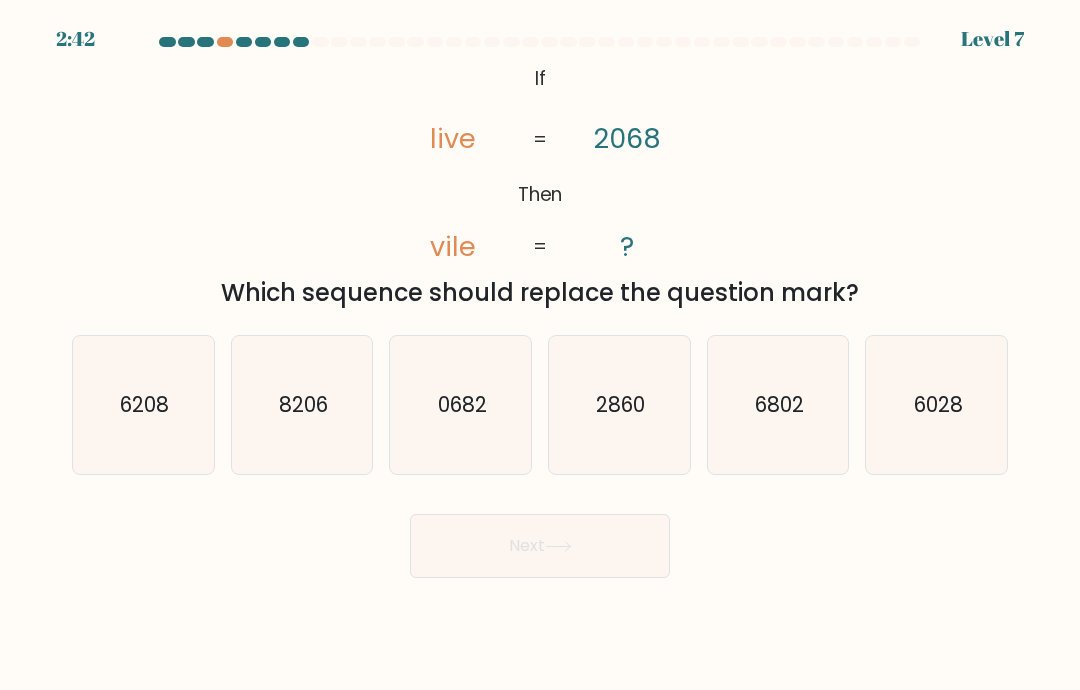 scroll, scrollTop: 6, scrollLeft: 0, axis: vertical 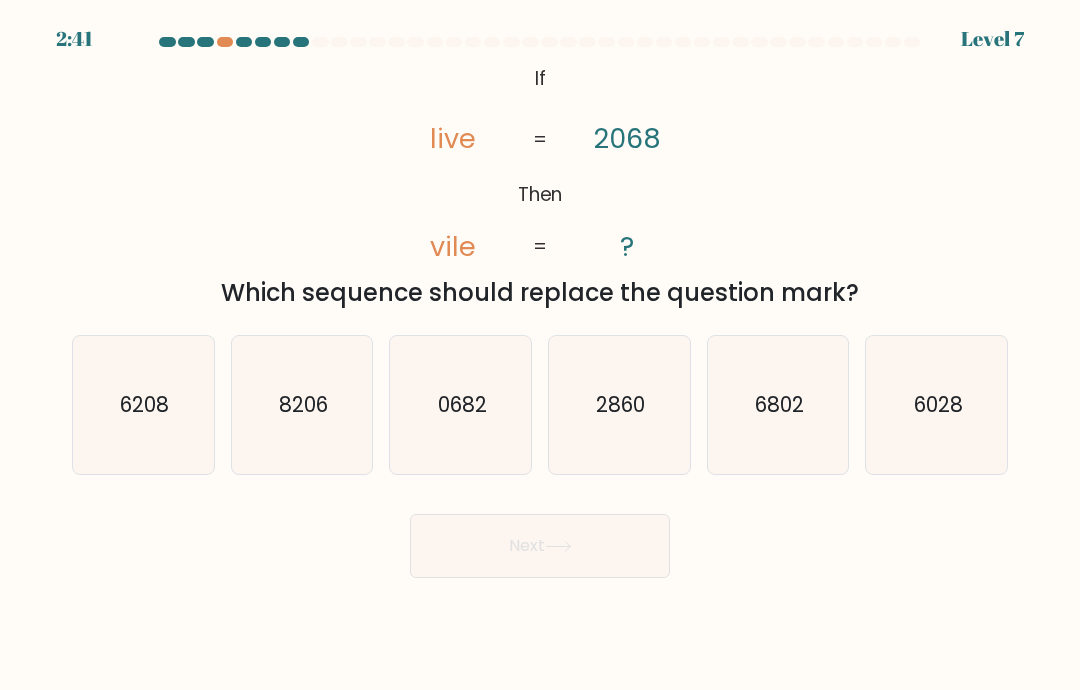 click on "6028" 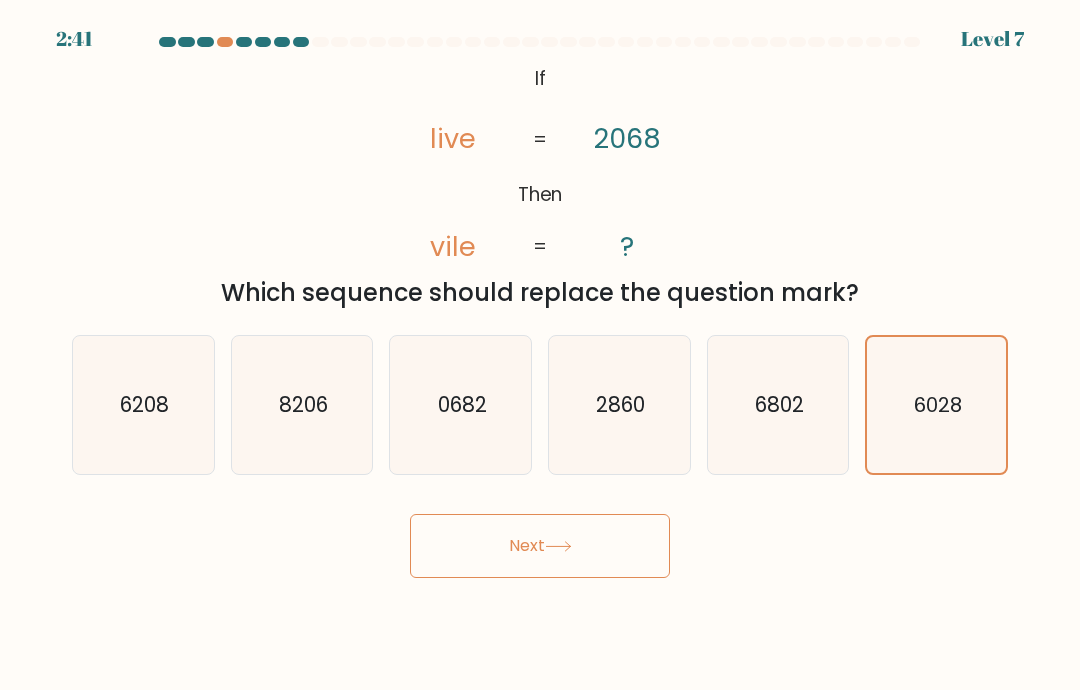 click on "Next" at bounding box center (540, 546) 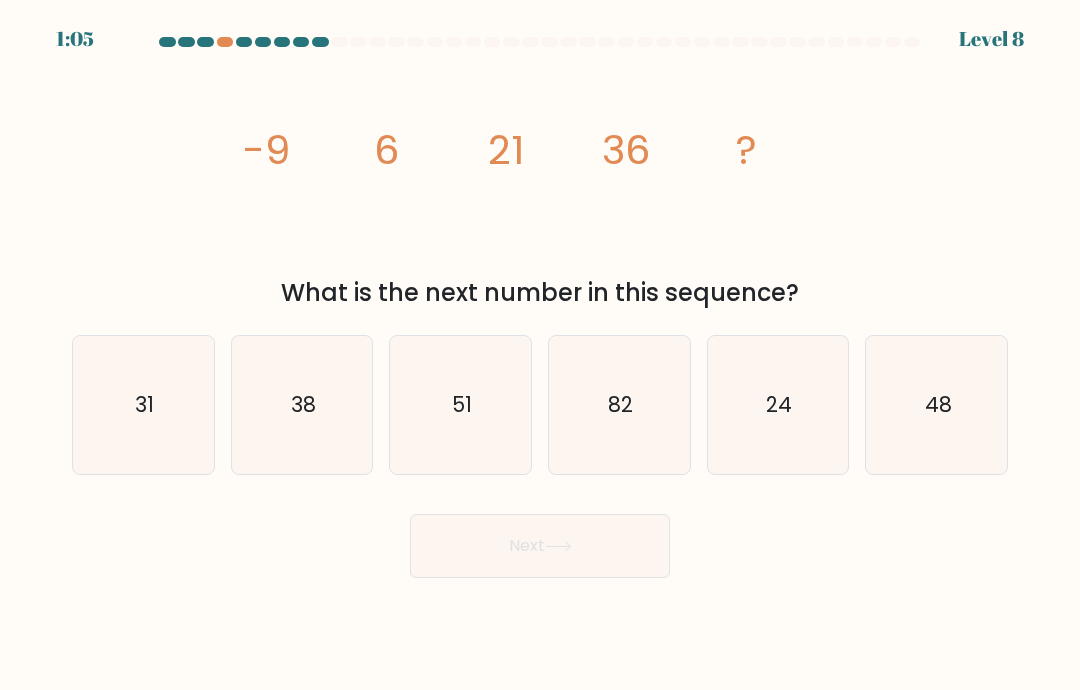 scroll, scrollTop: 4, scrollLeft: 0, axis: vertical 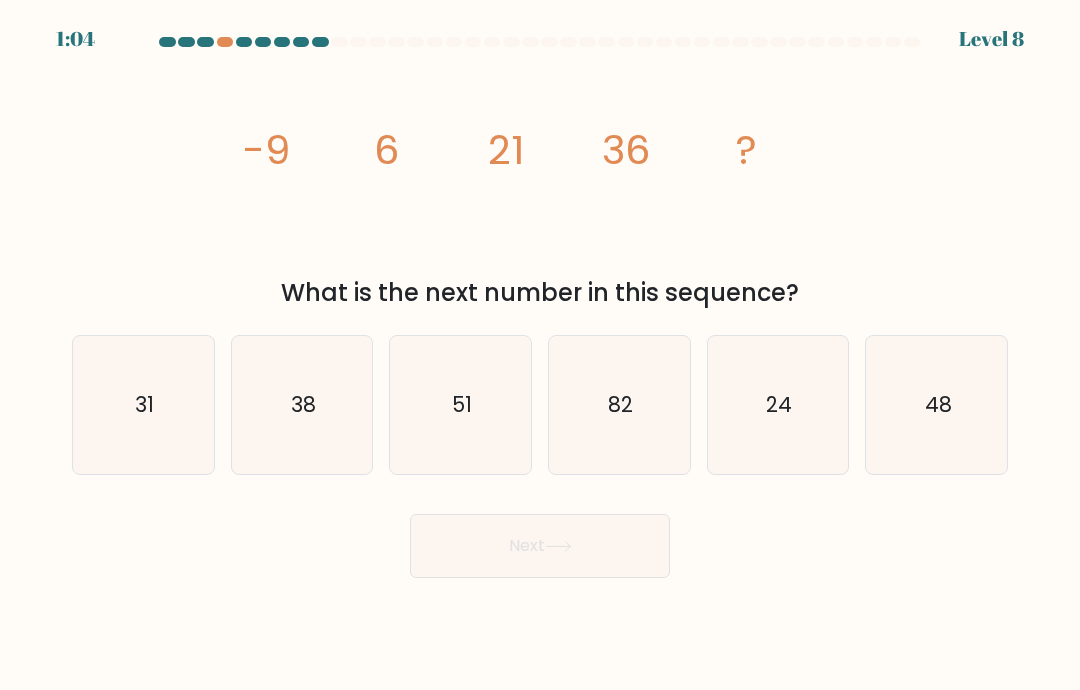 click on "48" 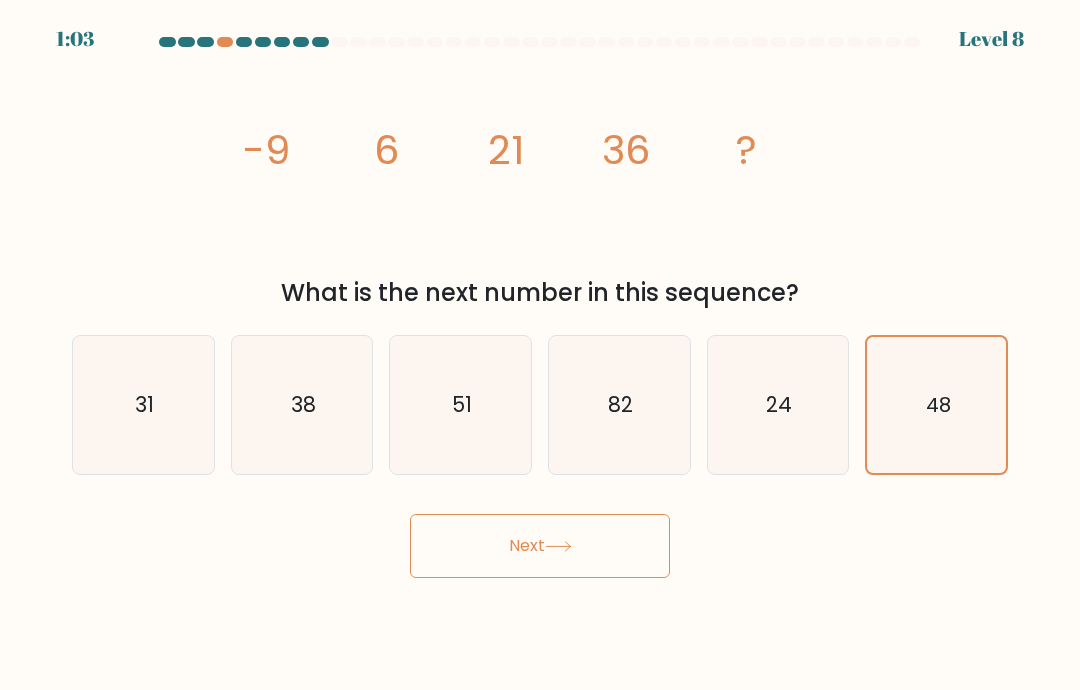 click on "Next" at bounding box center (540, 546) 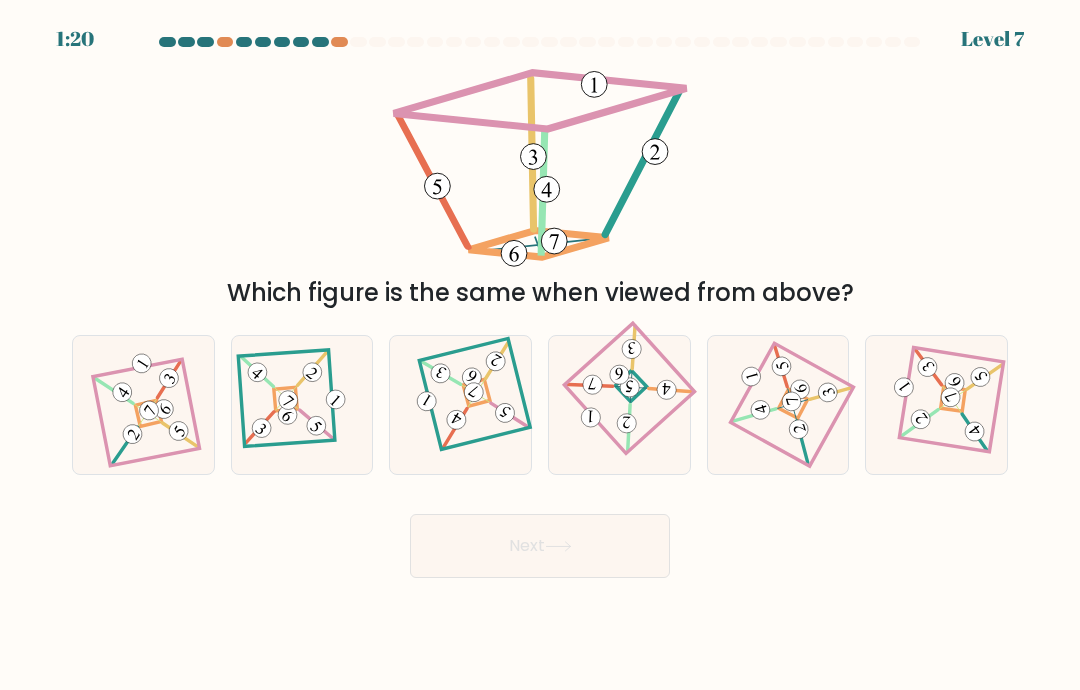click 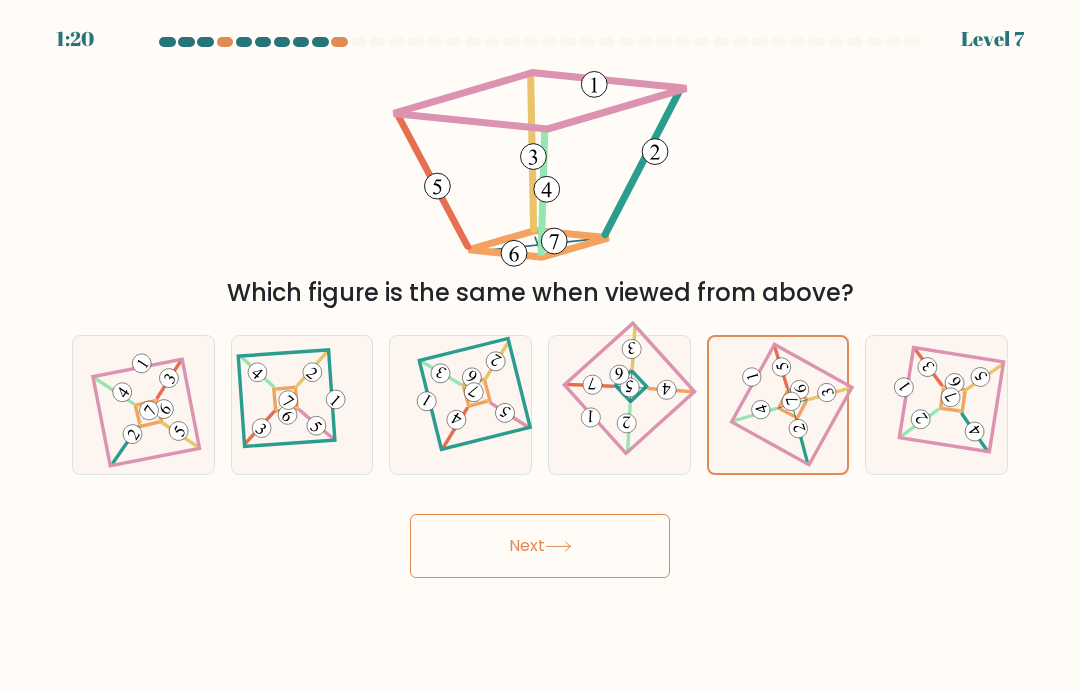 click on "Next" at bounding box center (540, 546) 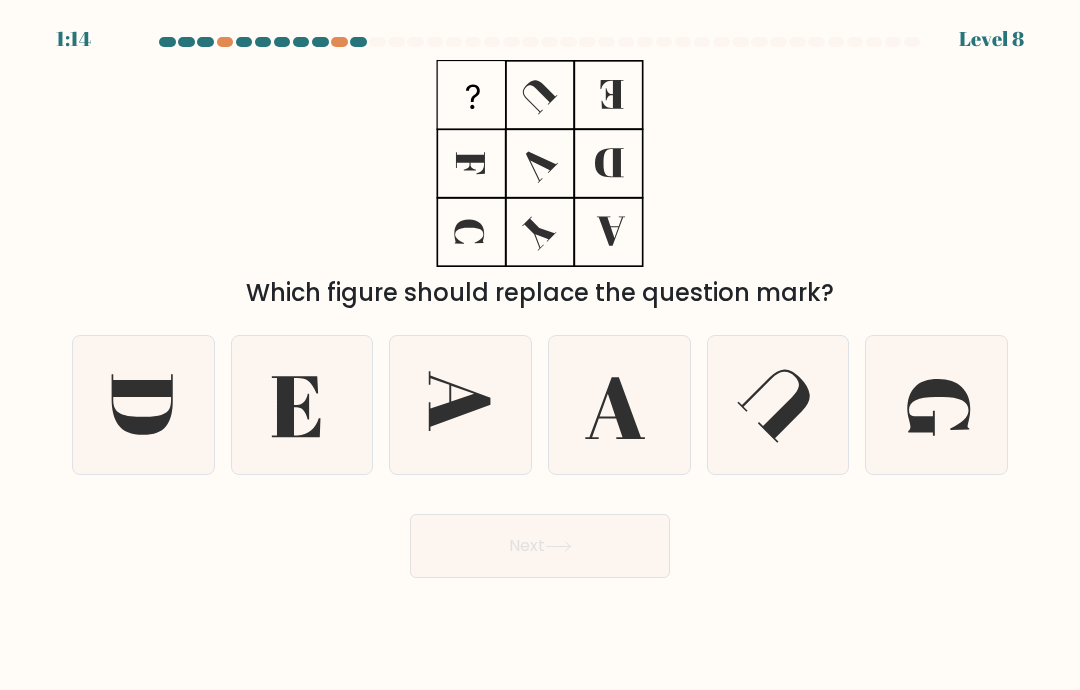 click 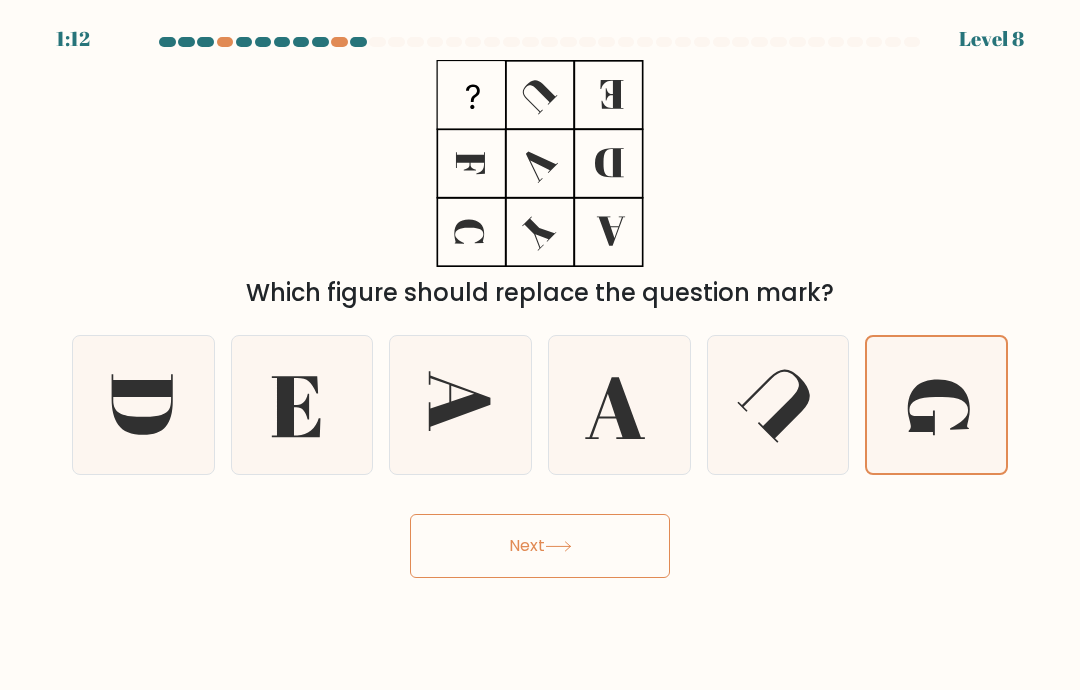 click on "Next" at bounding box center [540, 546] 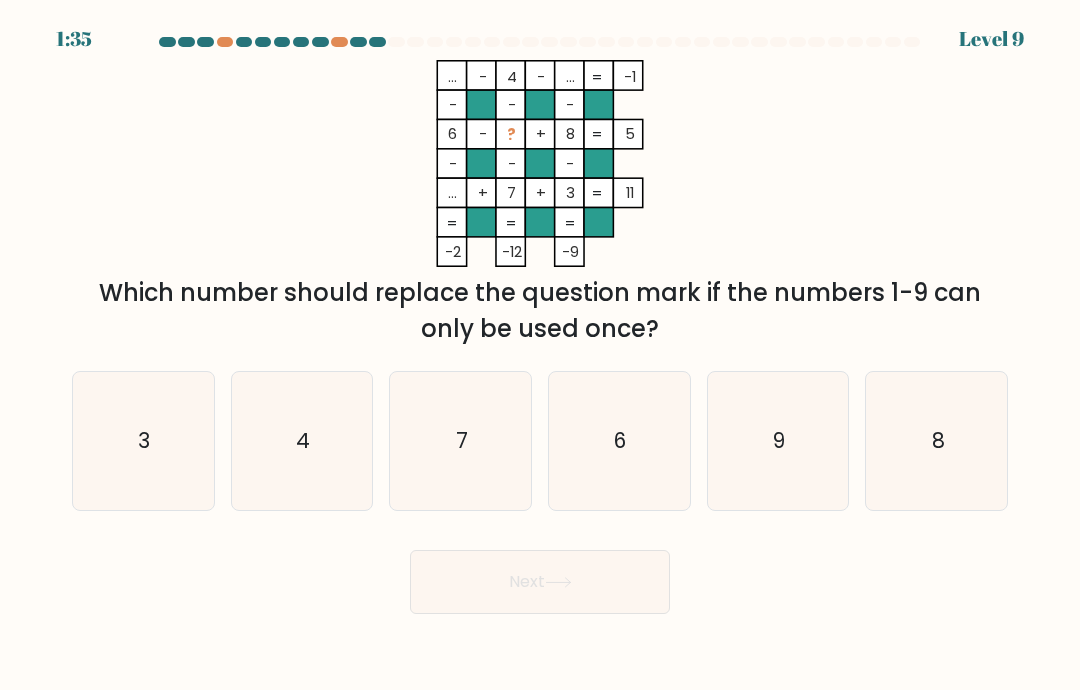 click on "9" 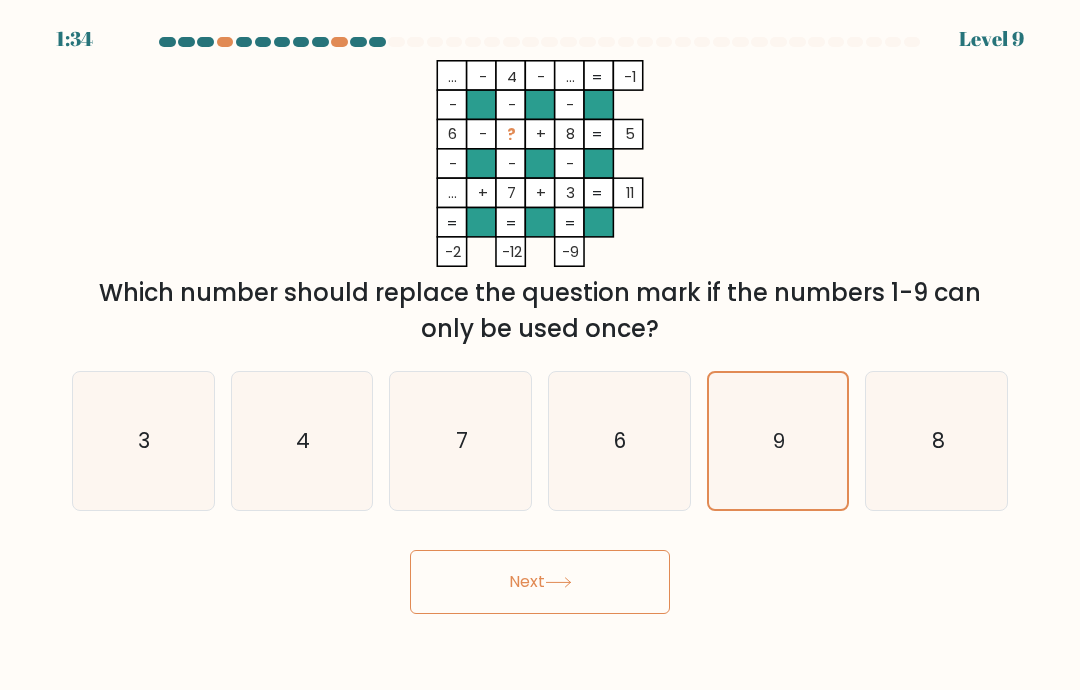 click 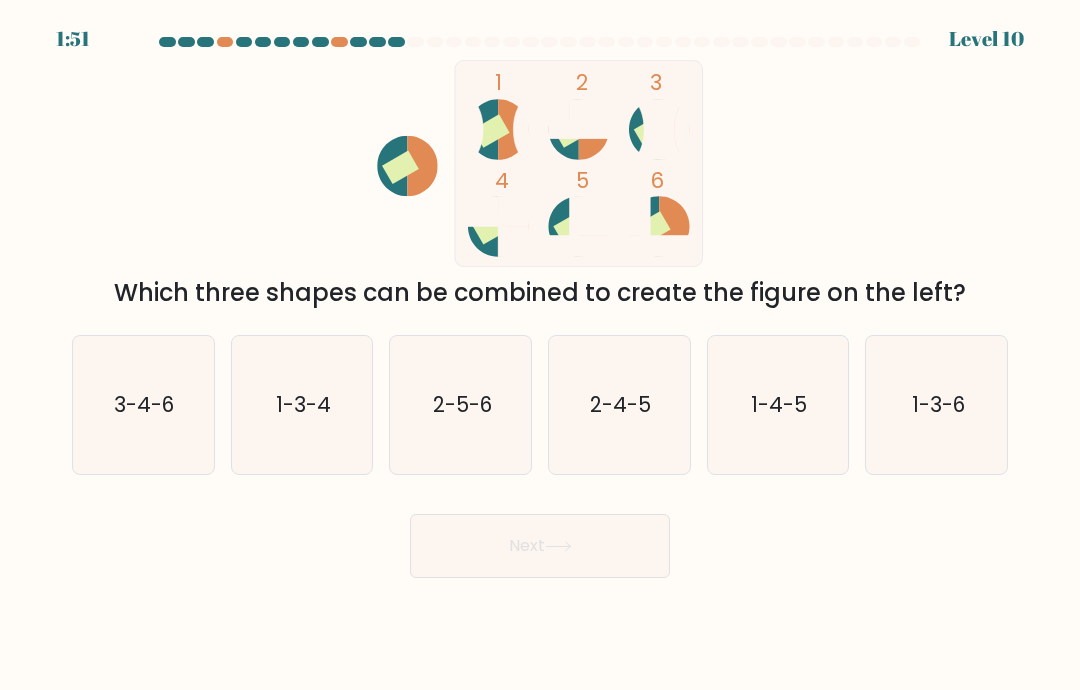 click on "2-5-6" 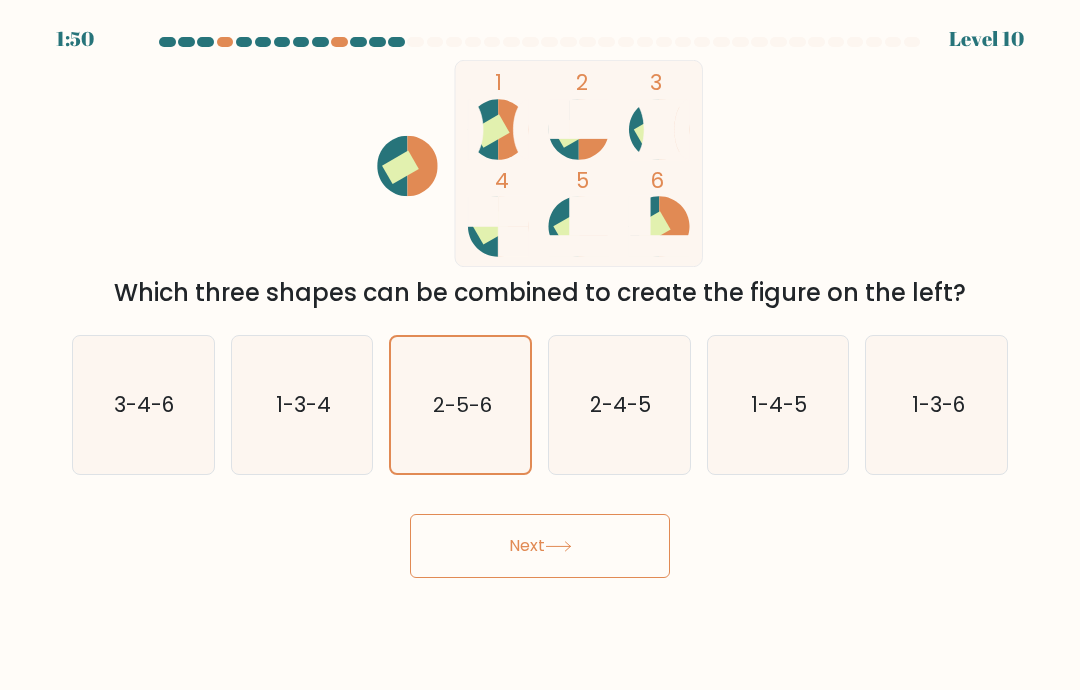 click on "Next" at bounding box center (540, 546) 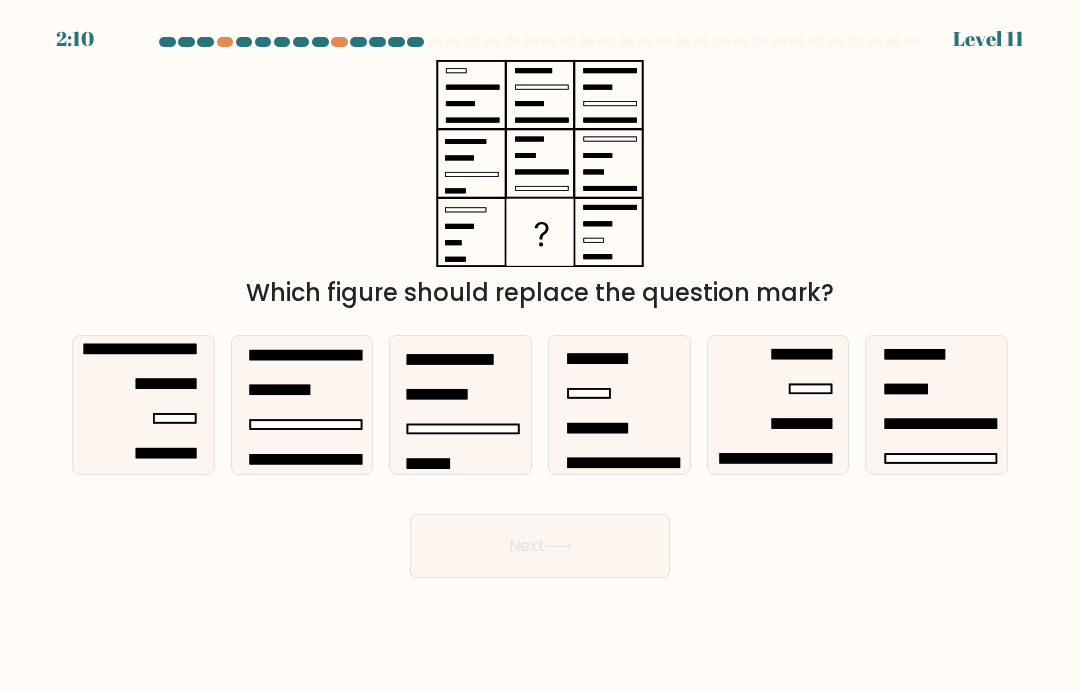 click 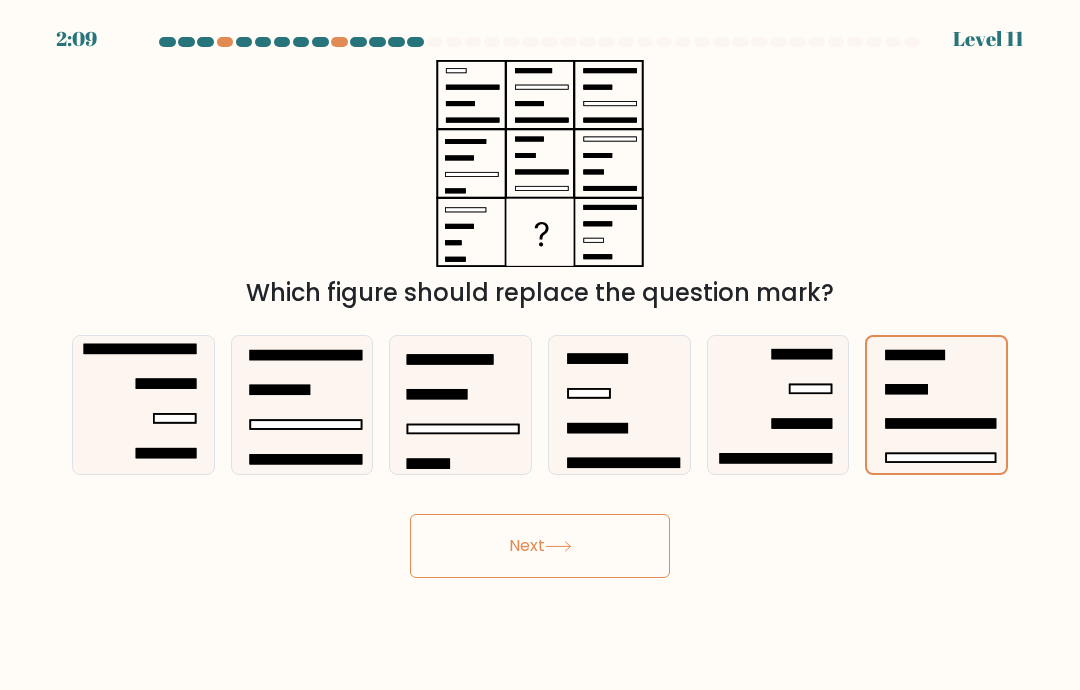 click on "Next" at bounding box center [540, 546] 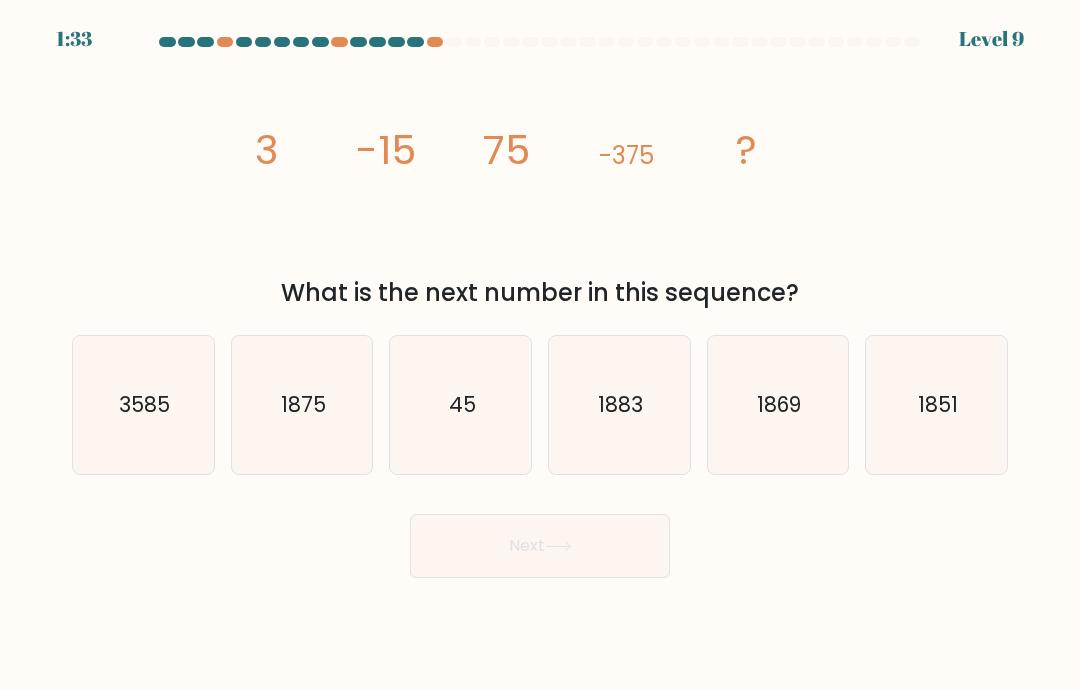 click on "1875" 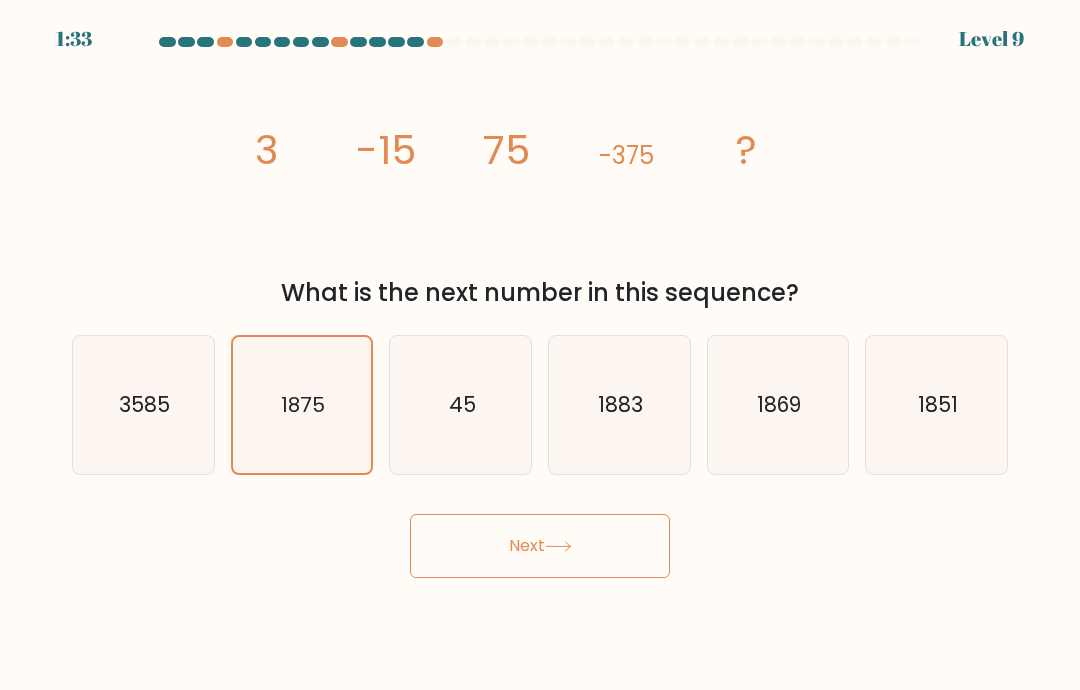 click on "Next" at bounding box center (540, 546) 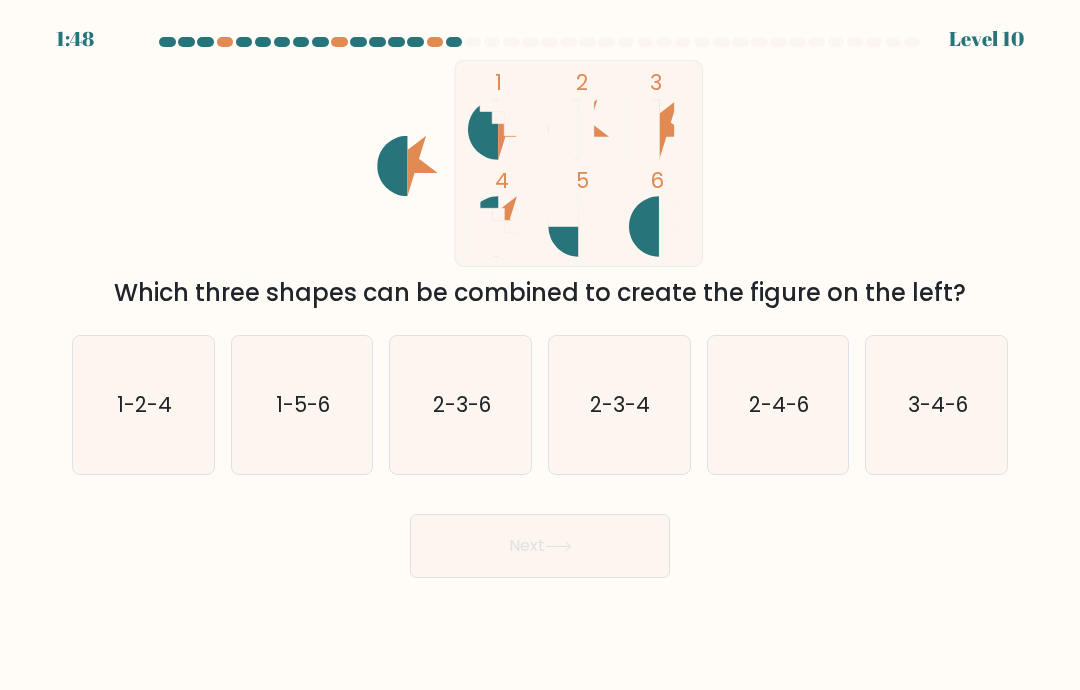 click on "2-3-6" 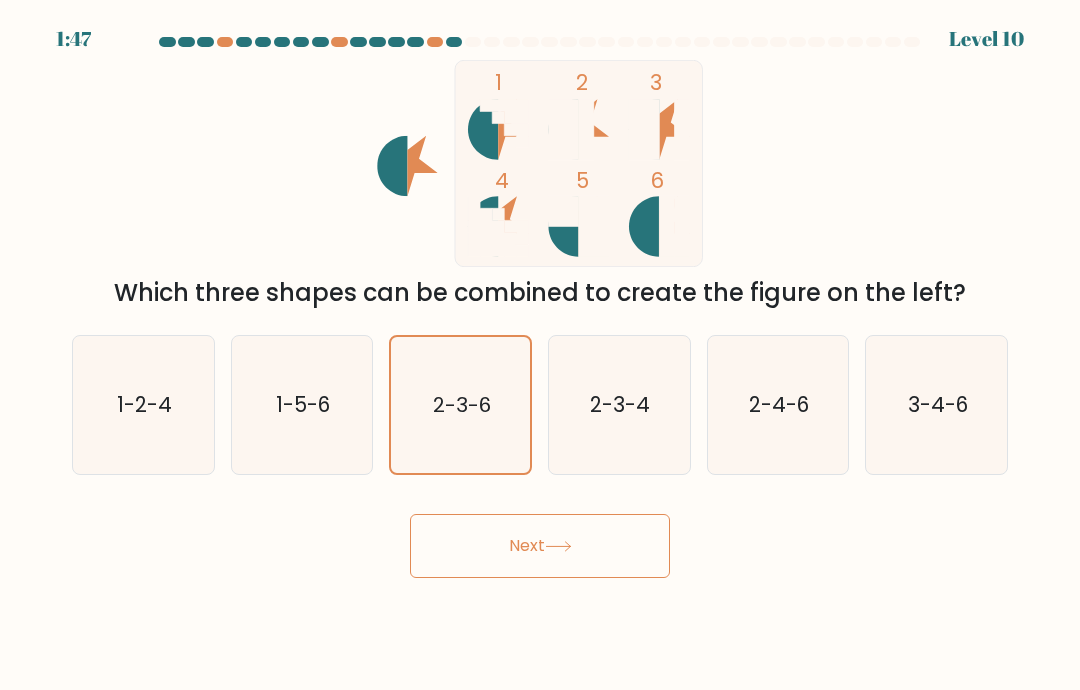 click 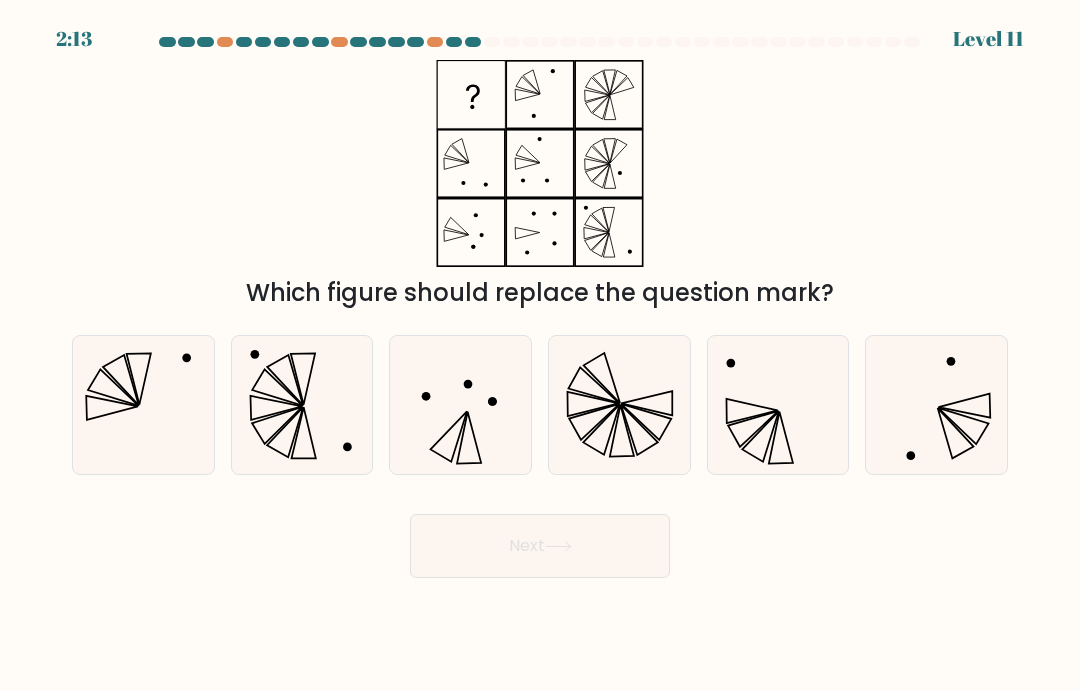 click 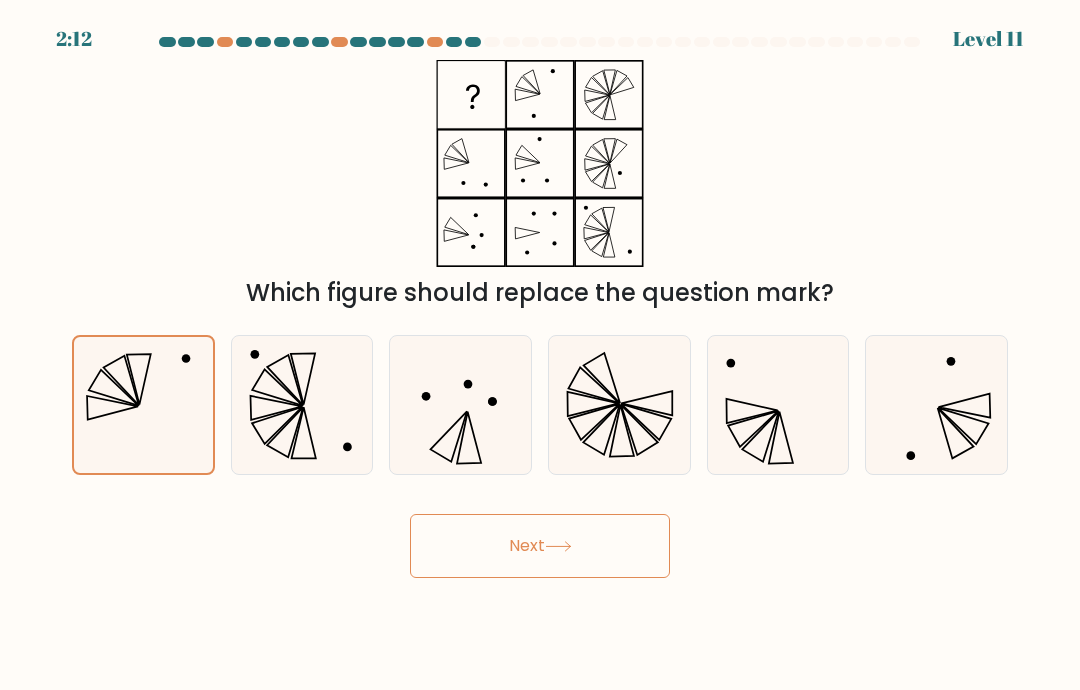 click on "Next" at bounding box center (540, 546) 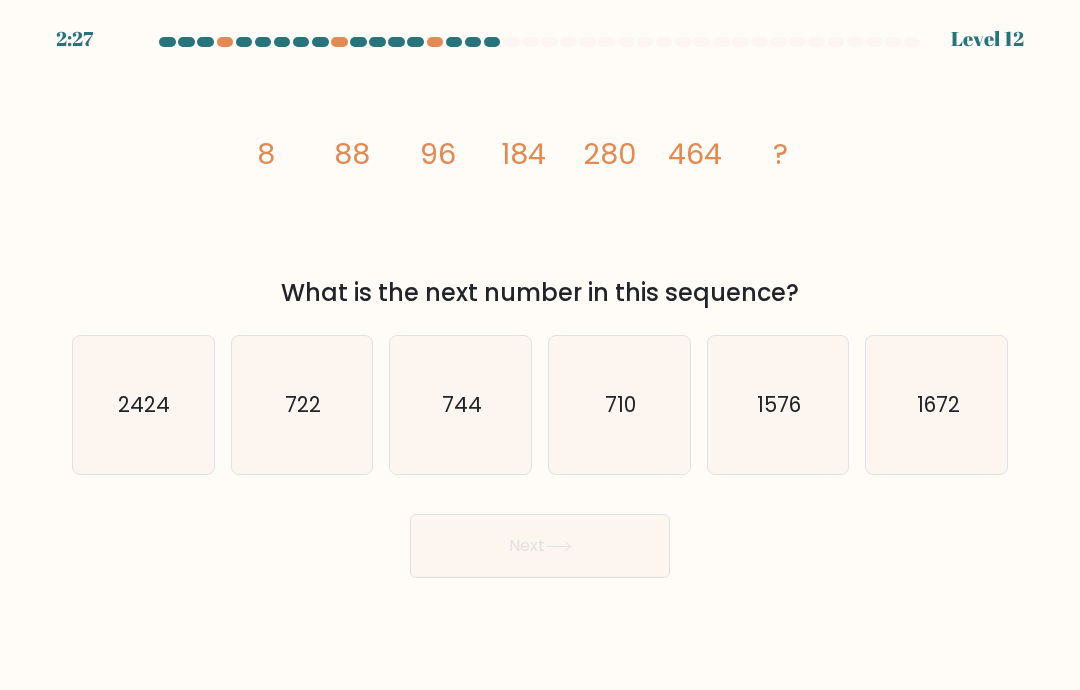 click on "710" 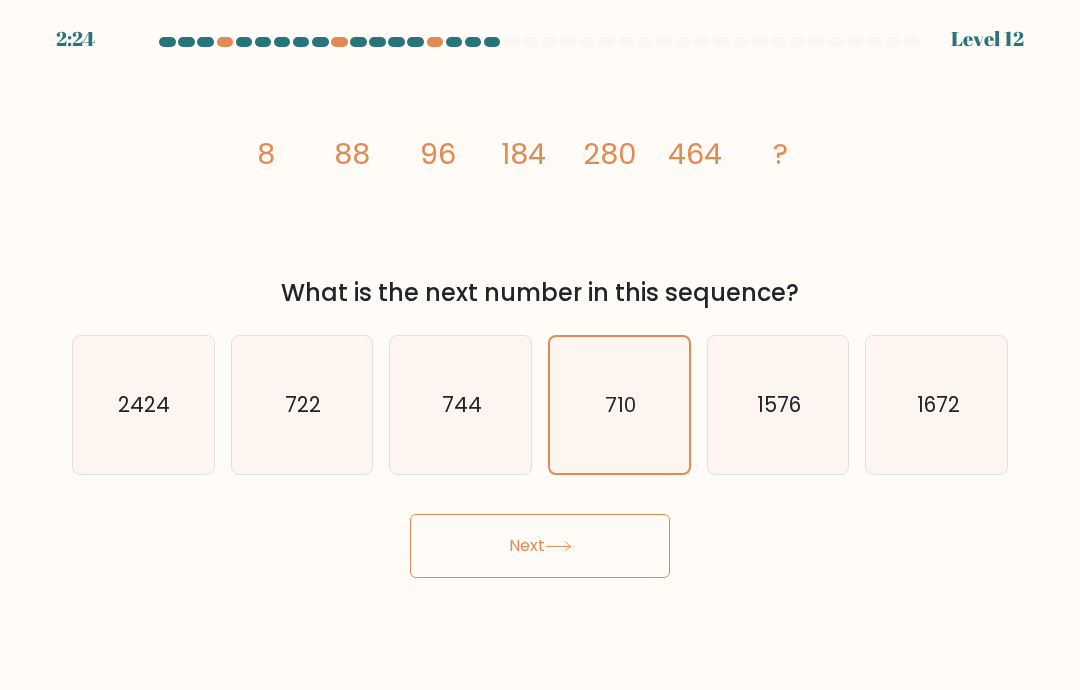 click on "Next" at bounding box center [540, 546] 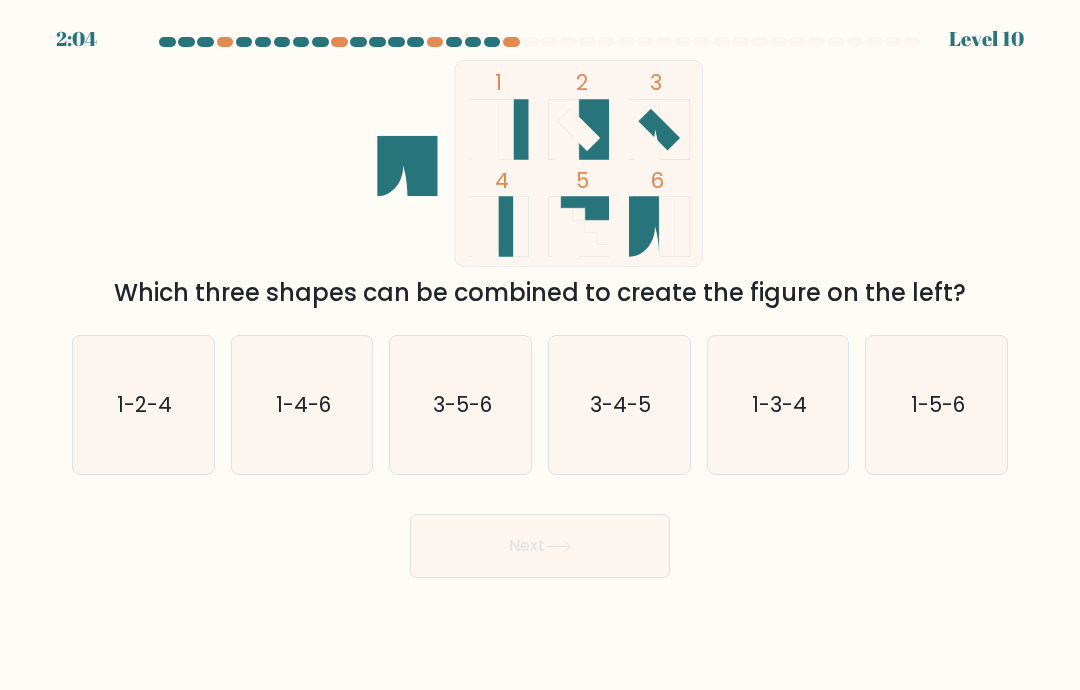 click on "1-5-6" 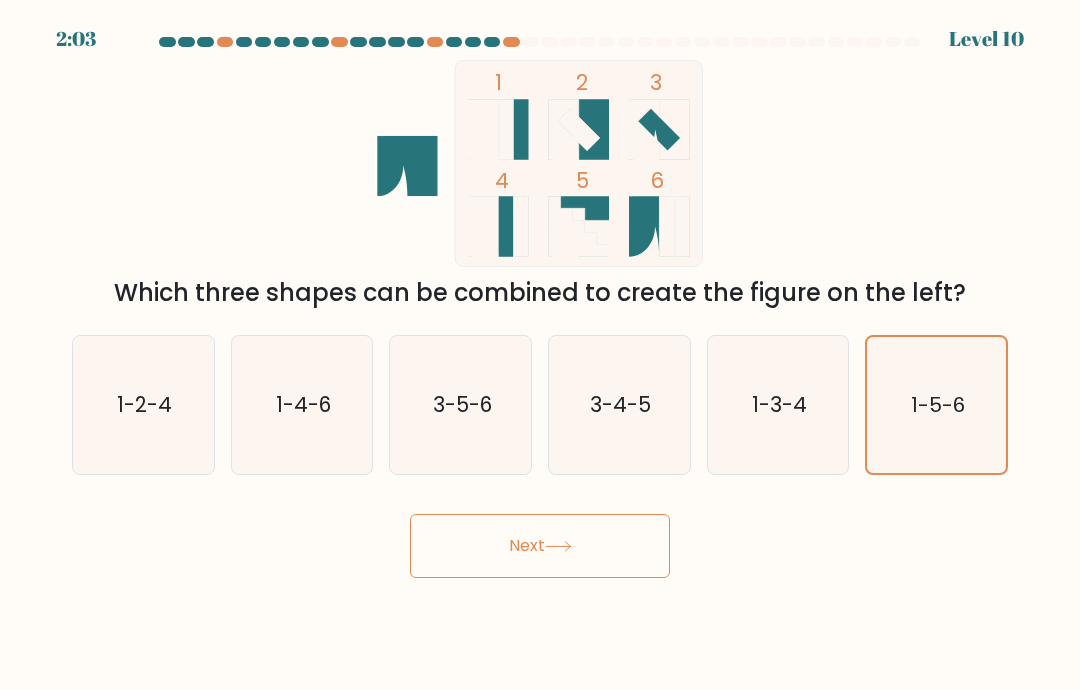 click on "Next" at bounding box center [540, 546] 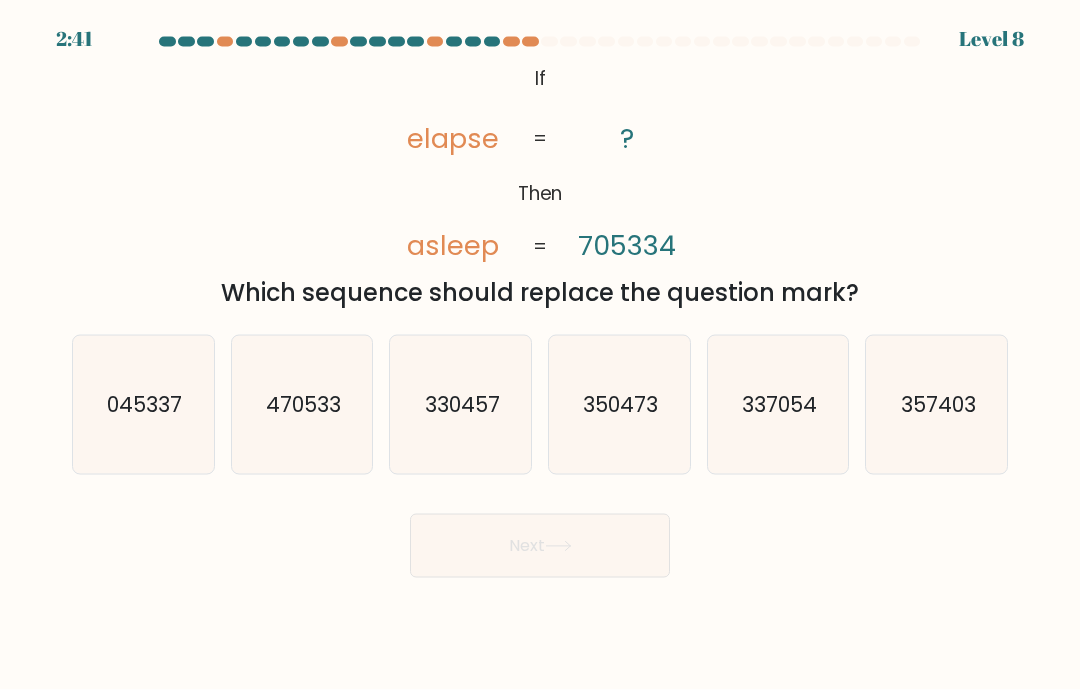 scroll, scrollTop: 0, scrollLeft: 0, axis: both 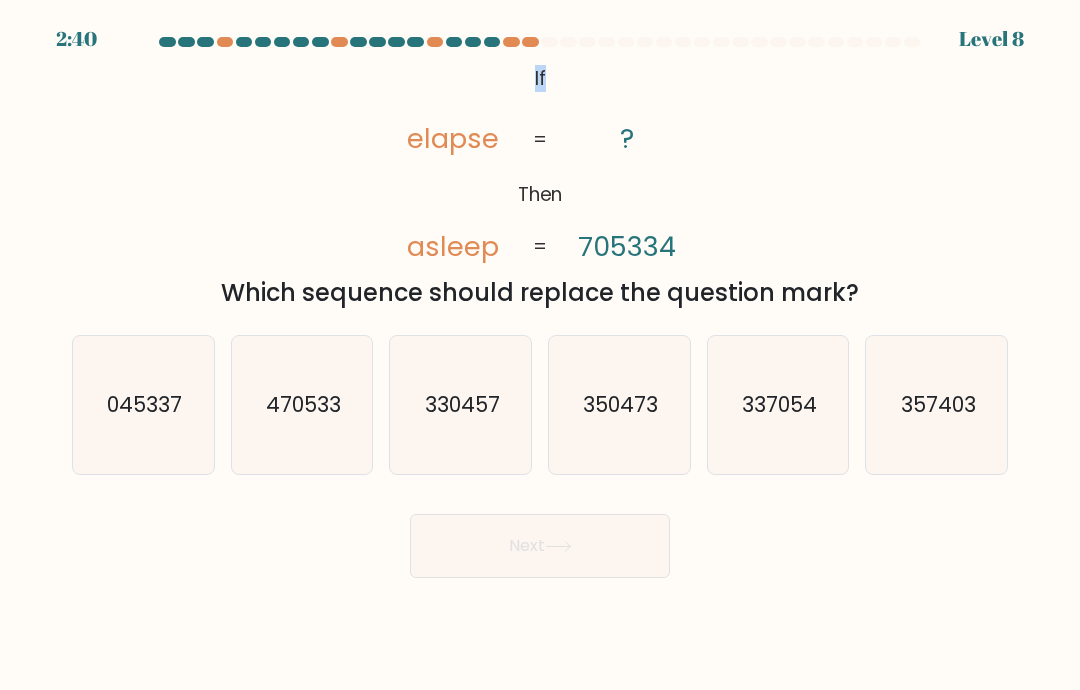 click on "@import url('https://fonts.googleapis.com/css?family=Abril+Fatface:400,100,100italic,300,300italic,400italic,500,500italic,700,700italic,900,900italic');           If       Then       elapse       asleep       ?       705334       =       =
Which sequence should replace the question mark?" at bounding box center (540, 185) 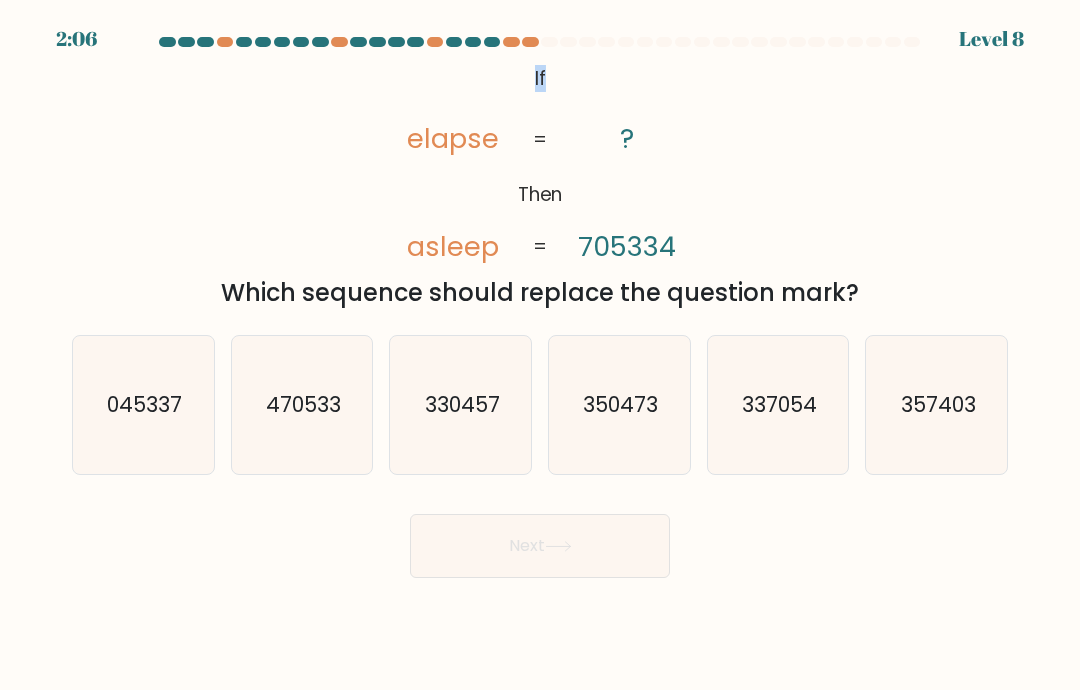click on "357403" 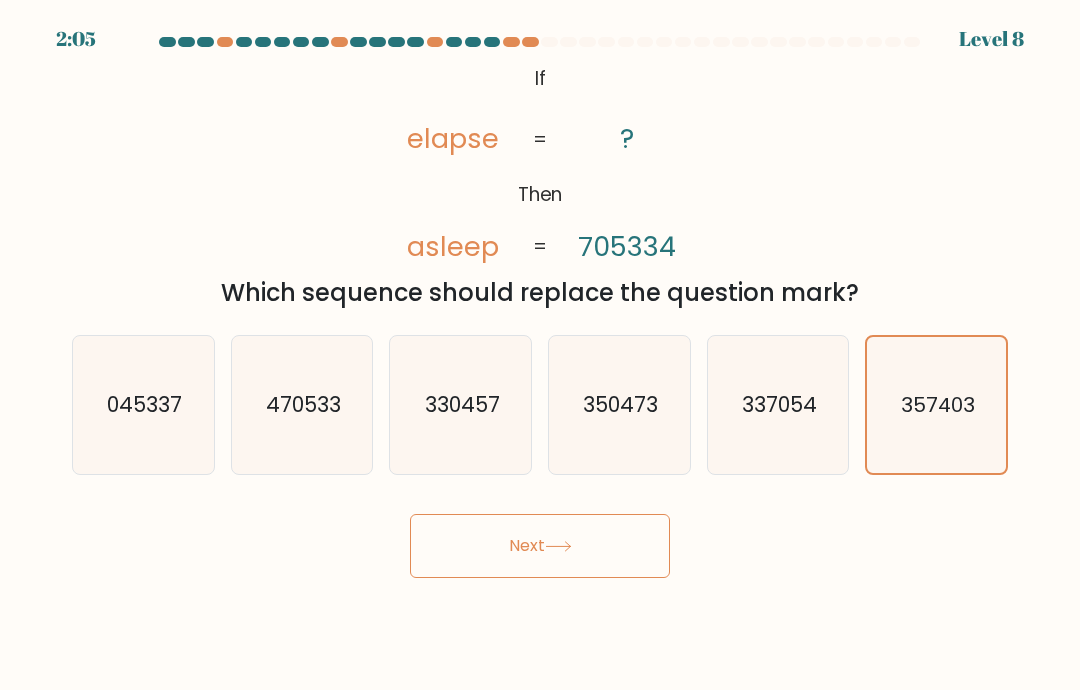 click on "Next" at bounding box center [540, 546] 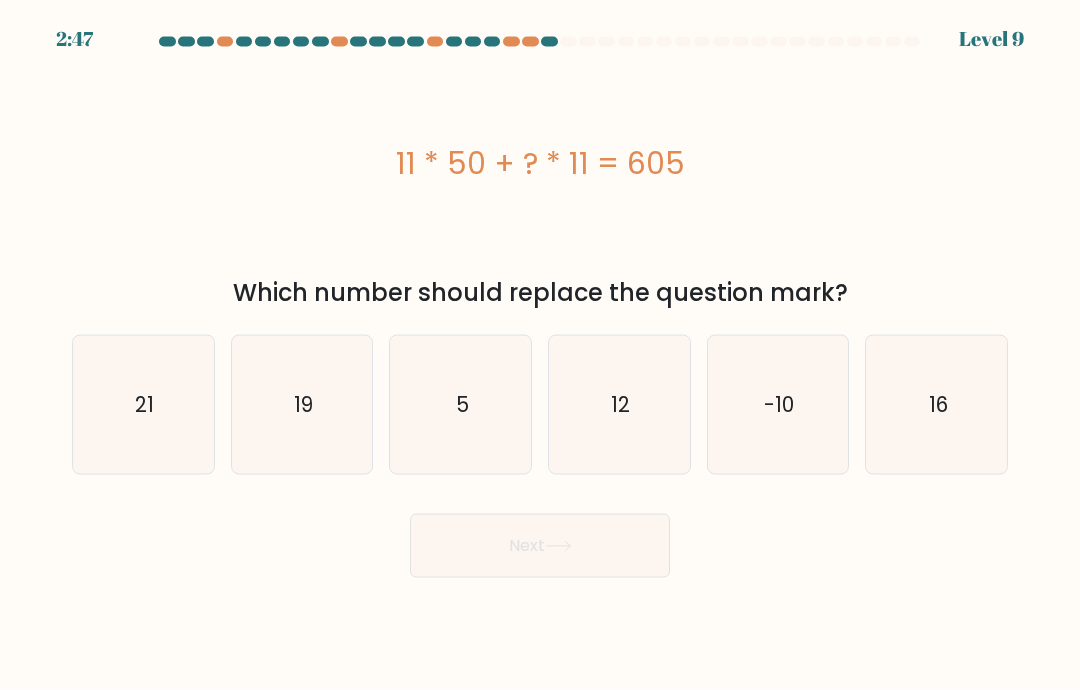scroll, scrollTop: 0, scrollLeft: 0, axis: both 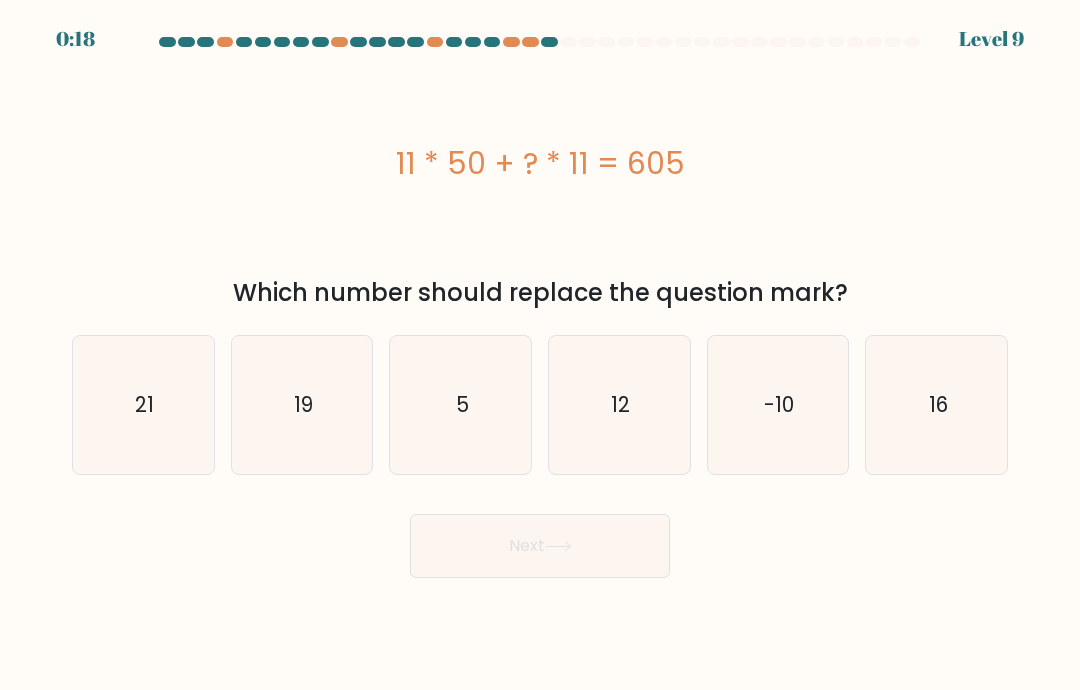 click on "12" 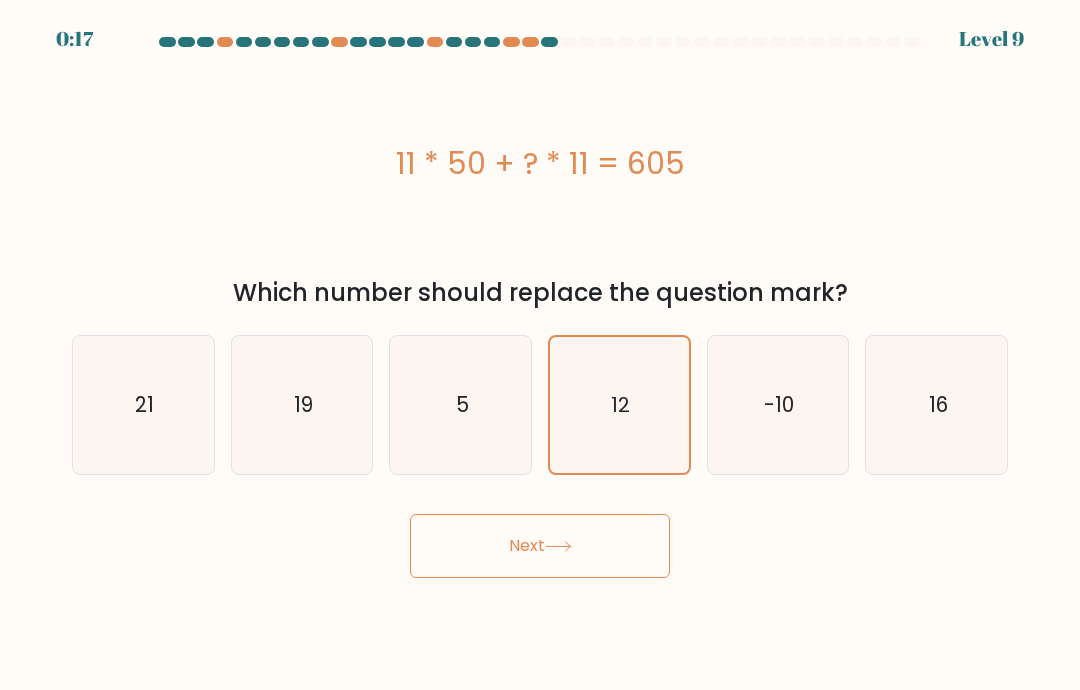 click on "Next" at bounding box center [540, 546] 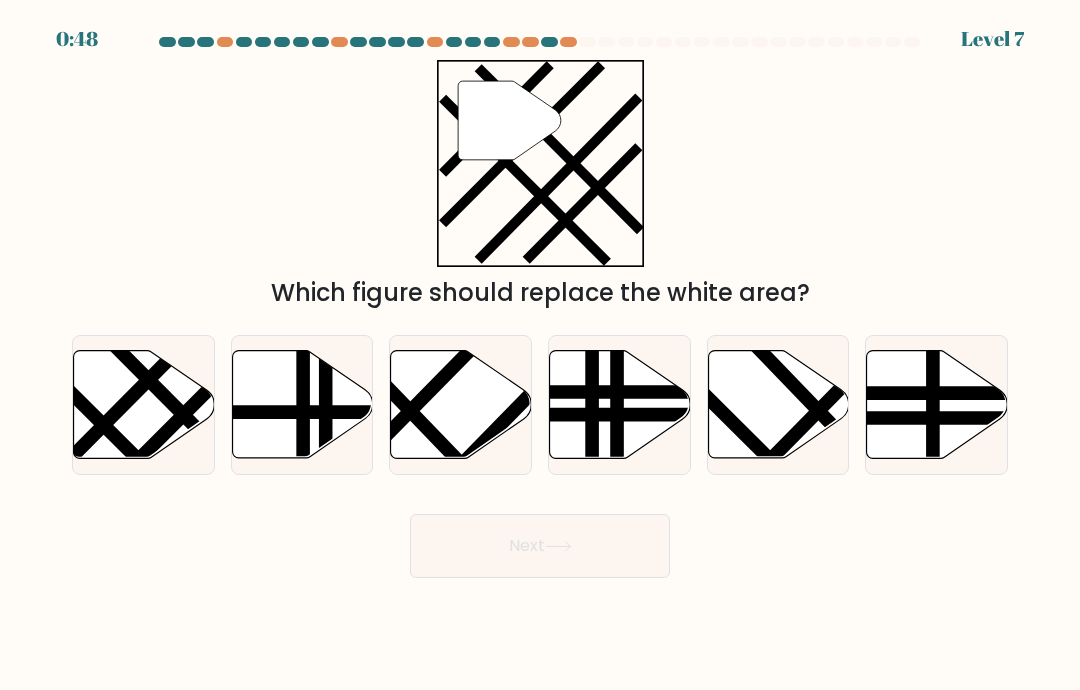 click 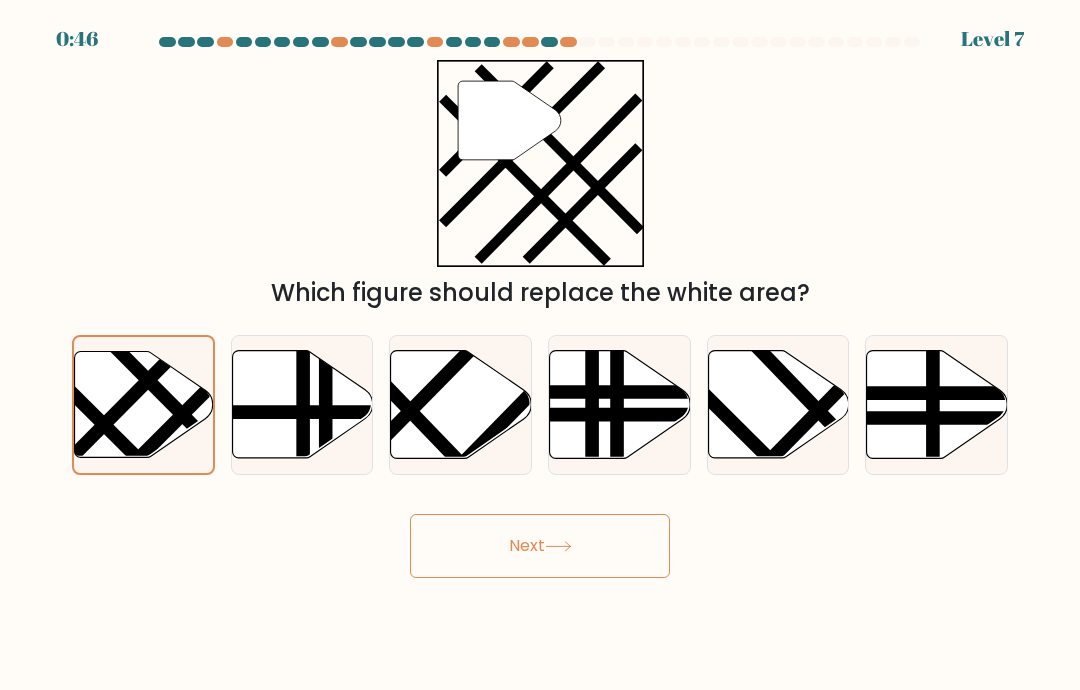 click on "Next" at bounding box center (540, 546) 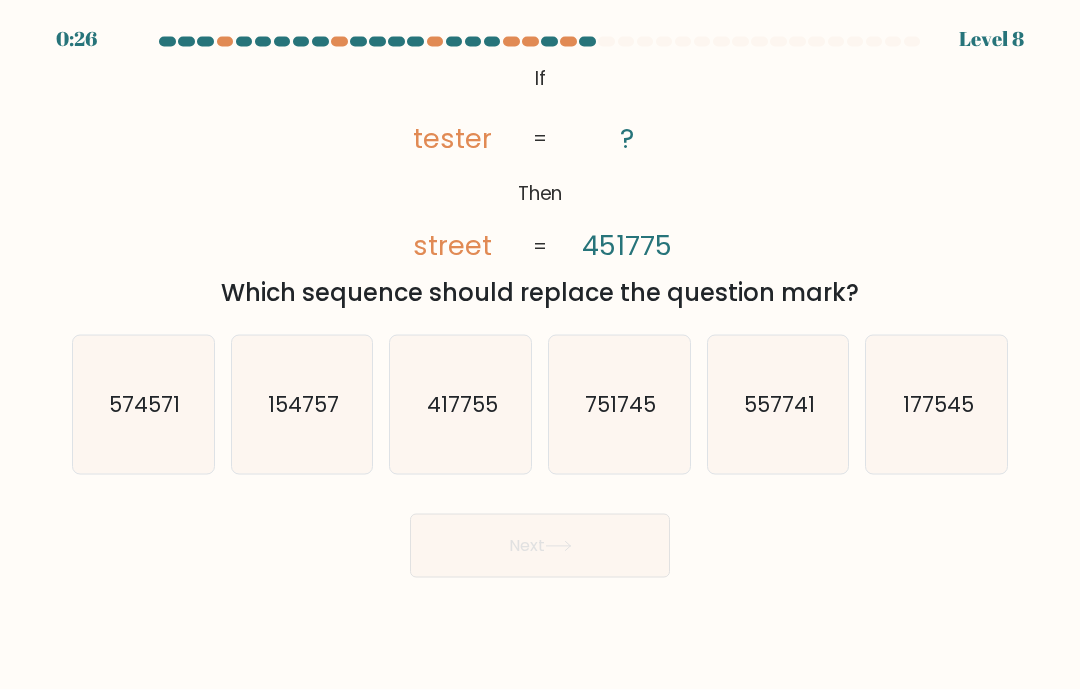scroll, scrollTop: 11, scrollLeft: 0, axis: vertical 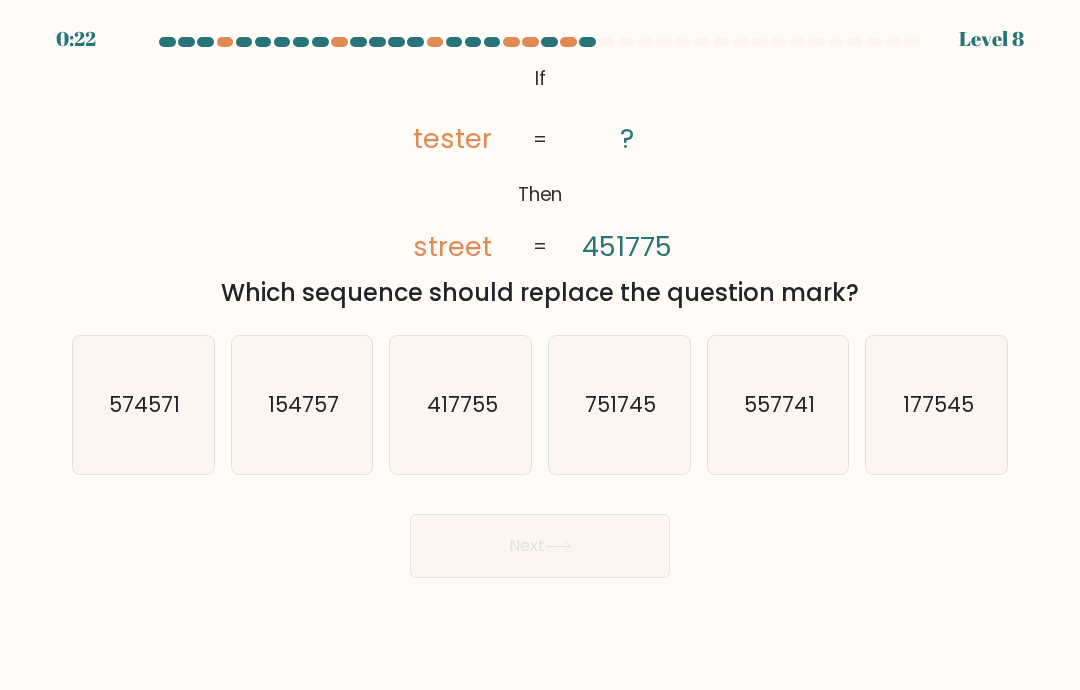 click on "574571" 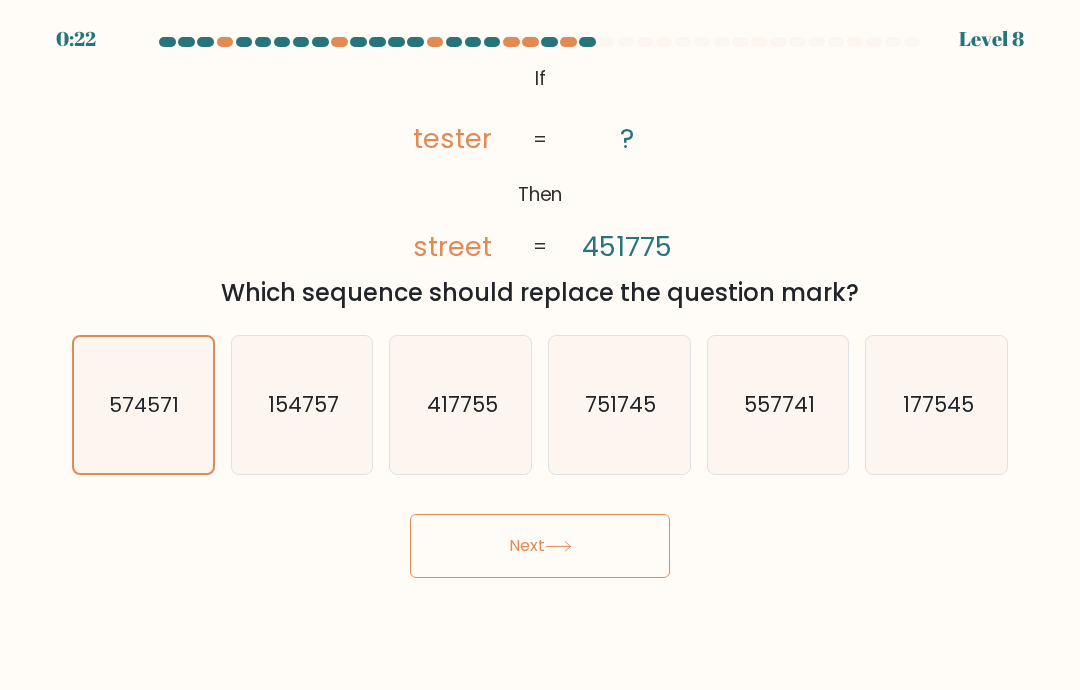 click on "Next" at bounding box center (540, 546) 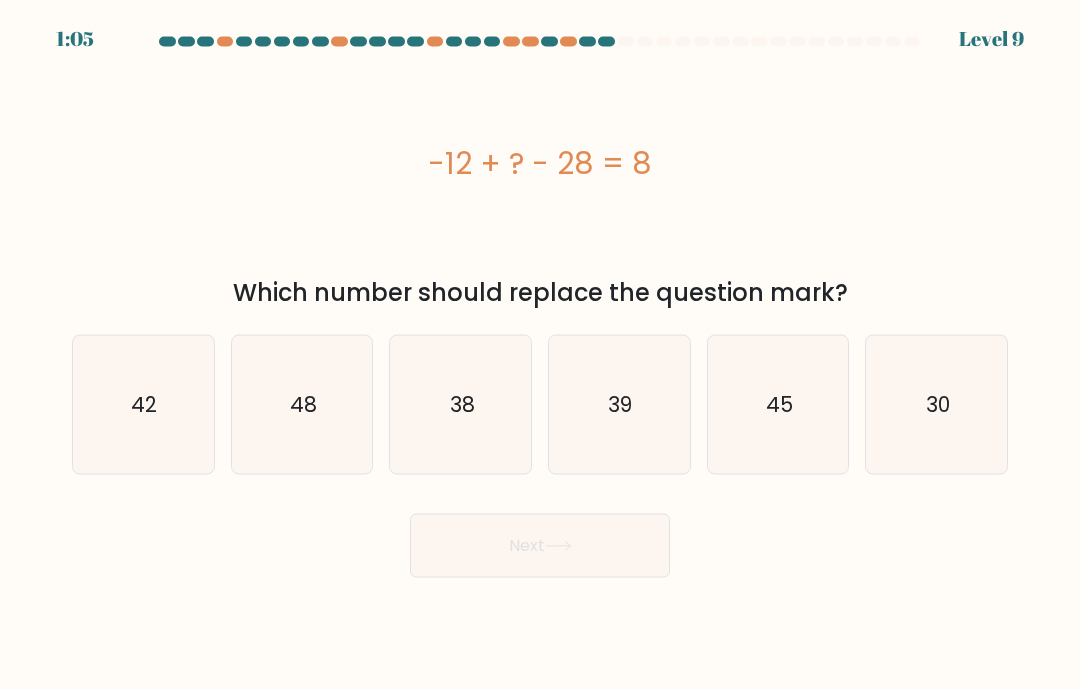 scroll, scrollTop: 27, scrollLeft: 0, axis: vertical 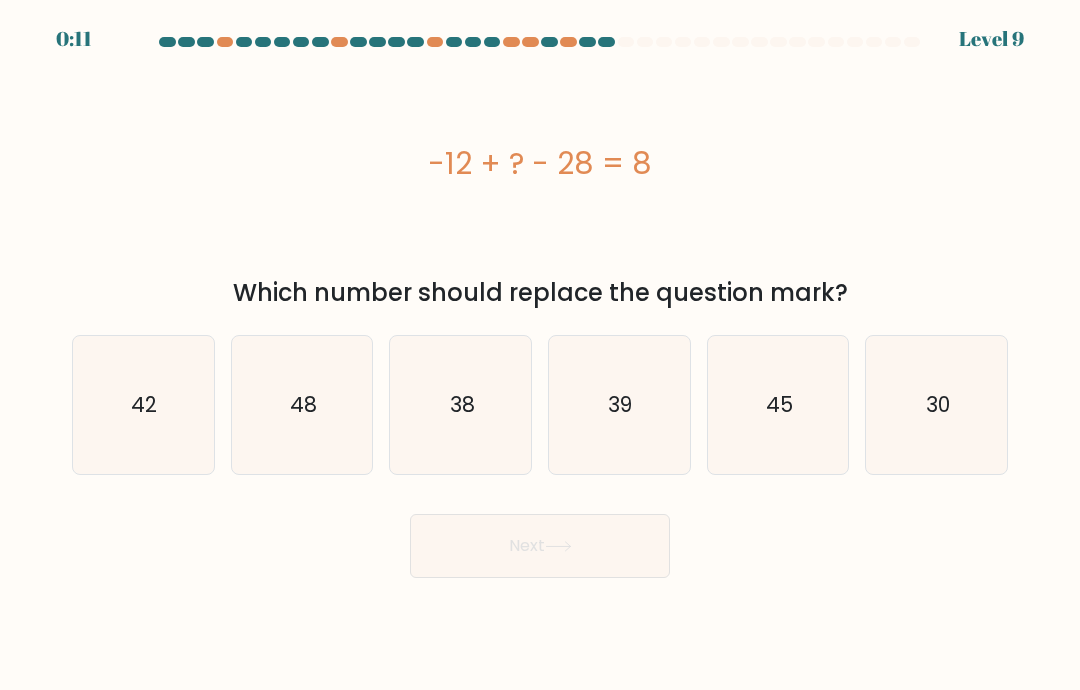 click on "38" 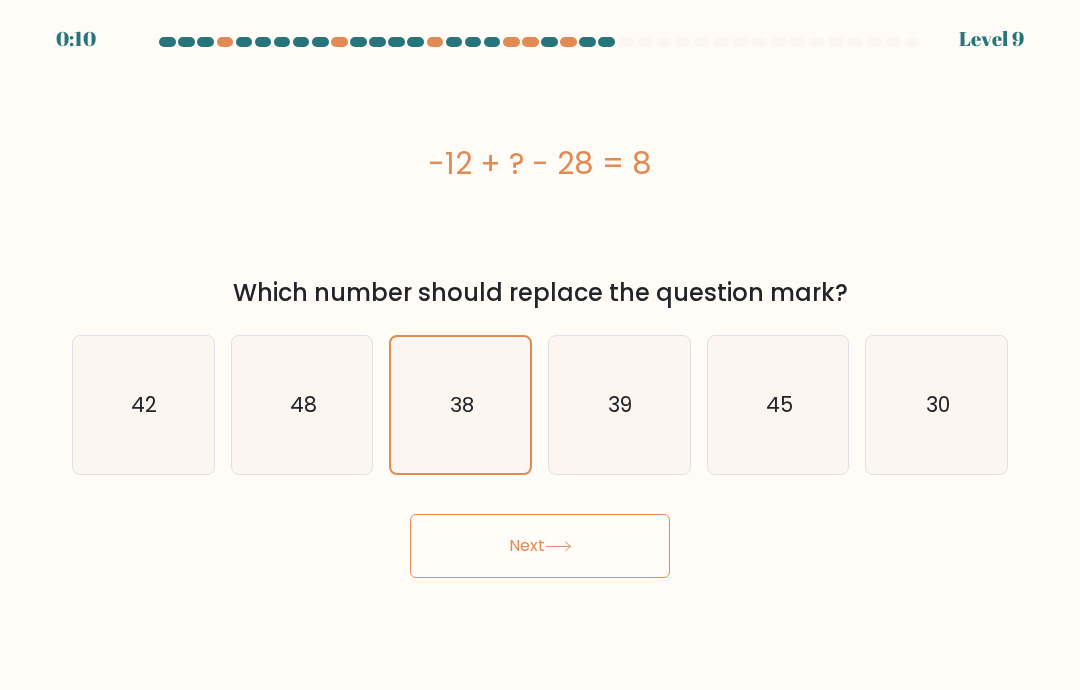 click on "Next" at bounding box center (540, 546) 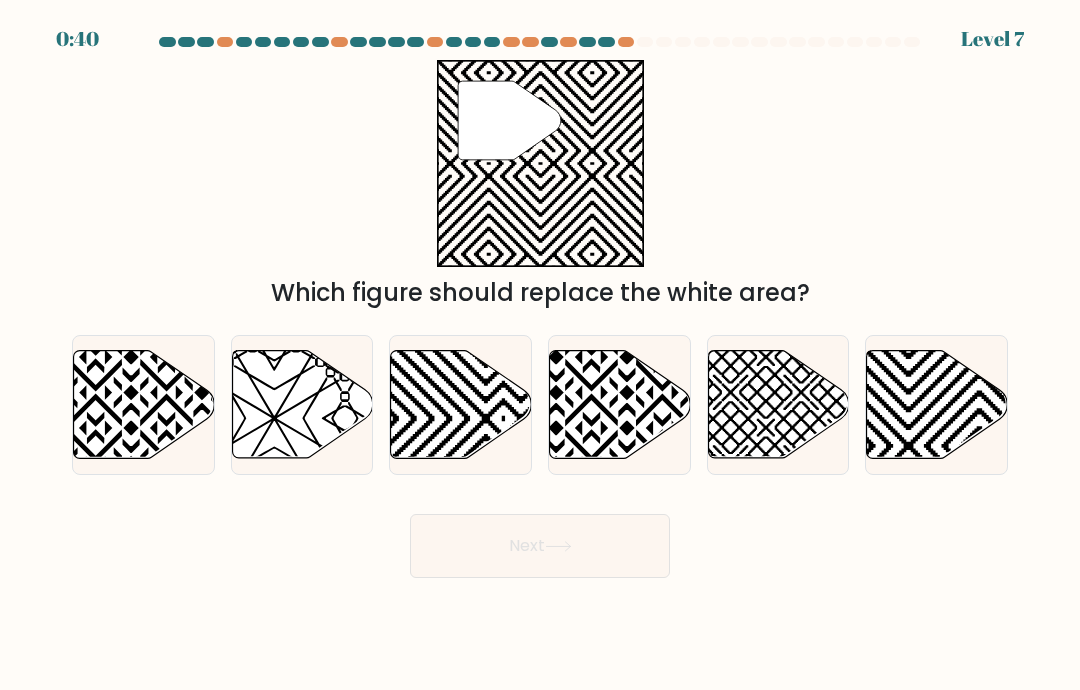 click 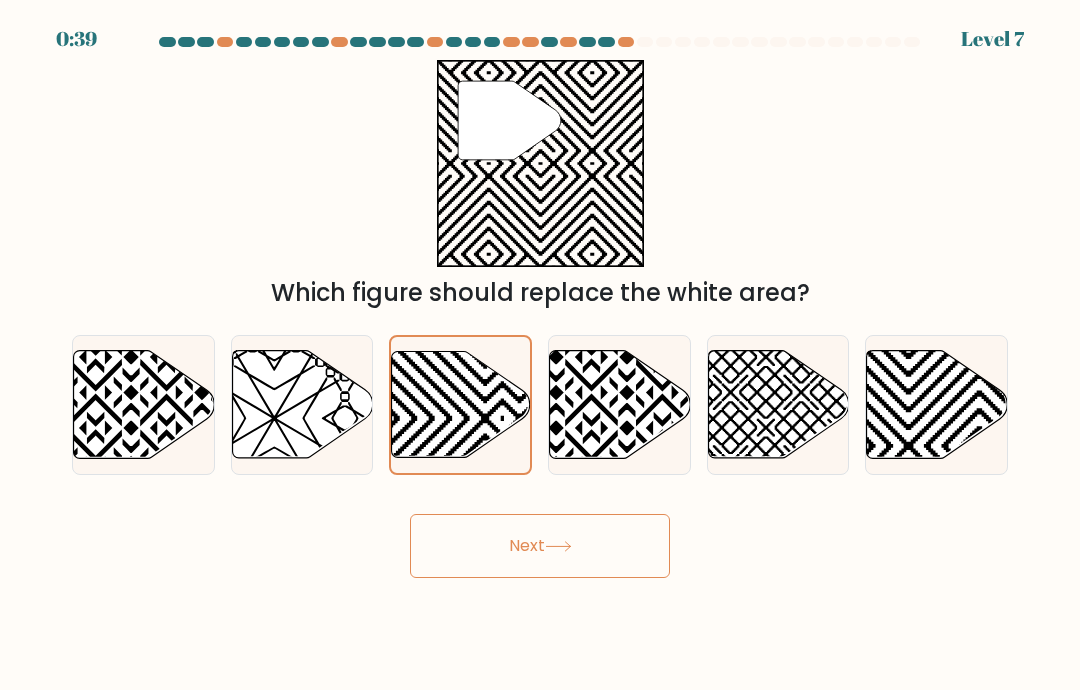 click on "Next" at bounding box center (540, 546) 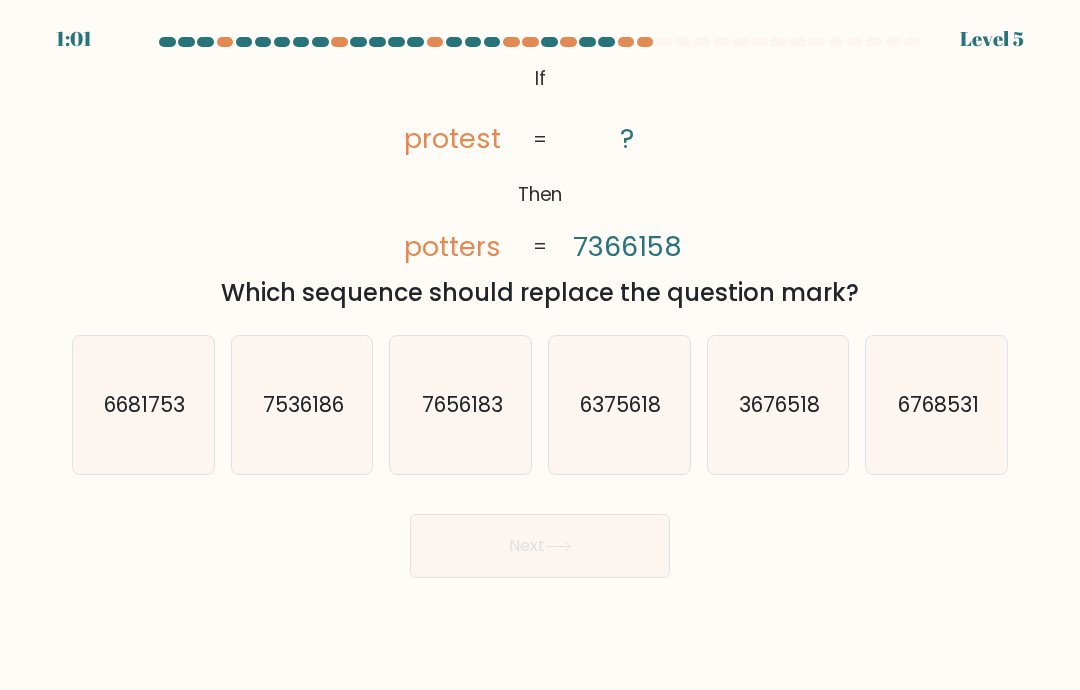 scroll, scrollTop: 16, scrollLeft: 0, axis: vertical 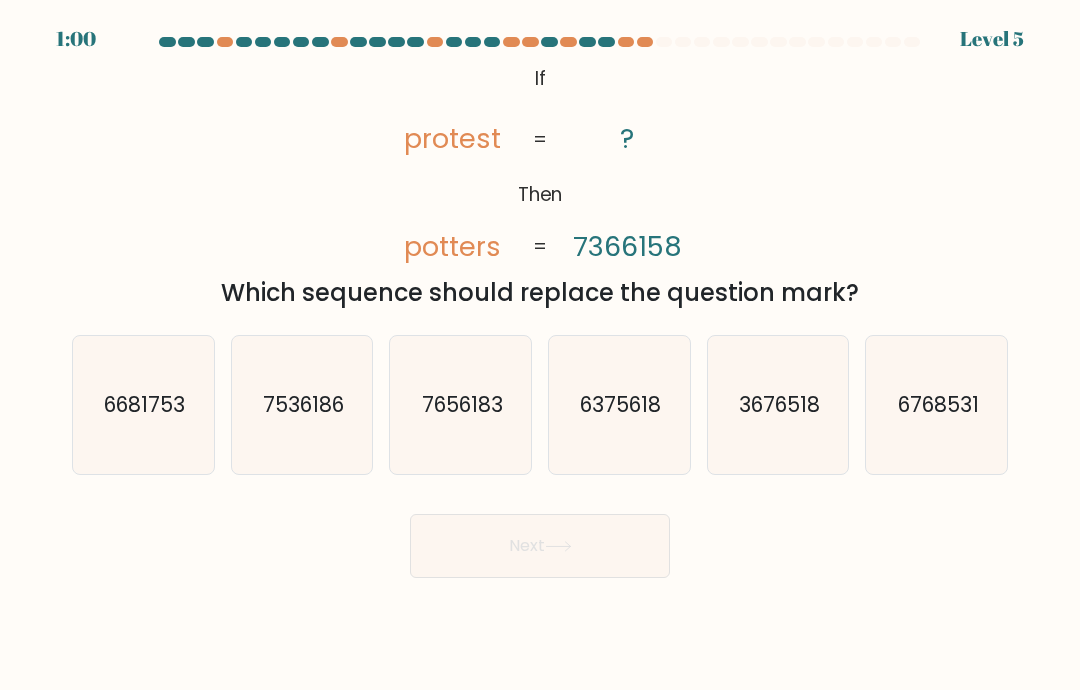 click on "7656183" 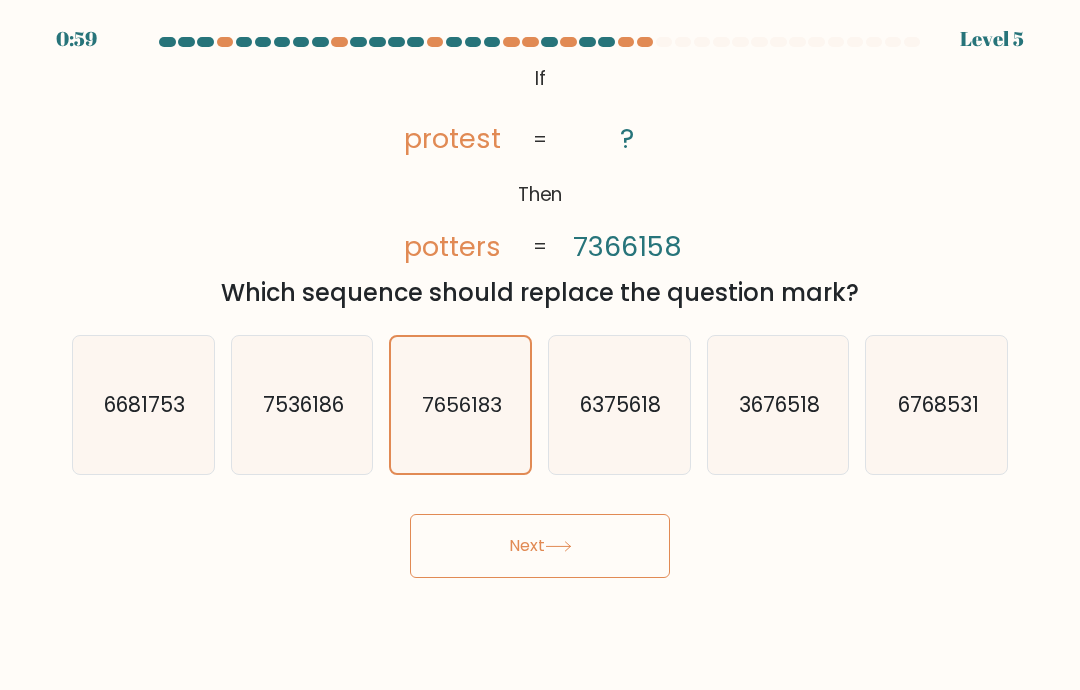 click on "Next" at bounding box center (540, 546) 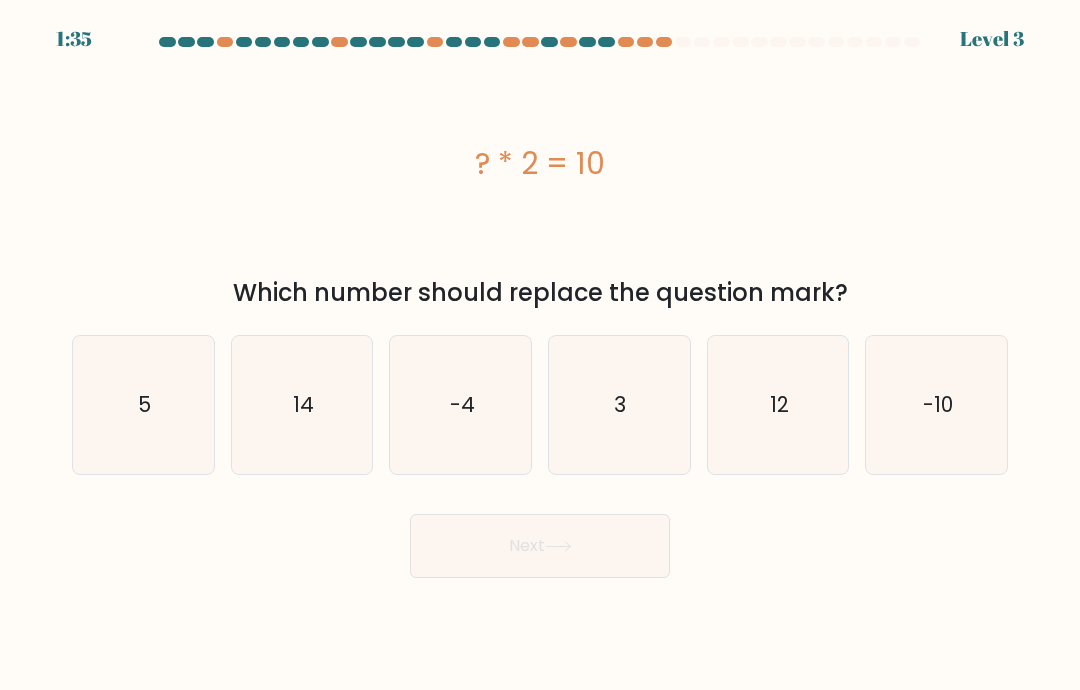 click on "5" 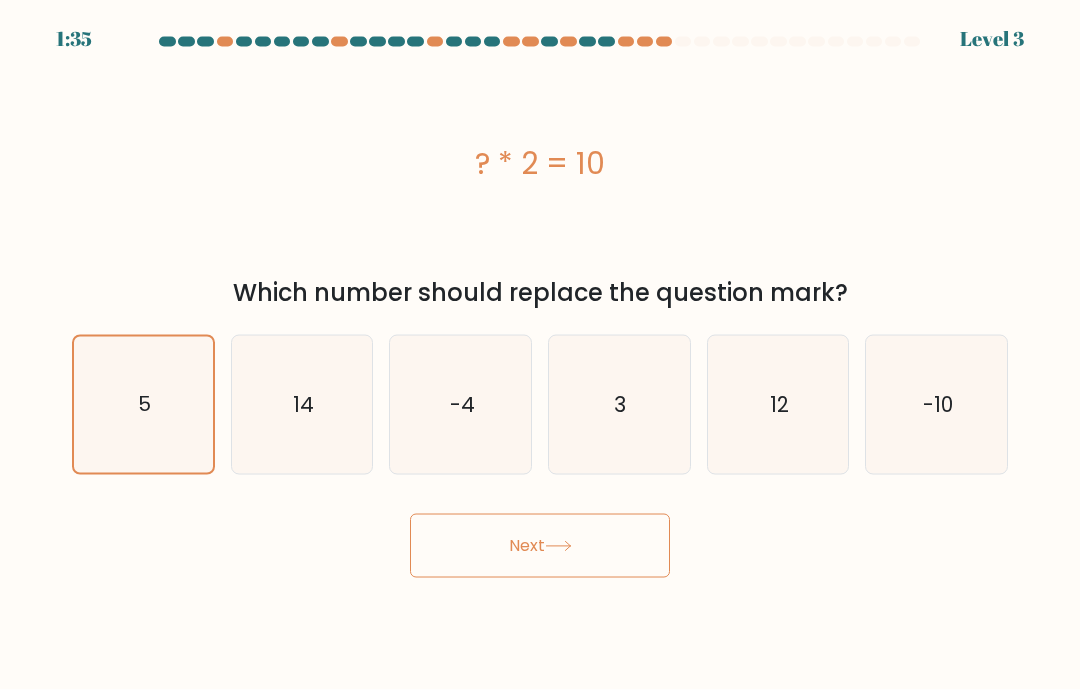 scroll, scrollTop: 16, scrollLeft: 0, axis: vertical 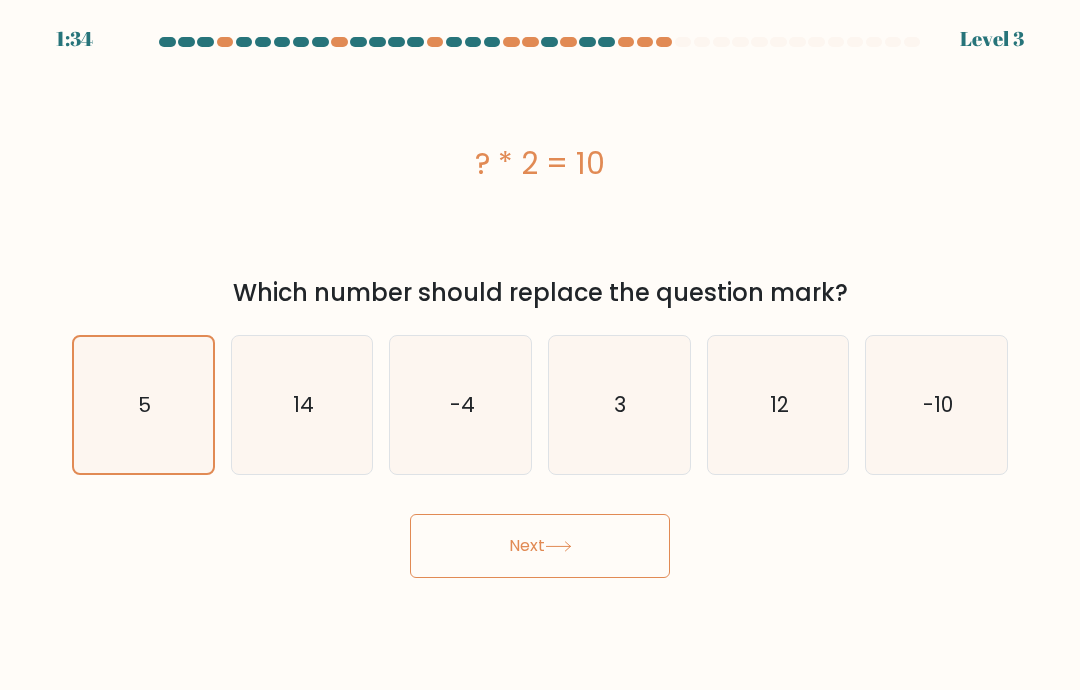 click on "Next" at bounding box center [540, 546] 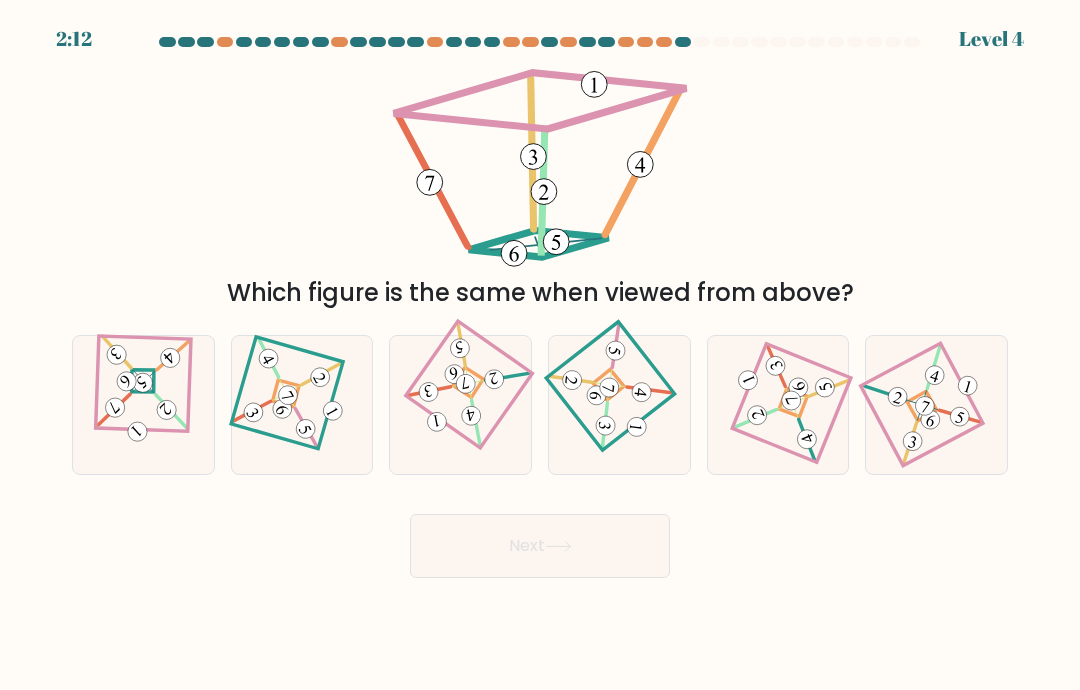 scroll, scrollTop: 17, scrollLeft: 0, axis: vertical 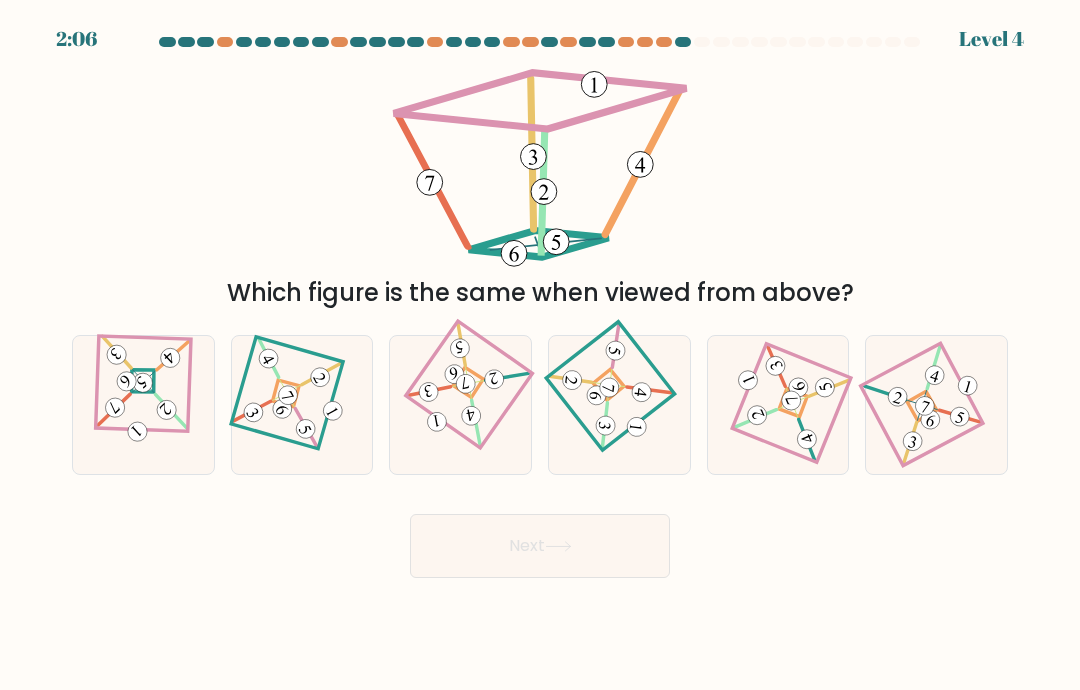 click 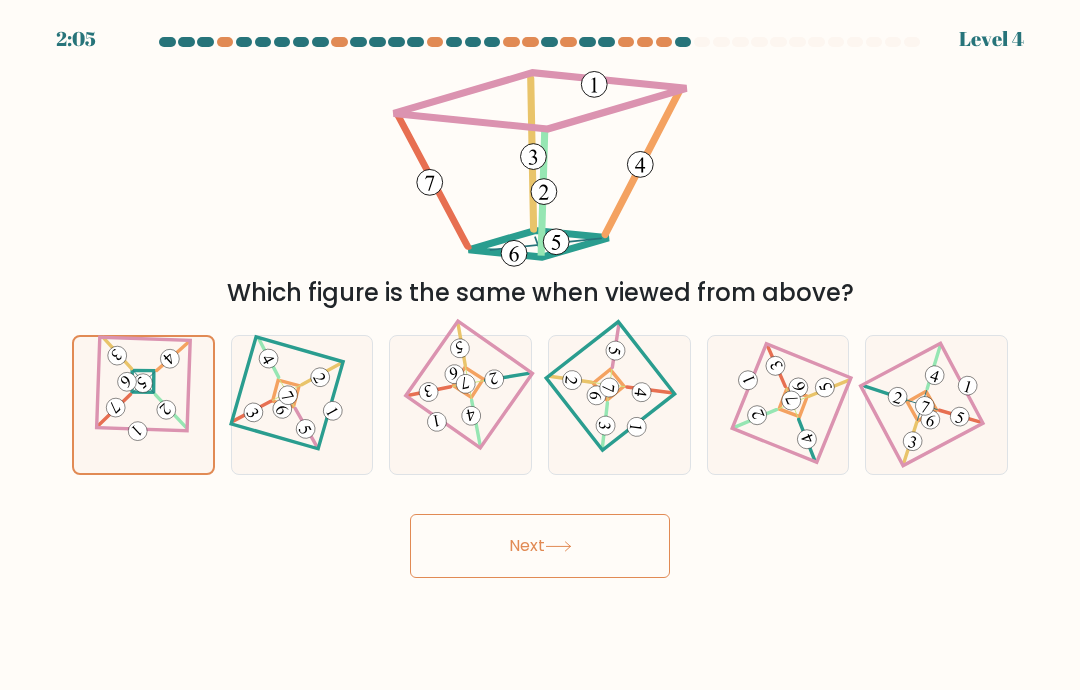 click on "Next" at bounding box center (540, 546) 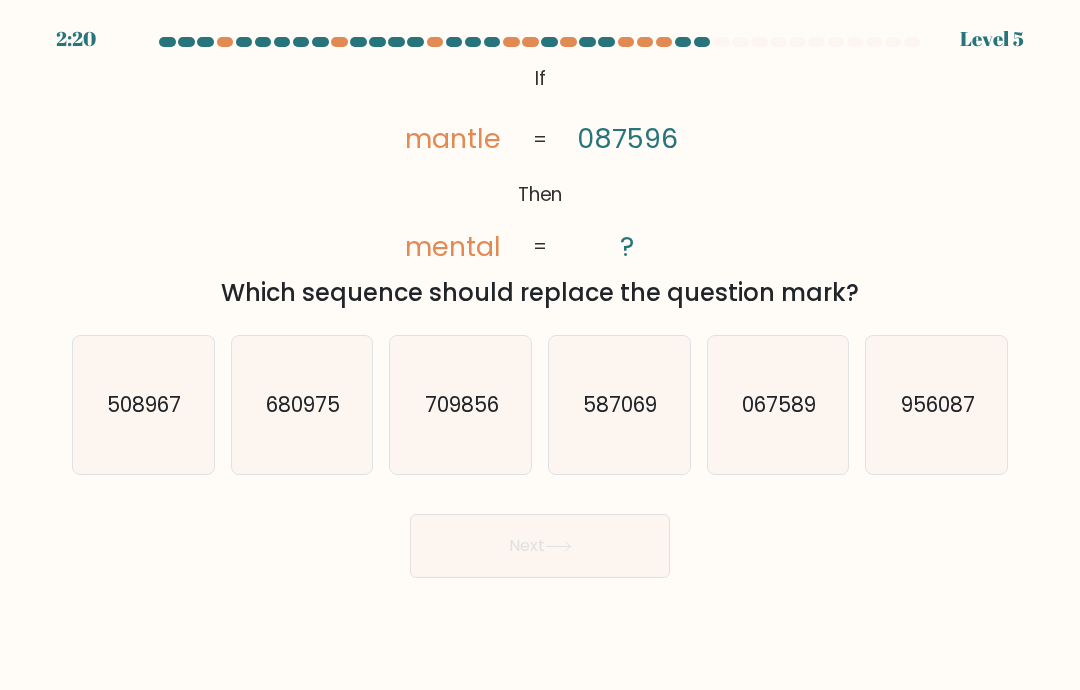 click on "067589" 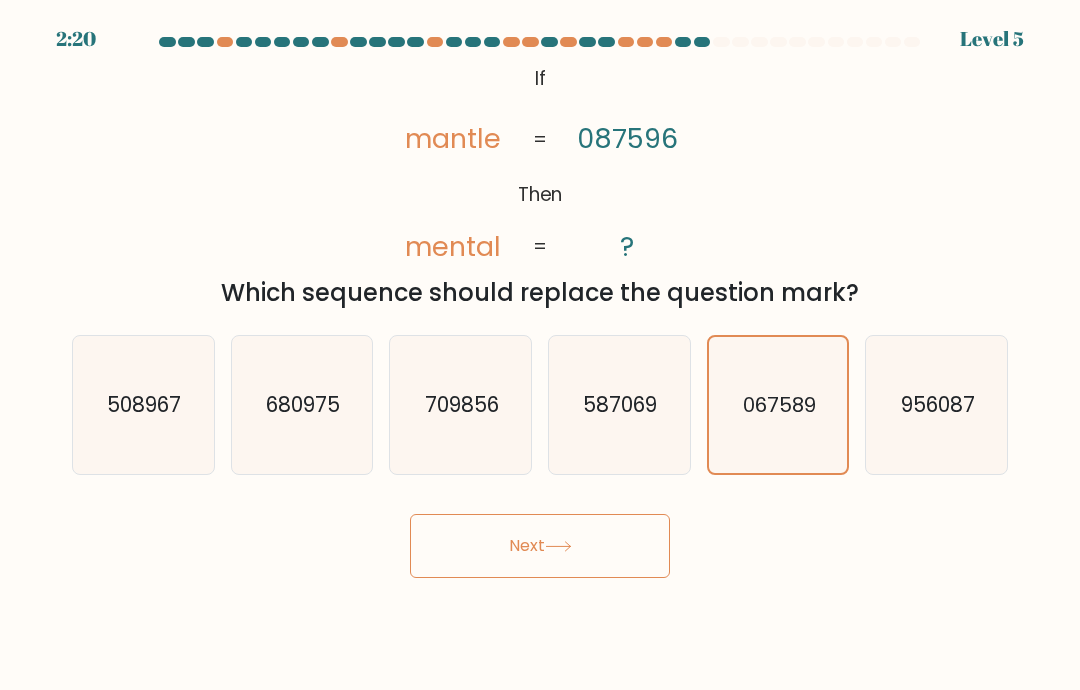 click on "Next" at bounding box center [540, 546] 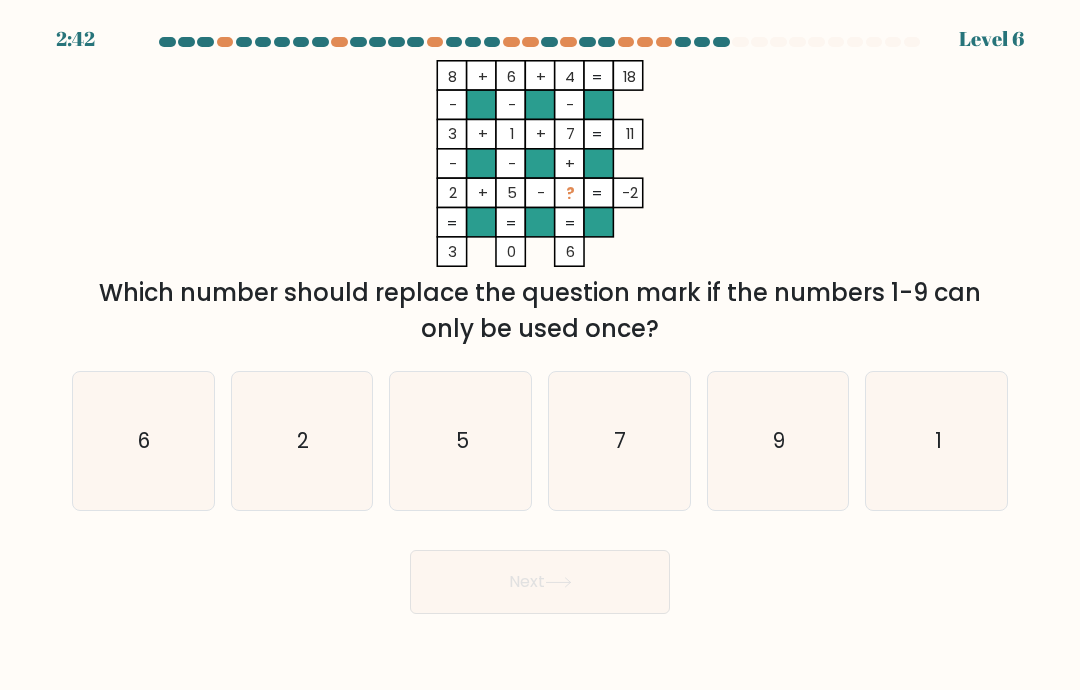 scroll, scrollTop: 11, scrollLeft: 0, axis: vertical 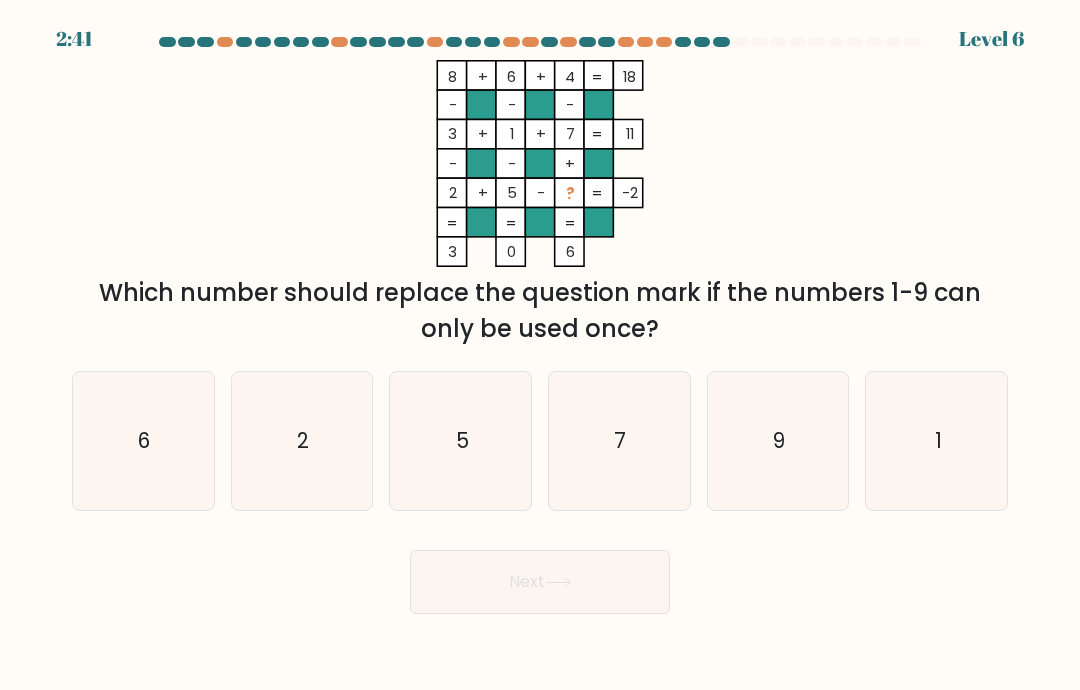 click on "9" 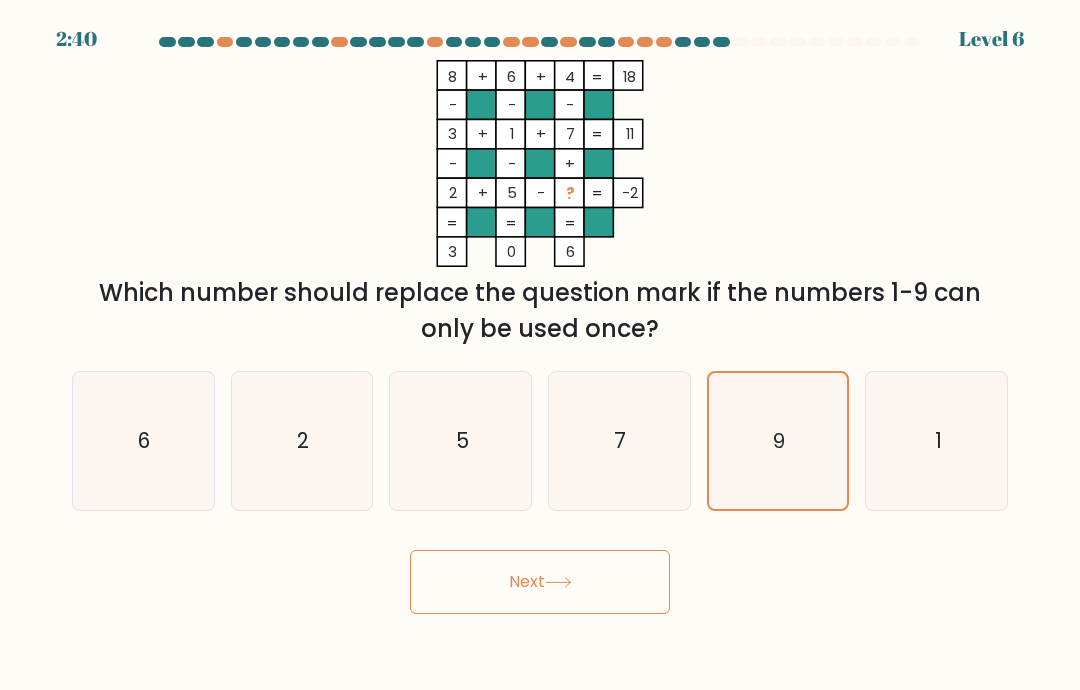 click on "Next" at bounding box center [540, 582] 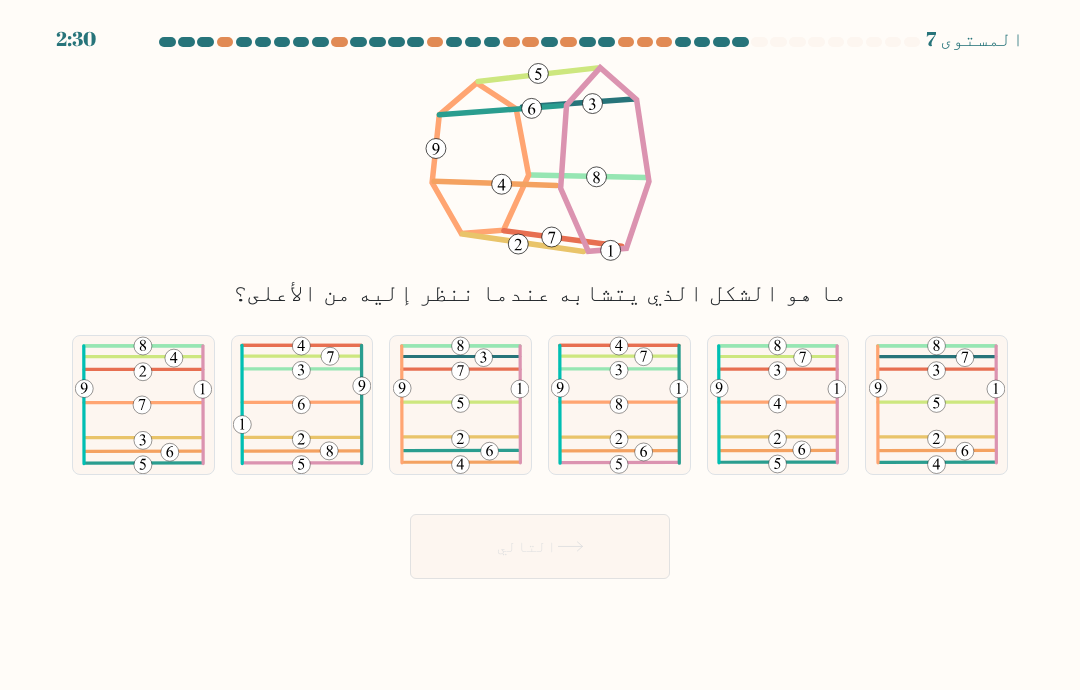 click 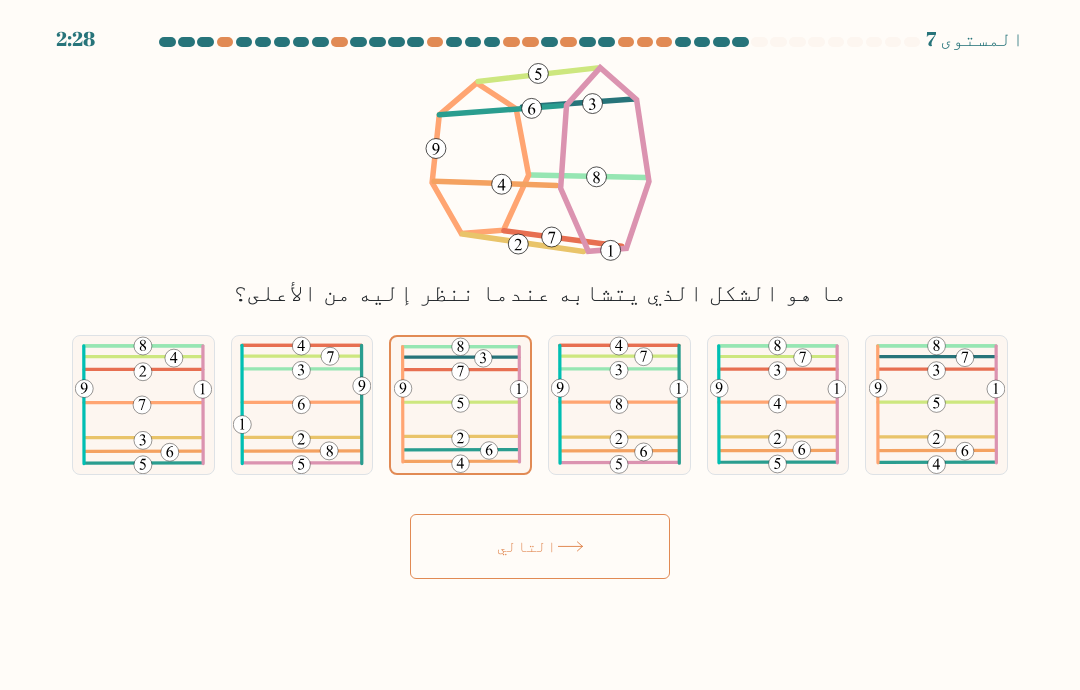 click on "التالي" at bounding box center [540, 546] 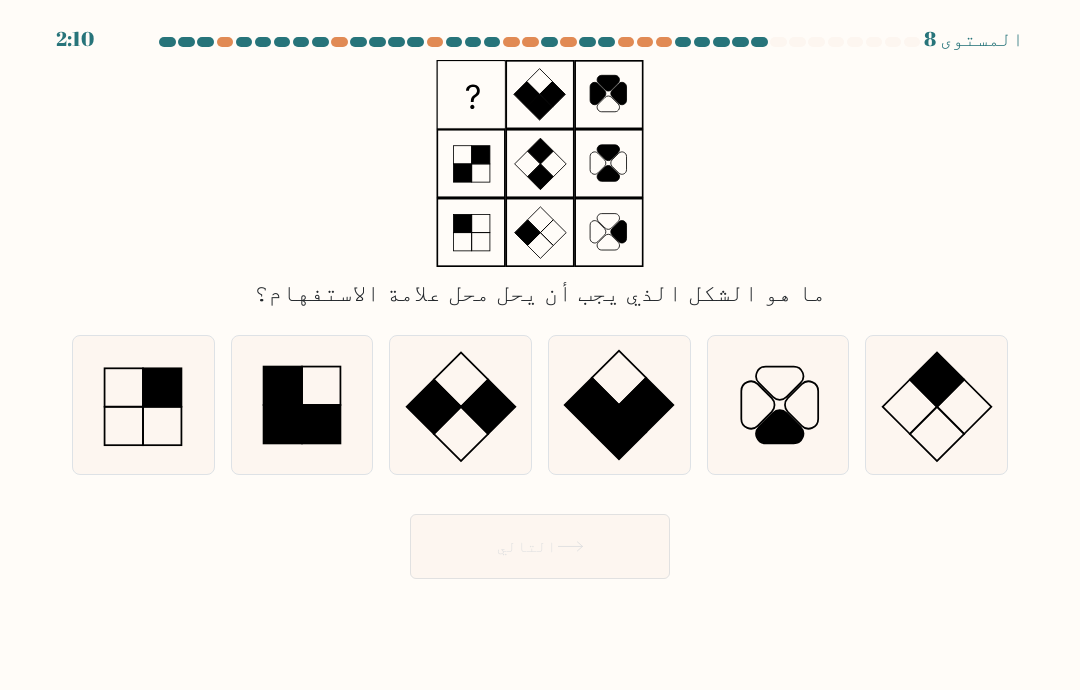 click 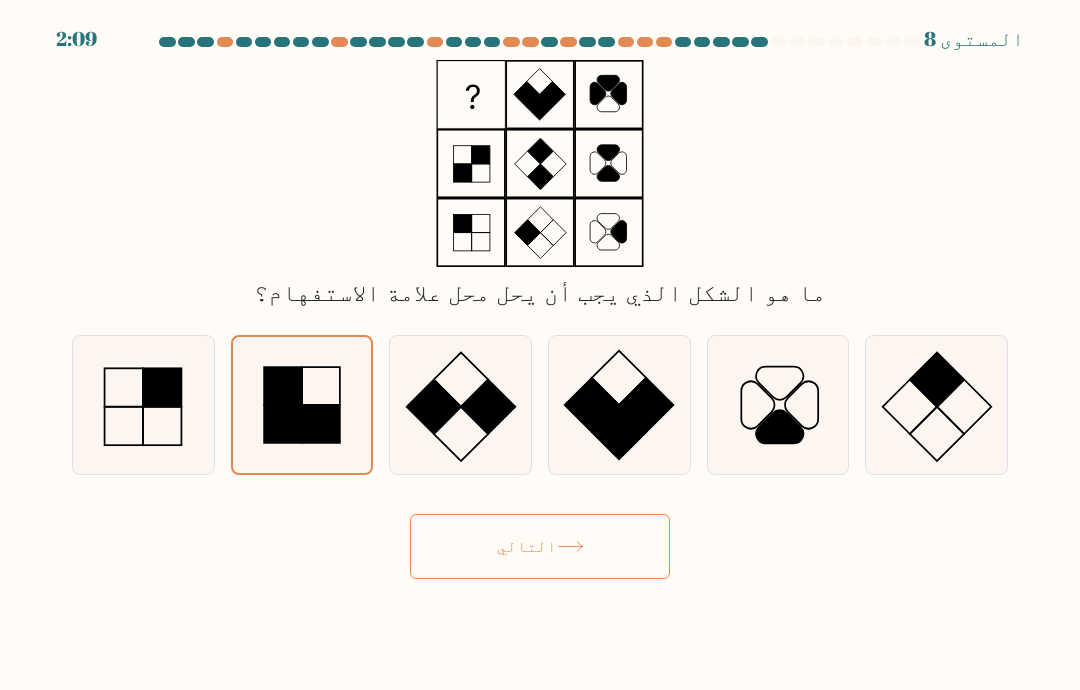 click on "التالي" at bounding box center (527, 546) 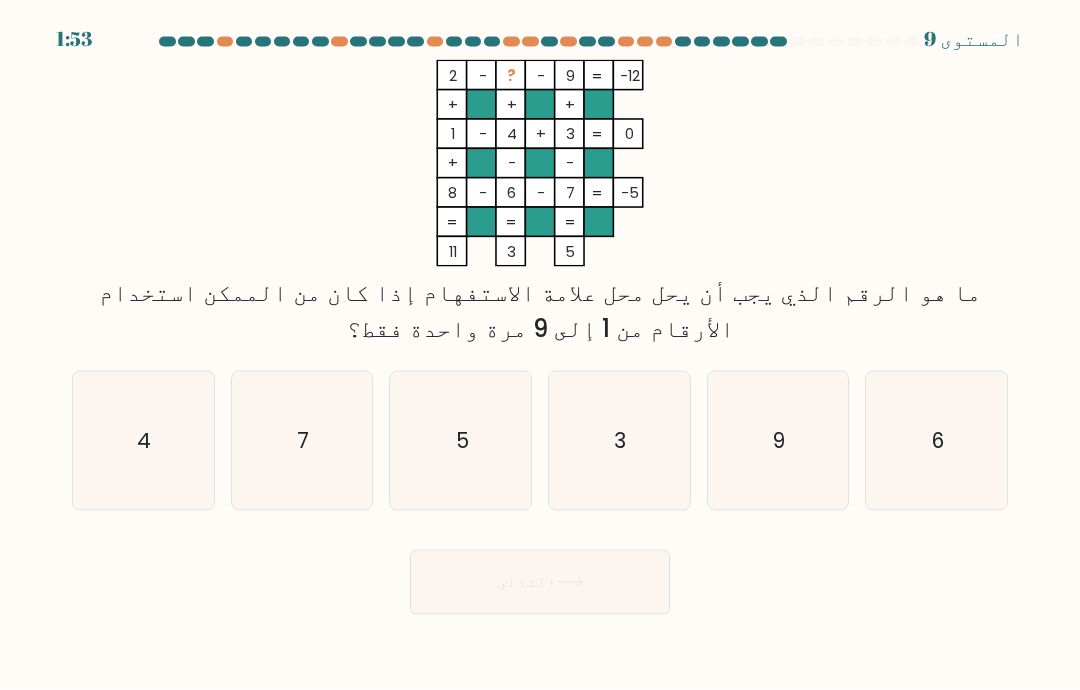 scroll, scrollTop: 80, scrollLeft: 0, axis: vertical 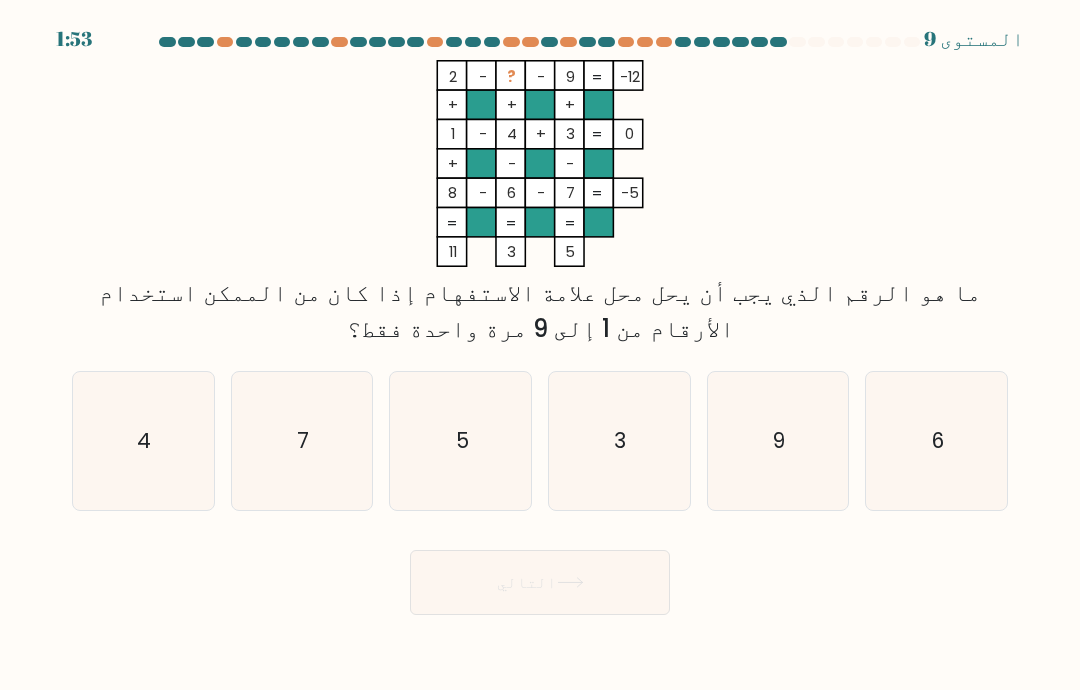 click on "6" 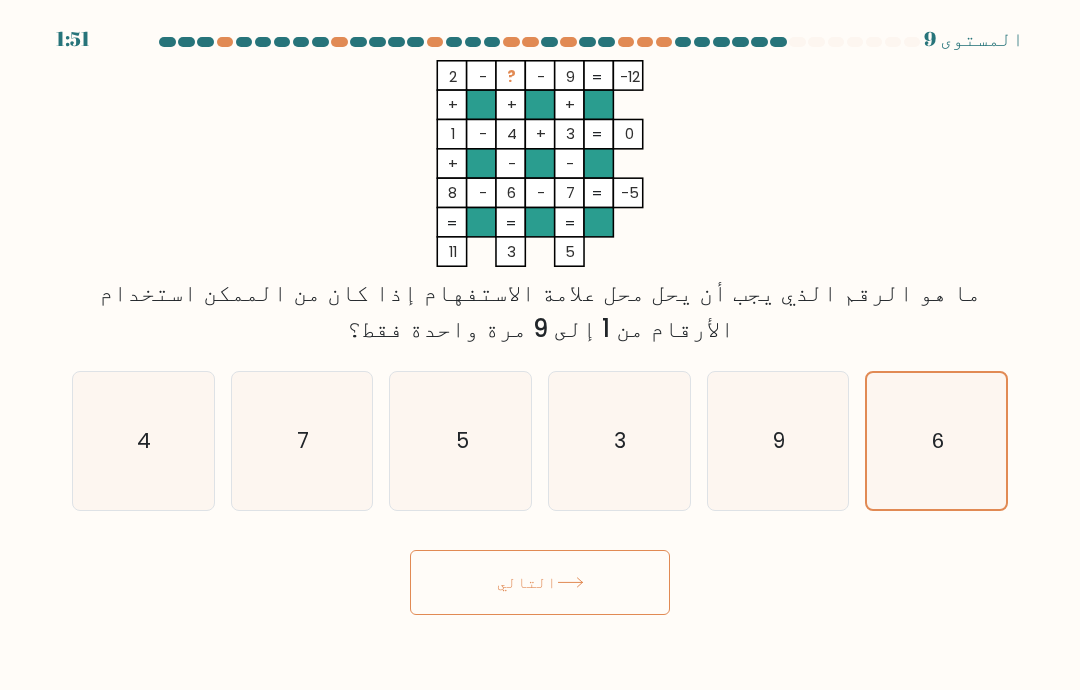 click on "التالي" at bounding box center [527, 582] 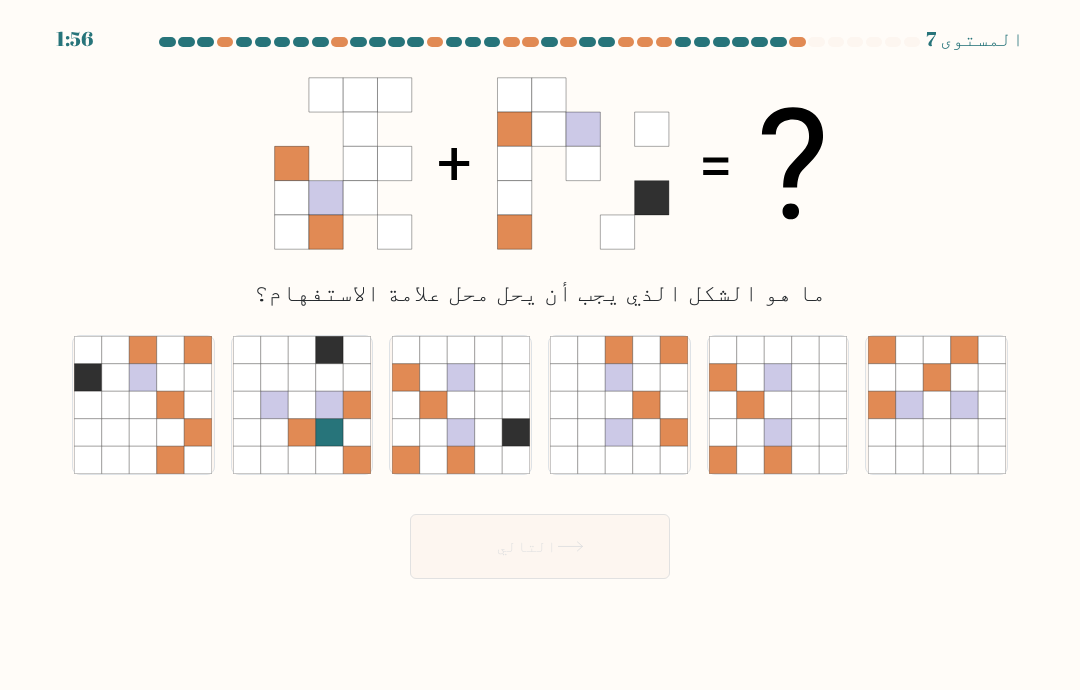 click 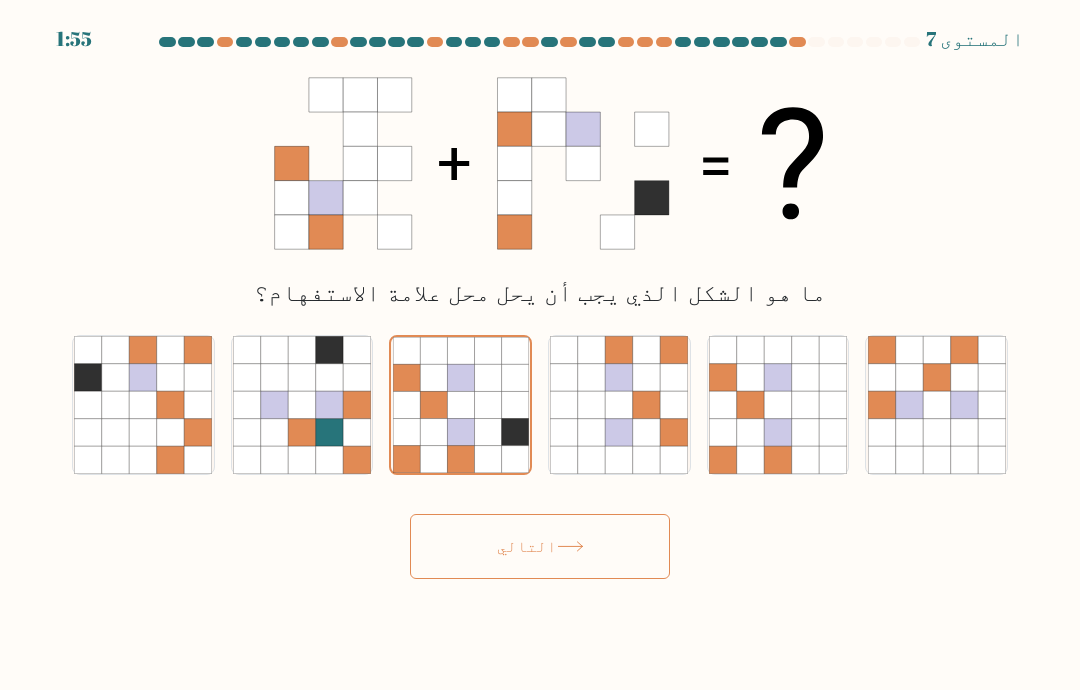 click 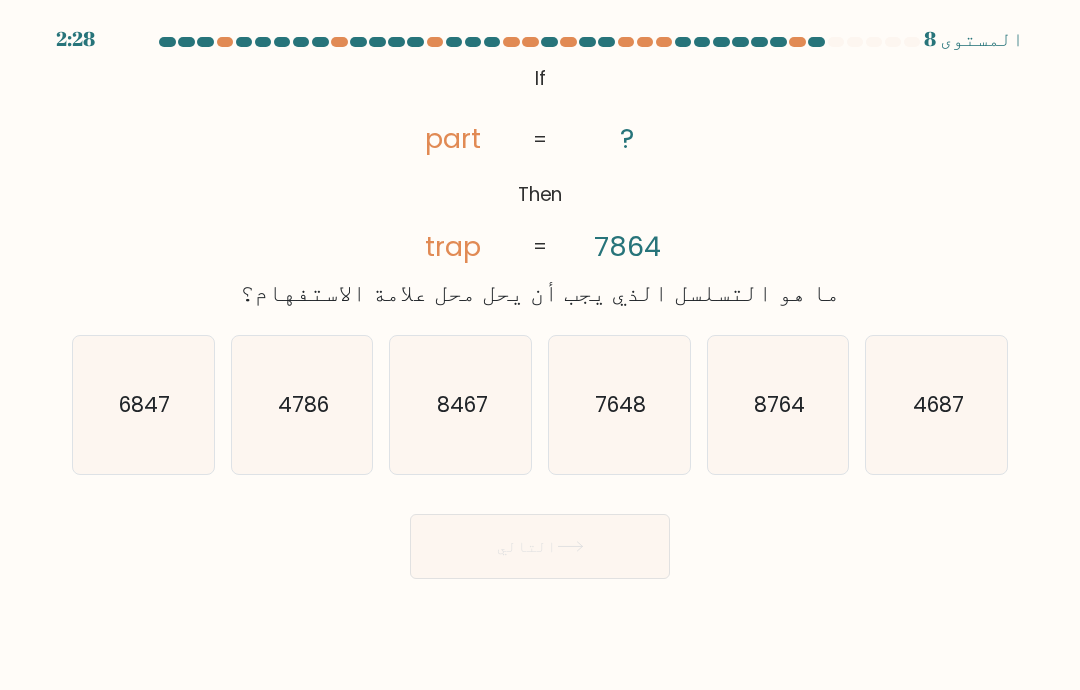 scroll, scrollTop: 75, scrollLeft: 0, axis: vertical 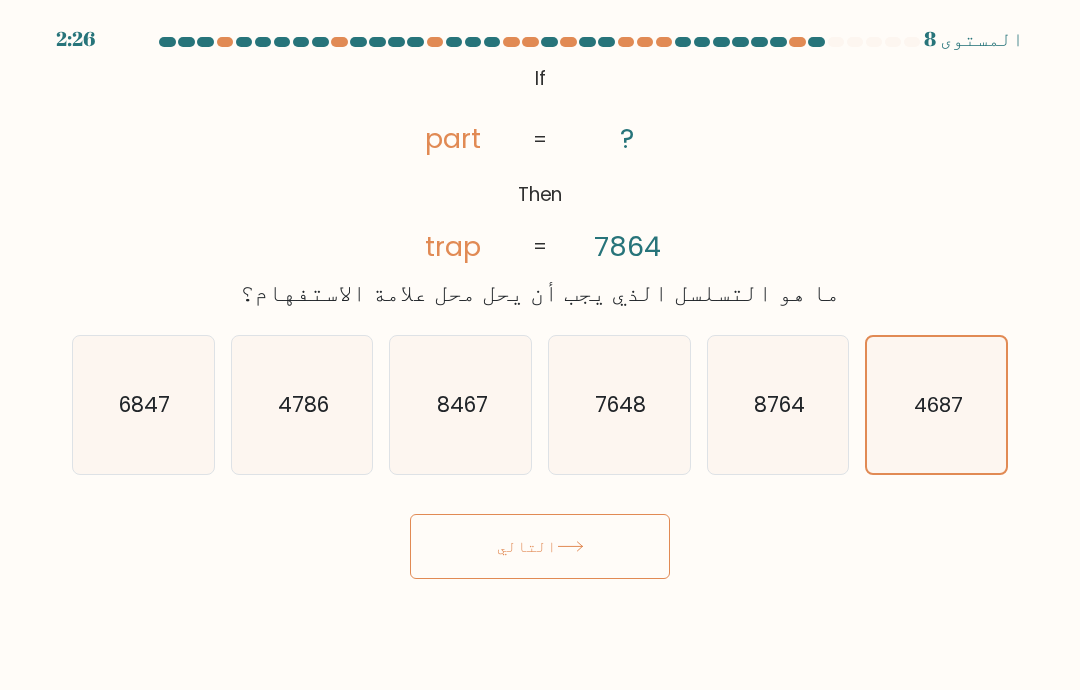 click on "التالي" at bounding box center (540, 546) 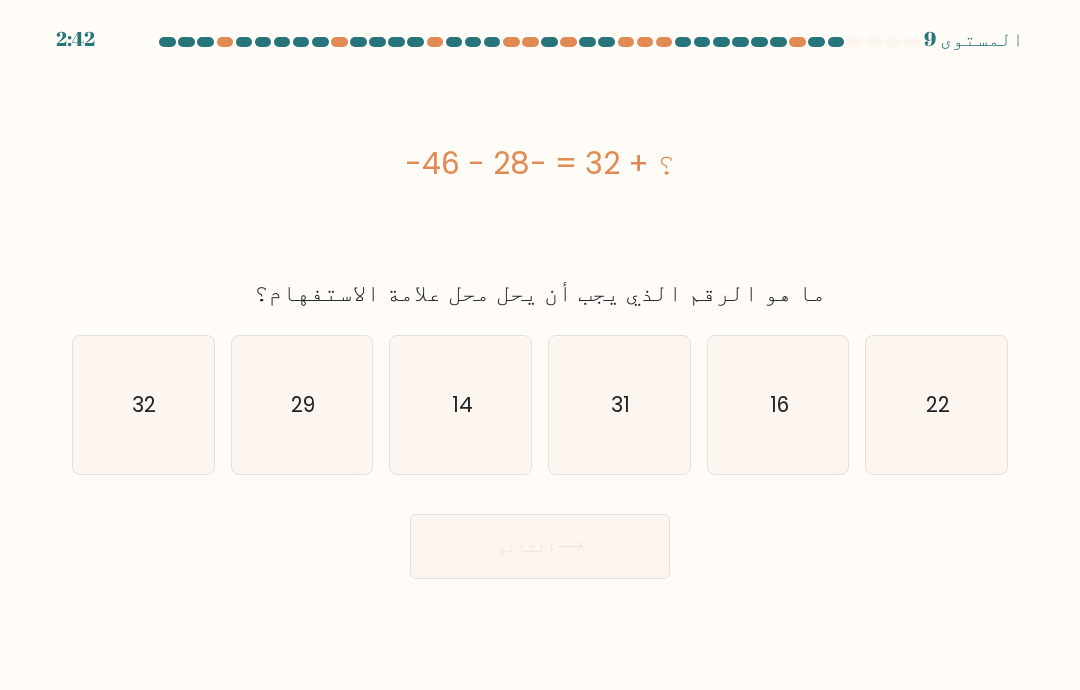 click on "29" 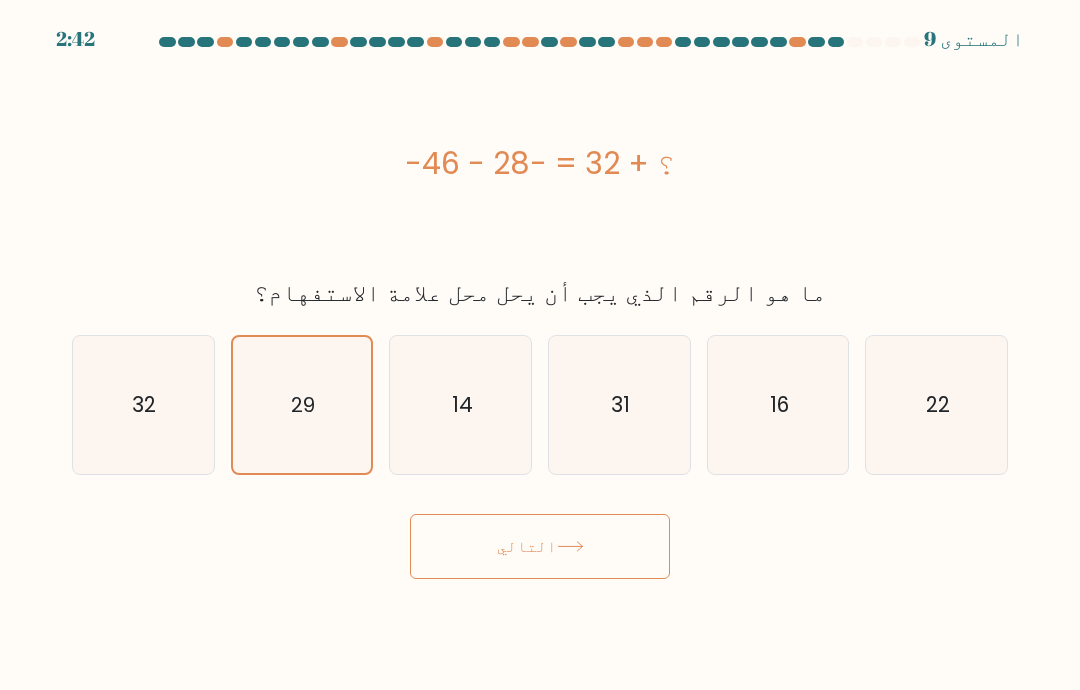 click on "التالي" at bounding box center (540, 546) 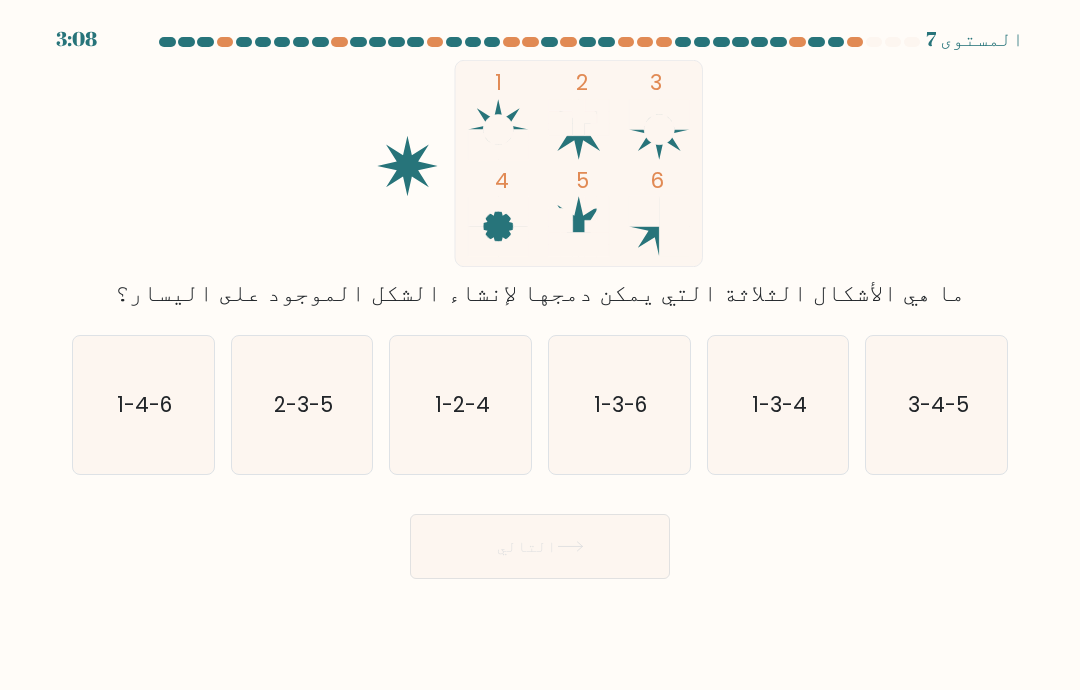 scroll, scrollTop: 78, scrollLeft: 0, axis: vertical 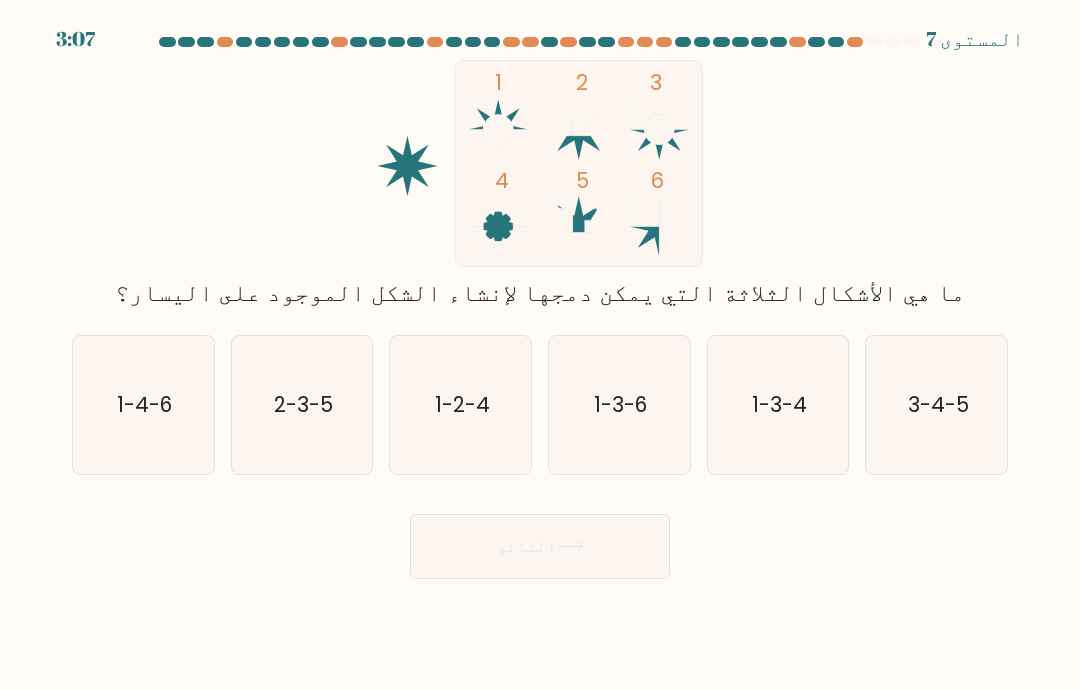 click on "1-3-4" 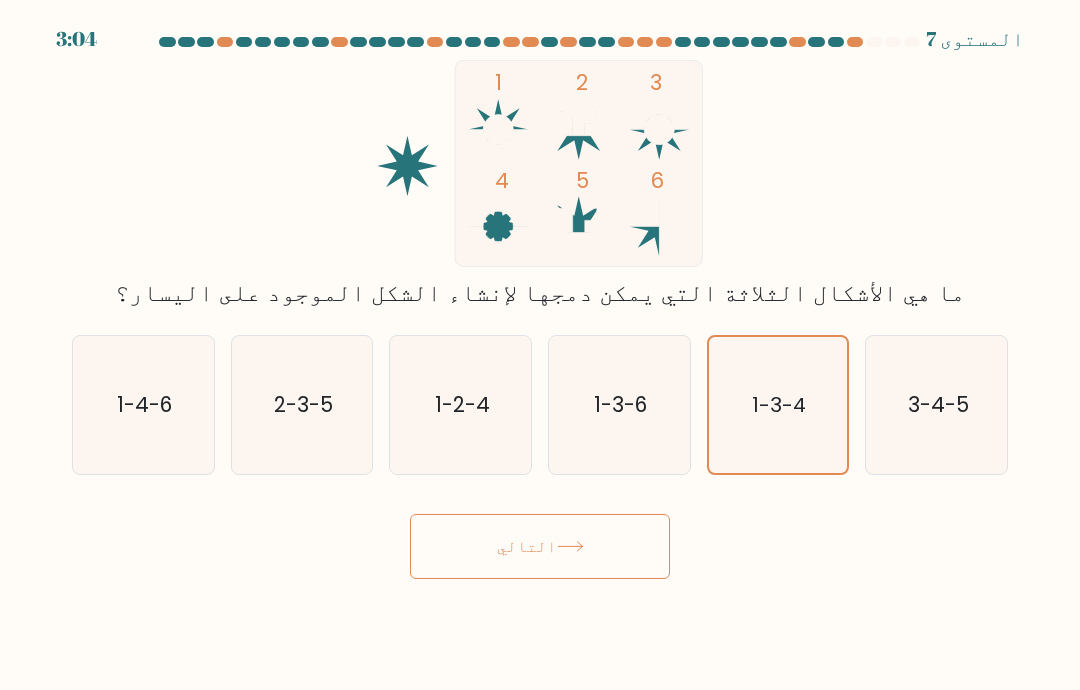 click 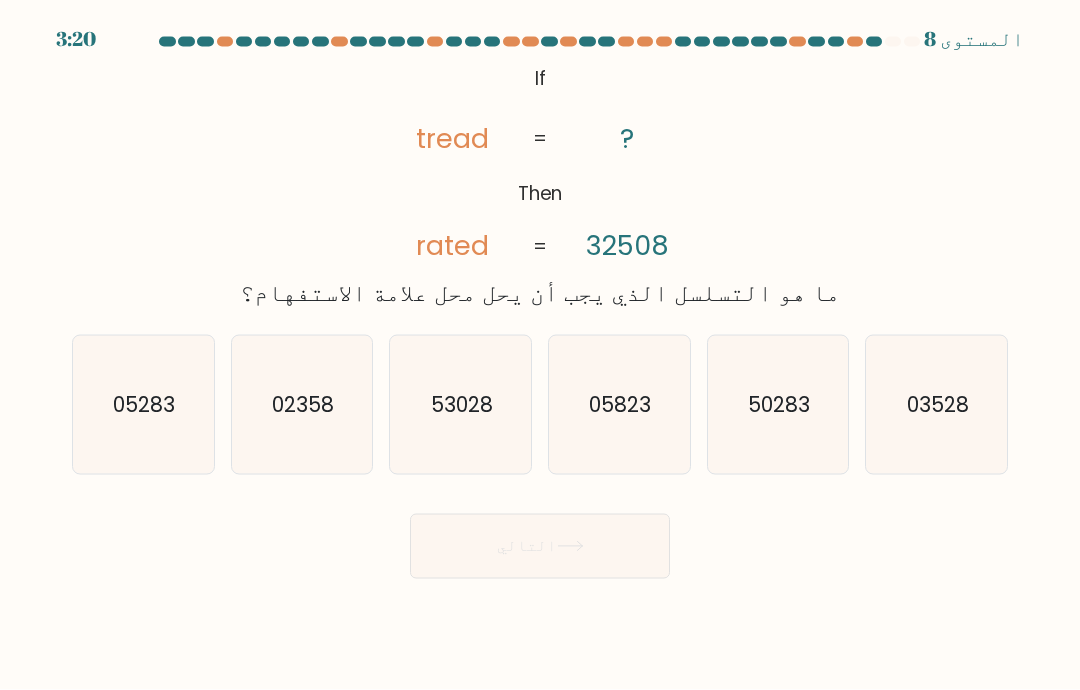 scroll, scrollTop: 78, scrollLeft: 0, axis: vertical 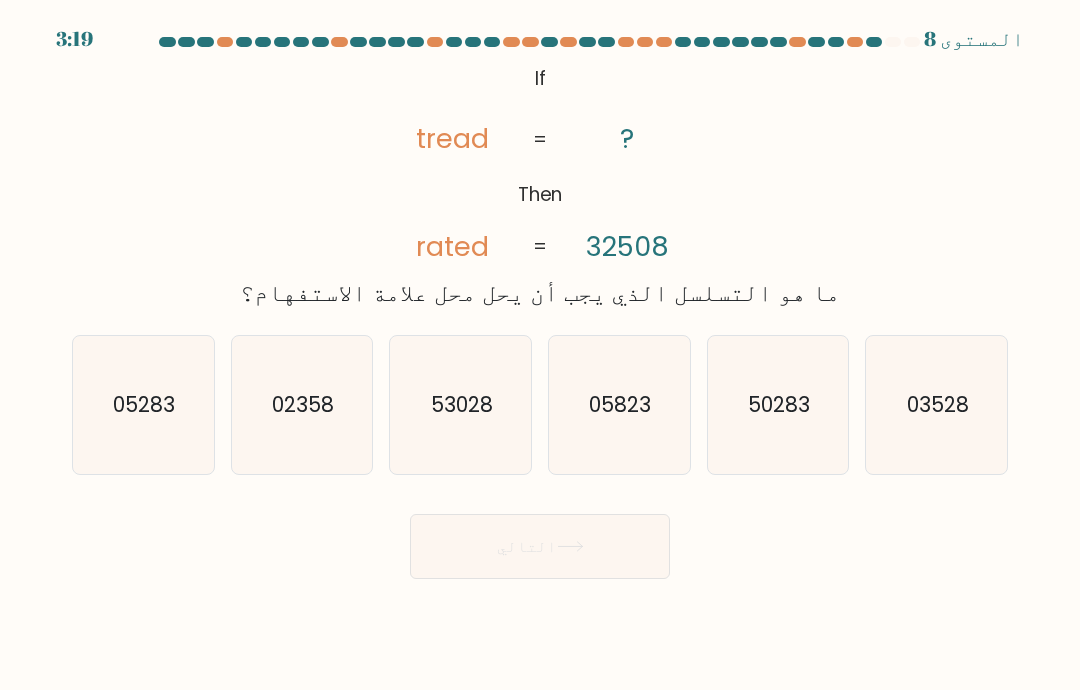 click on "53028" 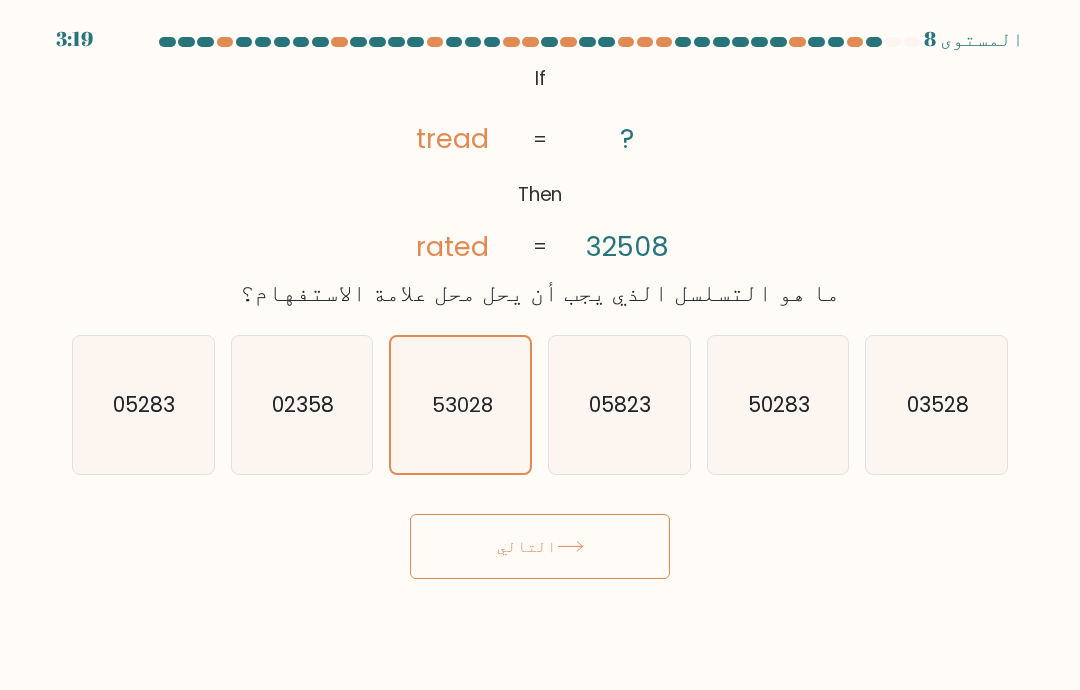 click 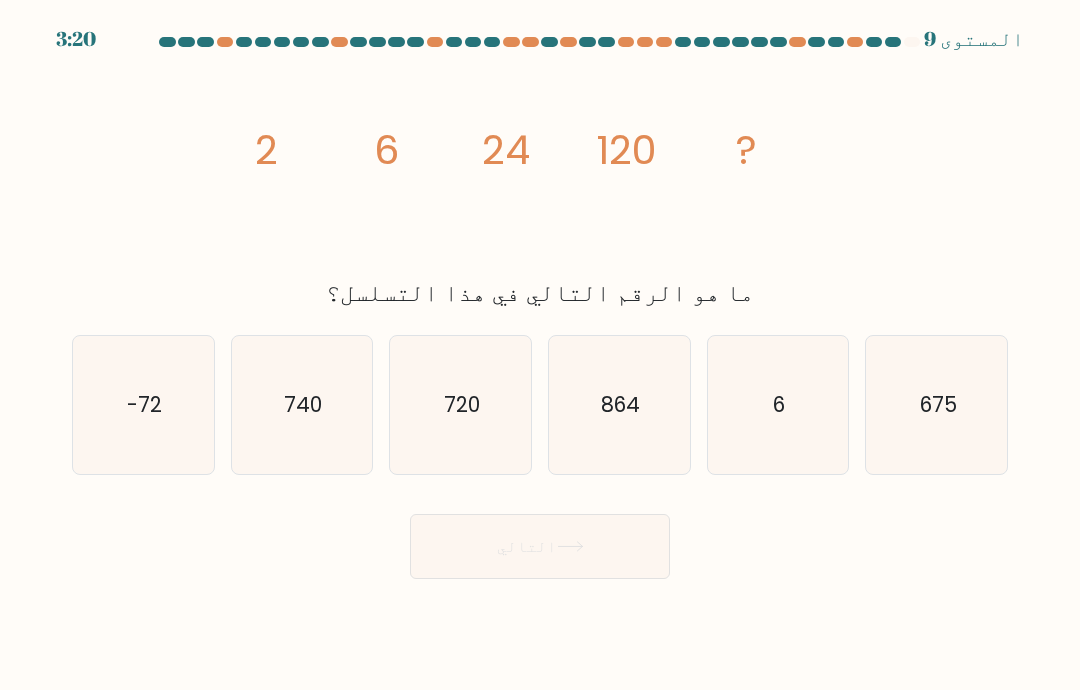 click on "720" 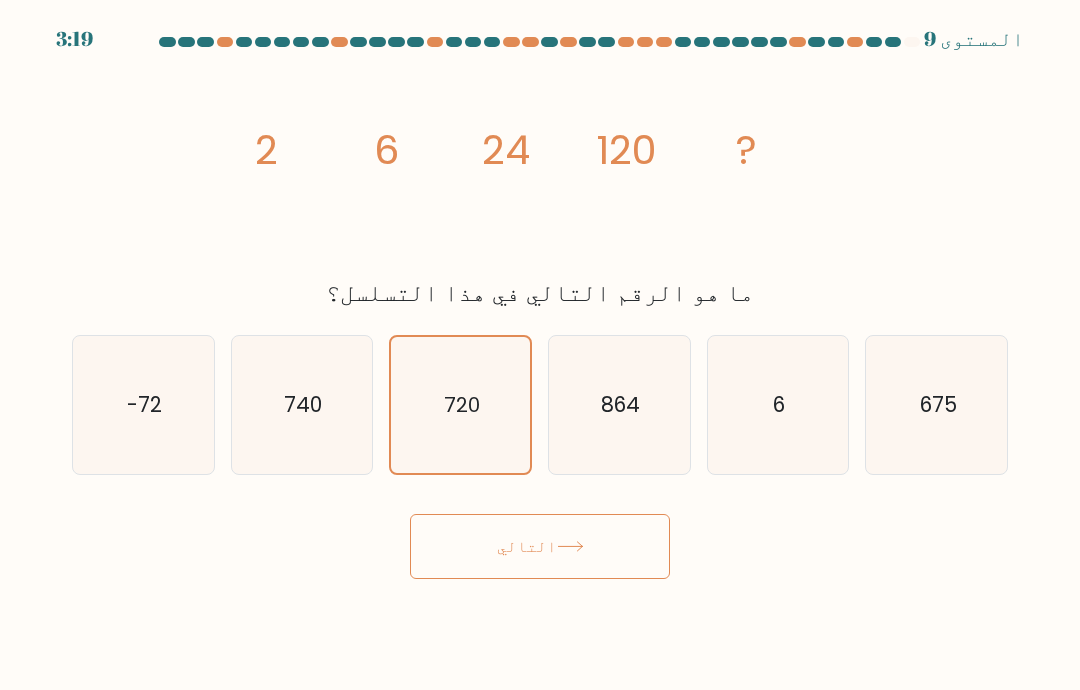 click 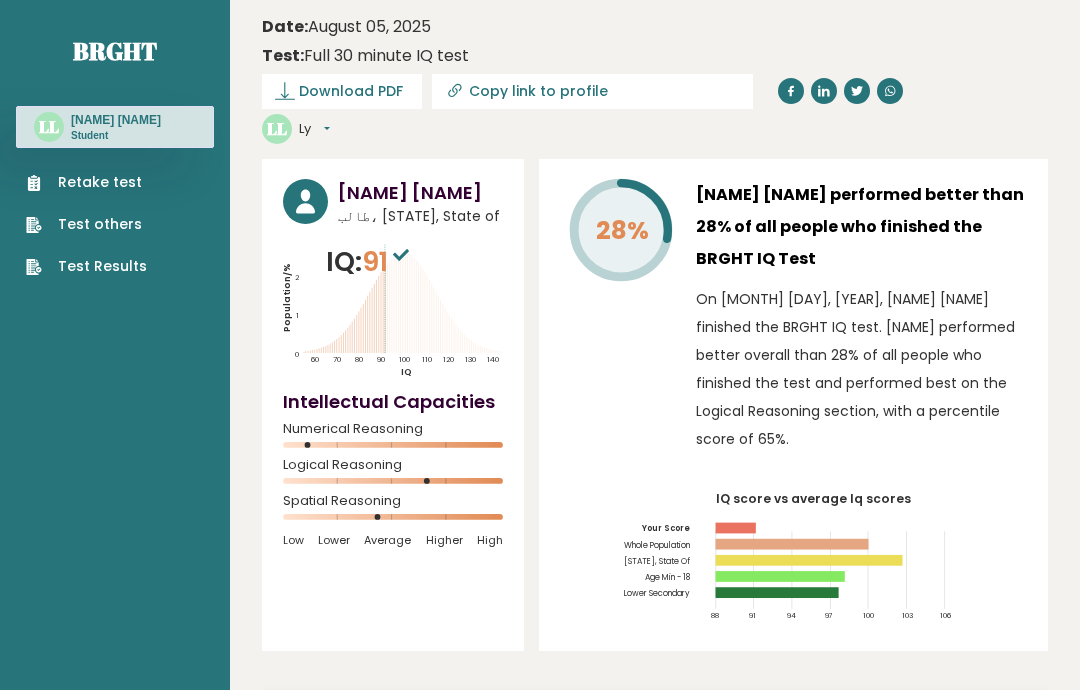 scroll, scrollTop: 0, scrollLeft: 0, axis: both 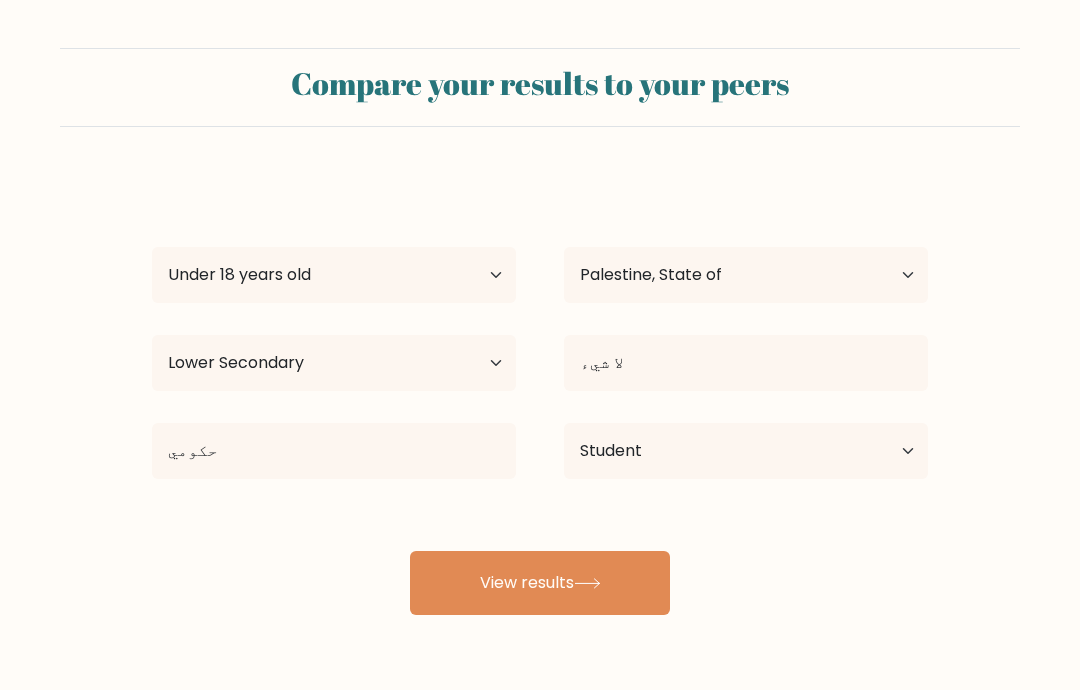 select on "min_18" 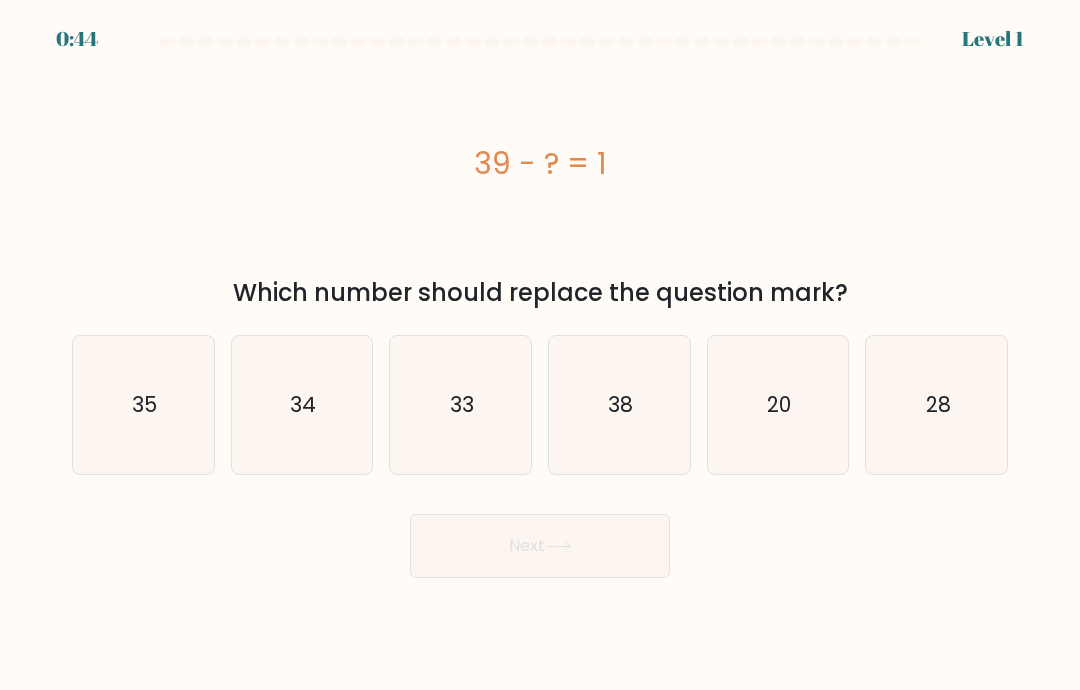 scroll, scrollTop: 0, scrollLeft: 0, axis: both 